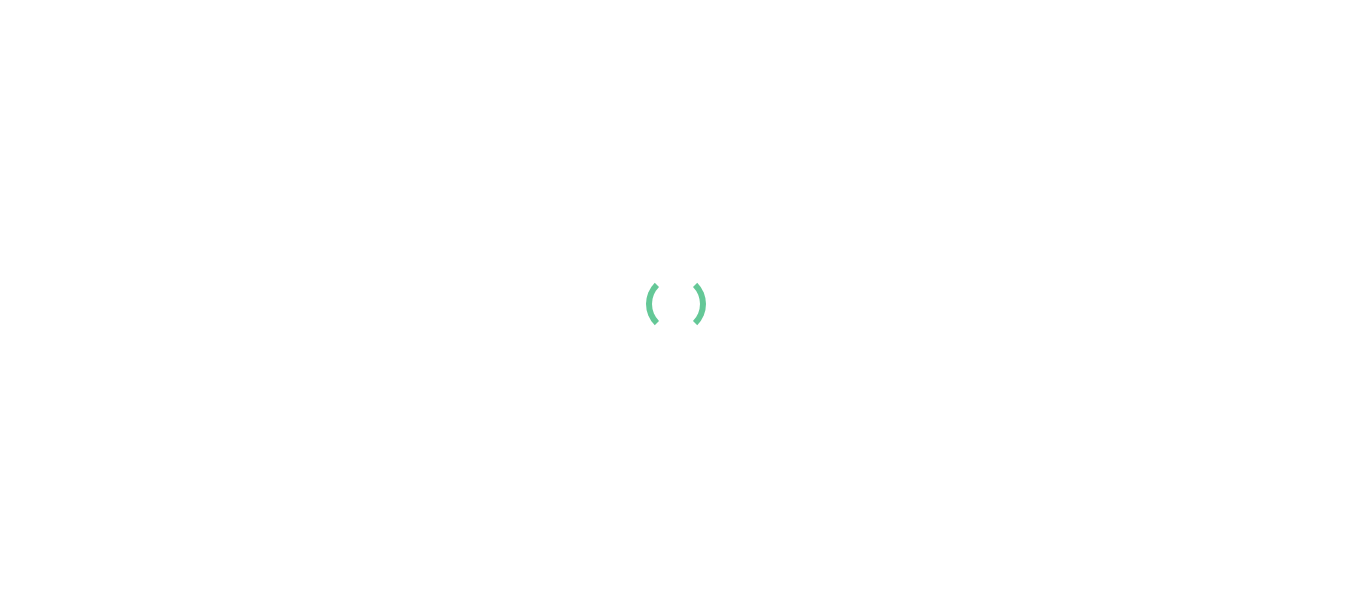 scroll, scrollTop: 0, scrollLeft: 0, axis: both 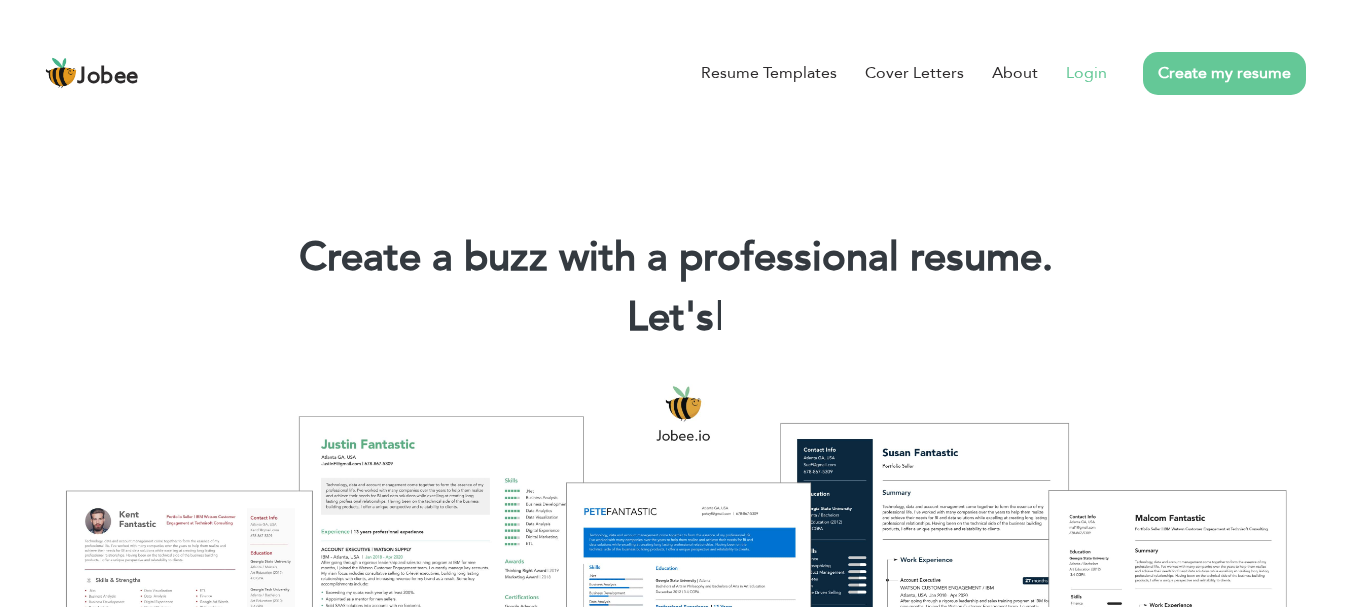 click on "Login" at bounding box center (1086, 73) 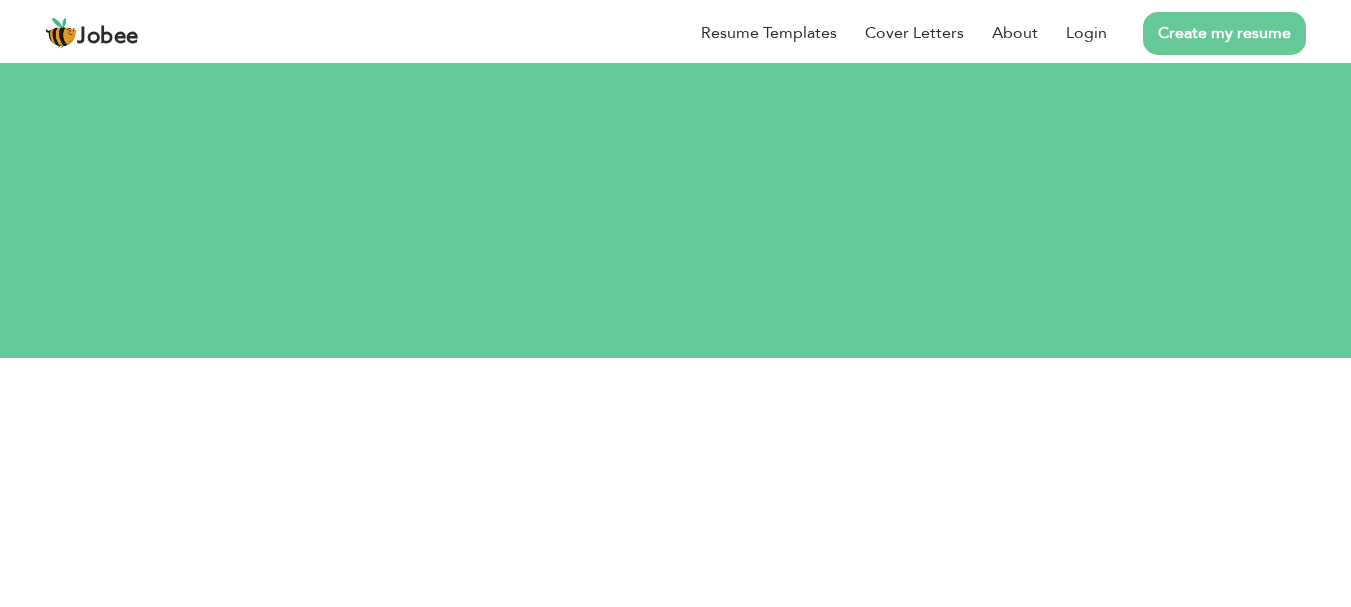 scroll, scrollTop: 0, scrollLeft: 0, axis: both 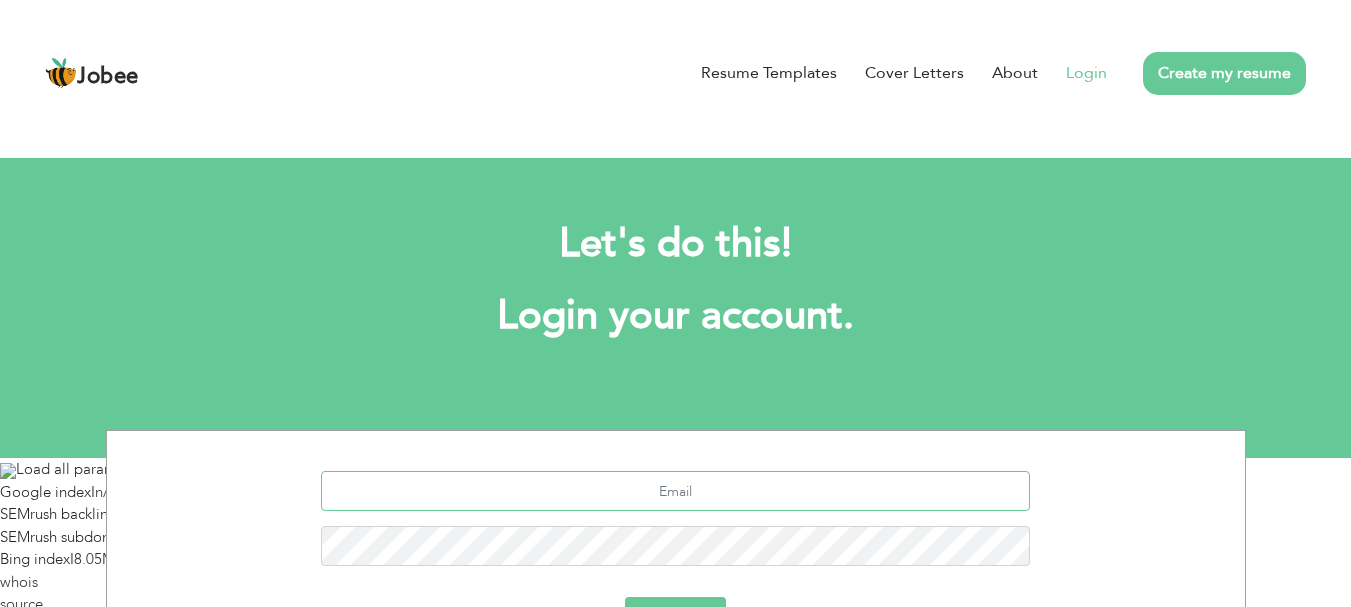 click at bounding box center (675, 491) 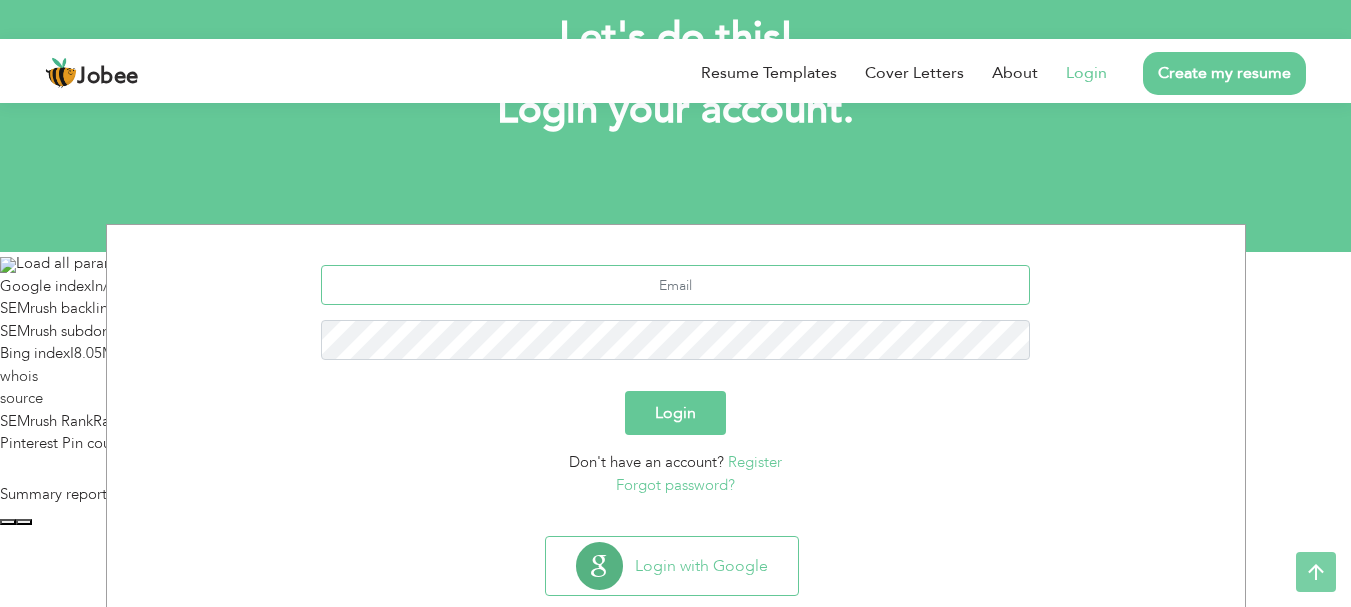 scroll, scrollTop: 207, scrollLeft: 0, axis: vertical 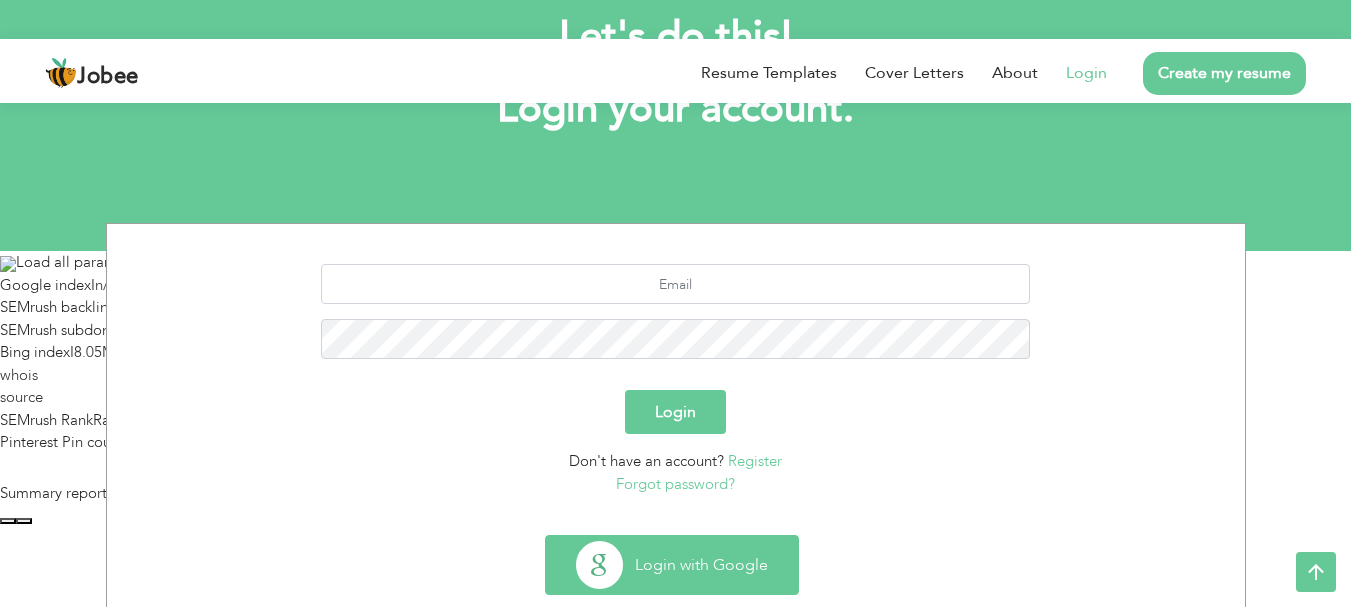 click on "Login with Google" at bounding box center (672, 565) 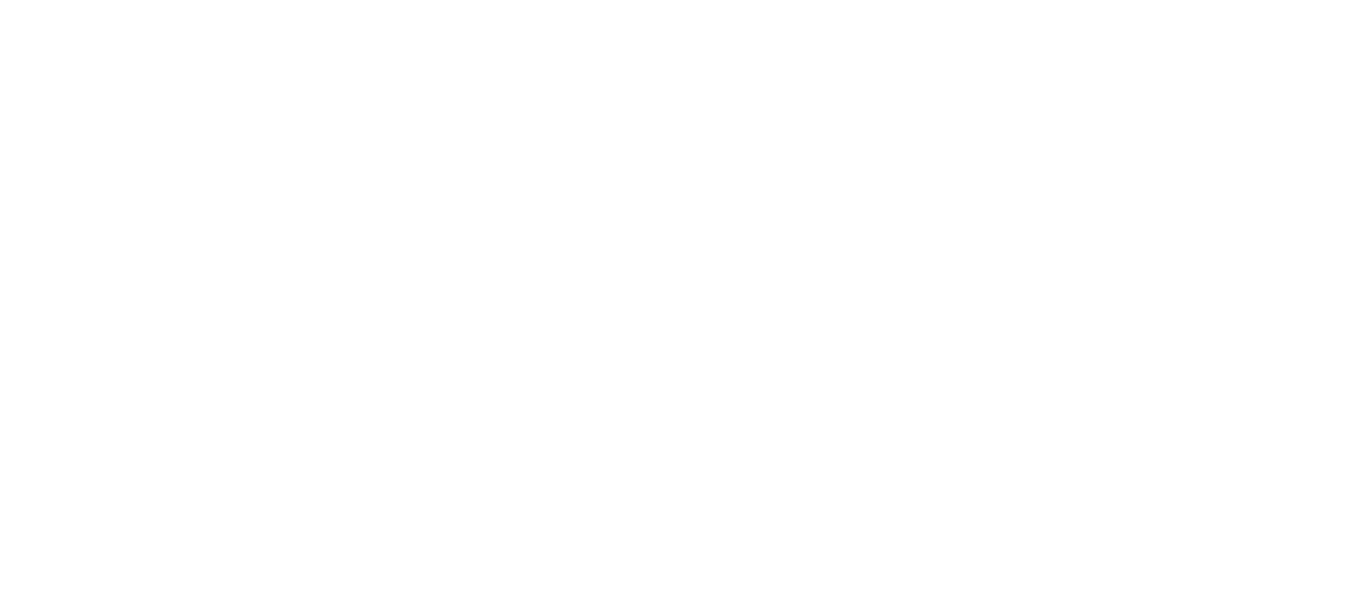 scroll, scrollTop: 0, scrollLeft: 0, axis: both 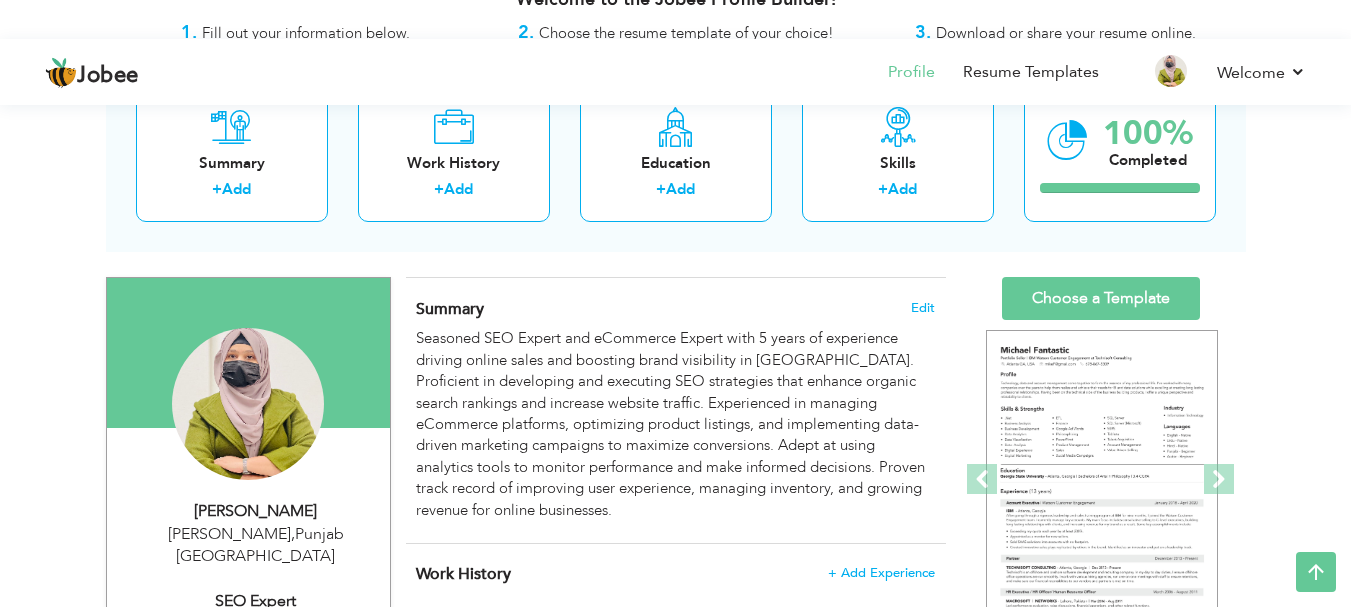 drag, startPoint x: 1365, startPoint y: 110, endPoint x: 1363, endPoint y: 146, distance: 36.05551 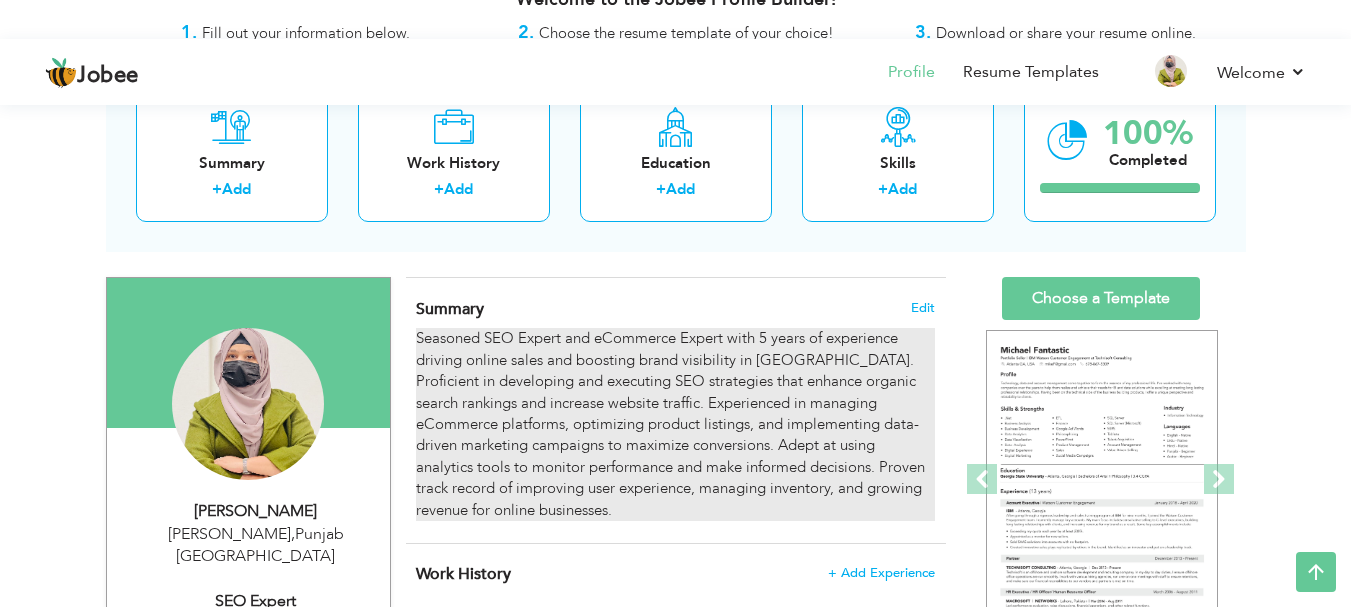 click on "Seasoned SEO Expert and eCommerce Expert with 5 years of experience driving online sales and boosting brand visibility in [GEOGRAPHIC_DATA]. Proficient in developing and executing SEO strategies that enhance organic search rankings and increase website traffic. Experienced in managing eCommerce platforms, optimizing product listings, and implementing data-driven marketing campaigns to maximize conversions. Adept at using analytics tools to monitor performance and make informed decisions. Proven track record of improving user experience, managing inventory, and growing revenue for online businesses." at bounding box center [675, 424] 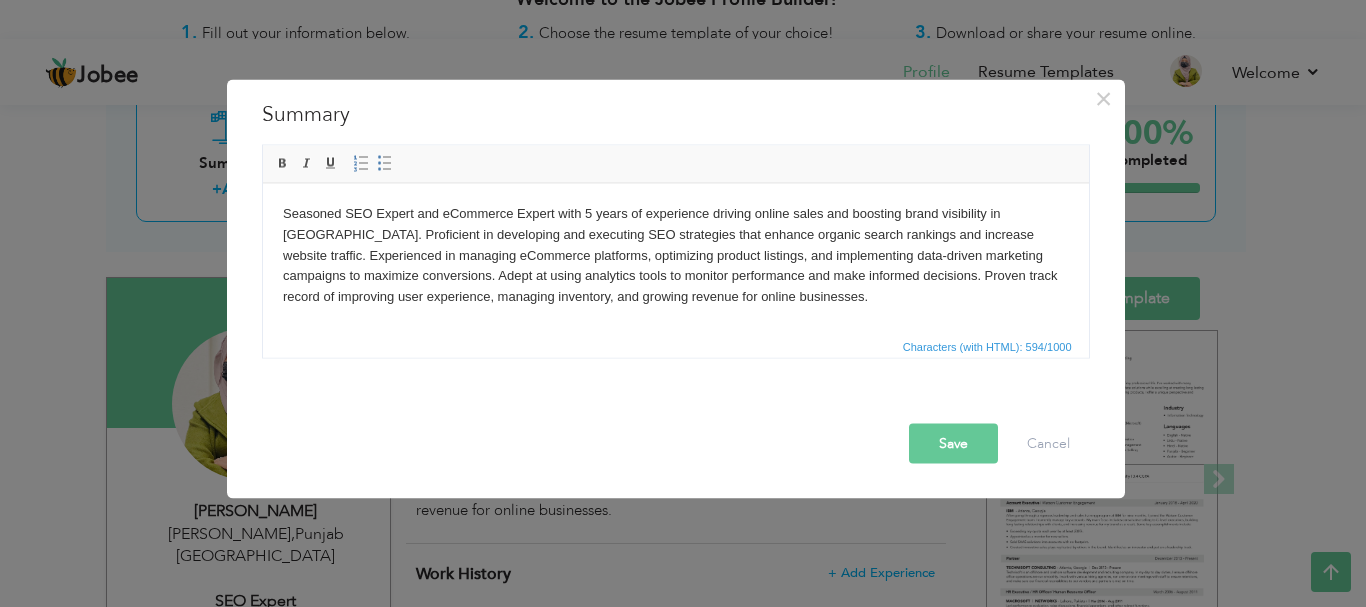 click on "Seasoned SEO Expert and eCommerce Expert with 5 years of experience driving online sales and boosting brand visibility in [GEOGRAPHIC_DATA]. Proficient in developing and executing SEO strategies that enhance organic search rankings and increase website traffic. Experienced in managing eCommerce platforms, optimizing product listings, and implementing data-driven marketing campaigns to maximize conversions. Adept at using analytics tools to monitor performance and make informed decisions. Proven track record of improving user experience, managing inventory, and growing revenue for online businesses." at bounding box center [675, 255] 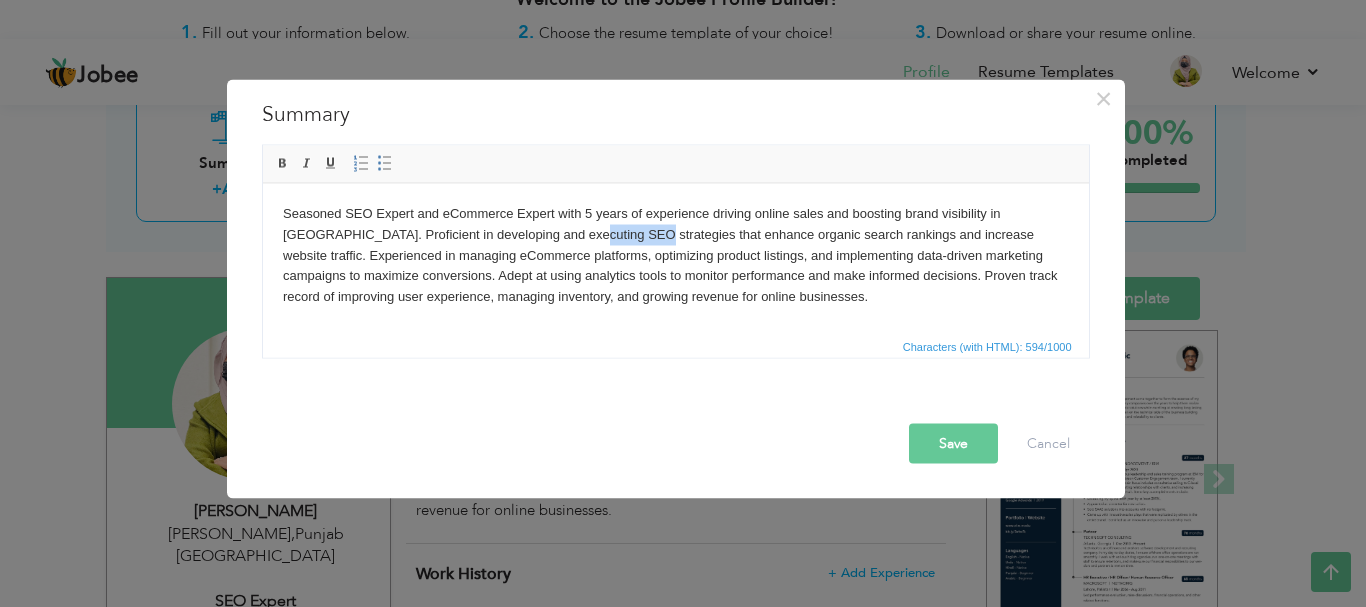 click on "Seasoned SEO Expert and eCommerce Expert with 5 years of experience driving online sales and boosting brand visibility in [GEOGRAPHIC_DATA]. Proficient in developing and executing SEO strategies that enhance organic search rankings and increase website traffic. Experienced in managing eCommerce platforms, optimizing product listings, and implementing data-driven marketing campaigns to maximize conversions. Adept at using analytics tools to monitor performance and make informed decisions. Proven track record of improving user experience, managing inventory, and growing revenue for online businesses." at bounding box center (675, 255) 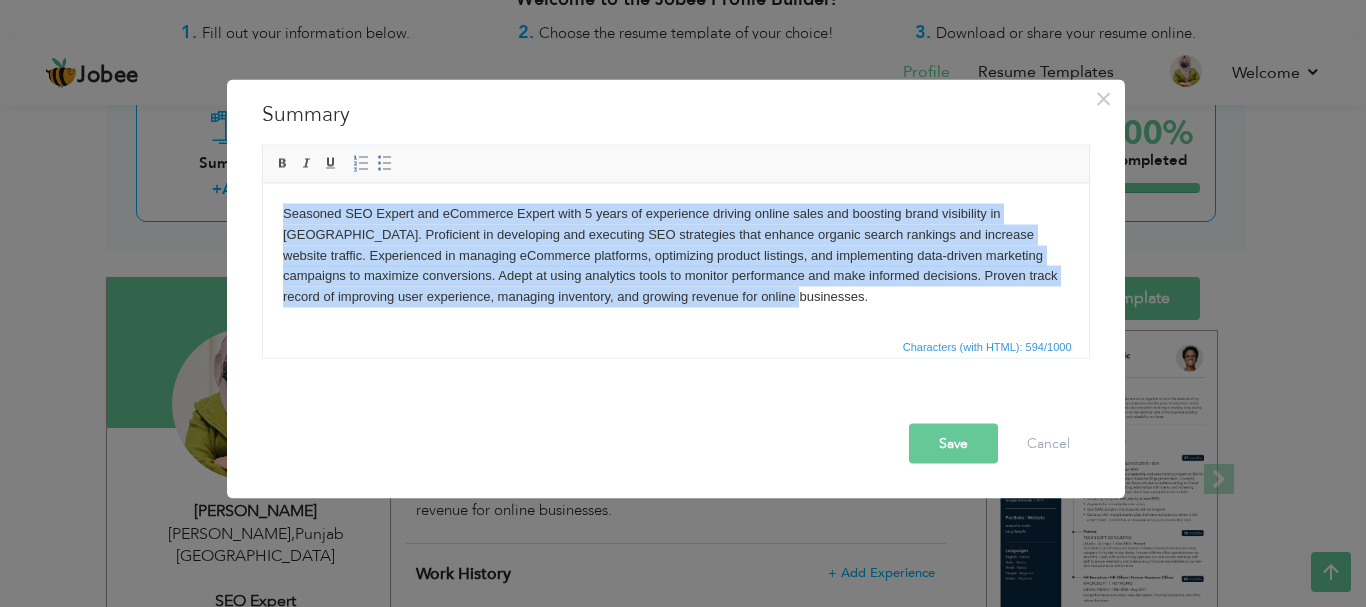 click on "Seasoned SEO Expert and eCommerce Expert with 5 years of experience driving online sales and boosting brand visibility in [GEOGRAPHIC_DATA]. Proficient in developing and executing SEO strategies that enhance organic search rankings and increase website traffic. Experienced in managing eCommerce platforms, optimizing product listings, and implementing data-driven marketing campaigns to maximize conversions. Adept at using analytics tools to monitor performance and make informed decisions. Proven track record of improving user experience, managing inventory, and growing revenue for online businesses." at bounding box center [675, 255] 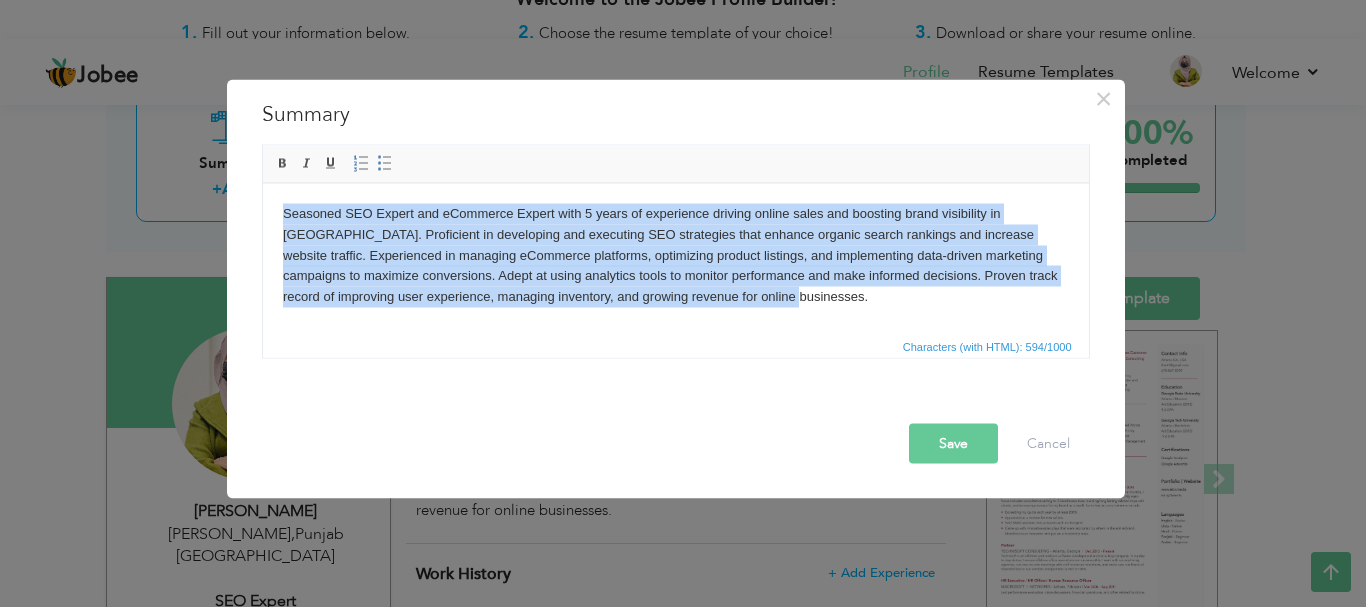 click on "Seasoned SEO Expert and eCommerce Expert with 5 years of experience driving online sales and boosting brand visibility in [GEOGRAPHIC_DATA]. Proficient in developing and executing SEO strategies that enhance organic search rankings and increase website traffic. Experienced in managing eCommerce platforms, optimizing product listings, and implementing data-driven marketing campaigns to maximize conversions. Adept at using analytics tools to monitor performance and make informed decisions. Proven track record of improving user experience, managing inventory, and growing revenue for online businesses." at bounding box center [675, 255] 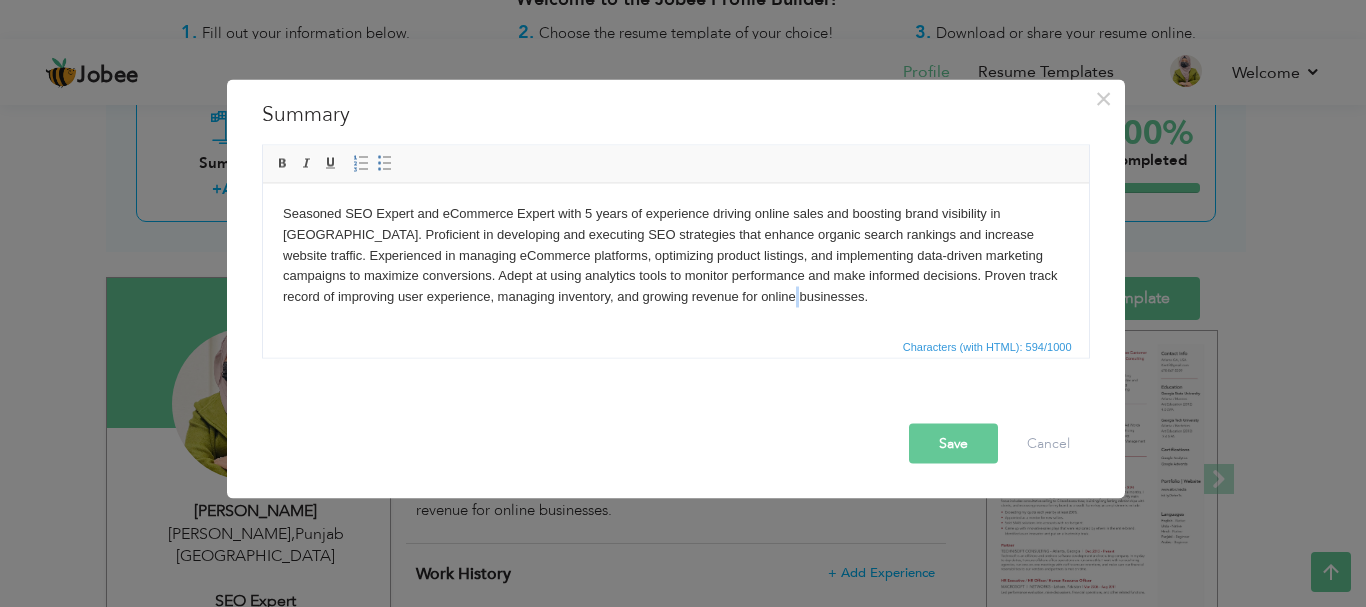 click on "Seasoned SEO Expert and eCommerce Expert with 5 years of experience driving online sales and boosting brand visibility in [GEOGRAPHIC_DATA]. Proficient in developing and executing SEO strategies that enhance organic search rankings and increase website traffic. Experienced in managing eCommerce platforms, optimizing product listings, and implementing data-driven marketing campaigns to maximize conversions. Adept at using analytics tools to monitor performance and make informed decisions. Proven track record of improving user experience, managing inventory, and growing revenue for online businesses." at bounding box center (675, 255) 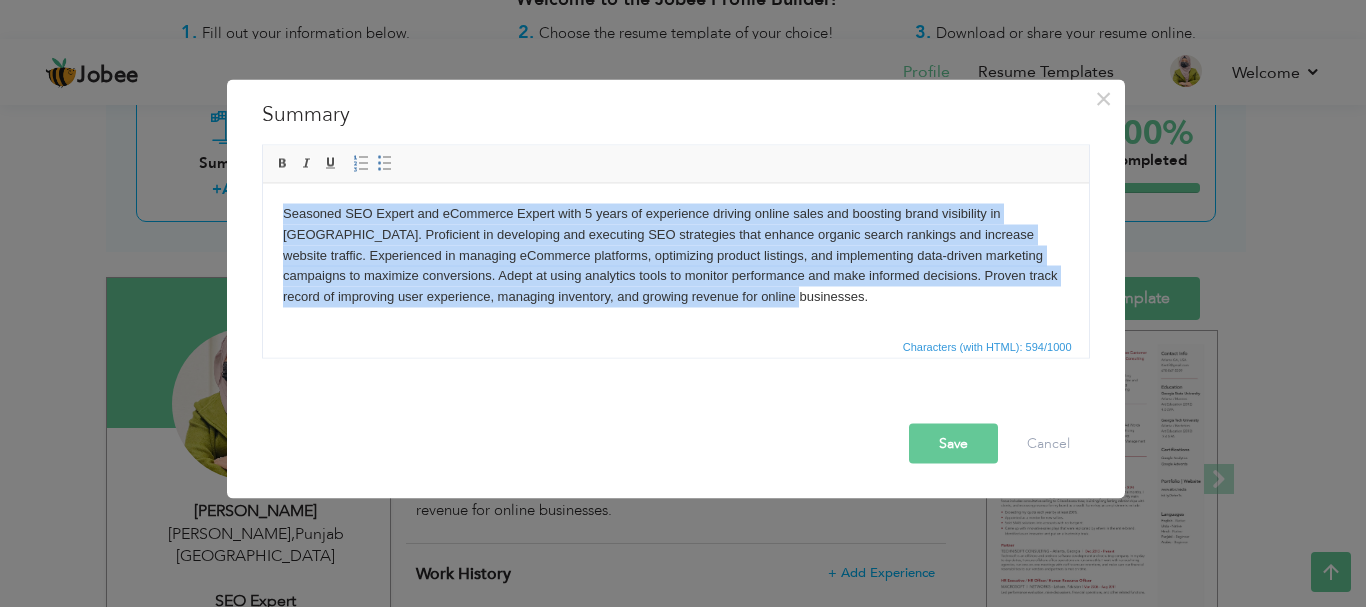 click on "Seasoned SEO Expert and eCommerce Expert with 5 years of experience driving online sales and boosting brand visibility in [GEOGRAPHIC_DATA]. Proficient in developing and executing SEO strategies that enhance organic search rankings and increase website traffic. Experienced in managing eCommerce platforms, optimizing product listings, and implementing data-driven marketing campaigns to maximize conversions. Adept at using analytics tools to monitor performance and make informed decisions. Proven track record of improving user experience, managing inventory, and growing revenue for online businesses." at bounding box center (675, 255) 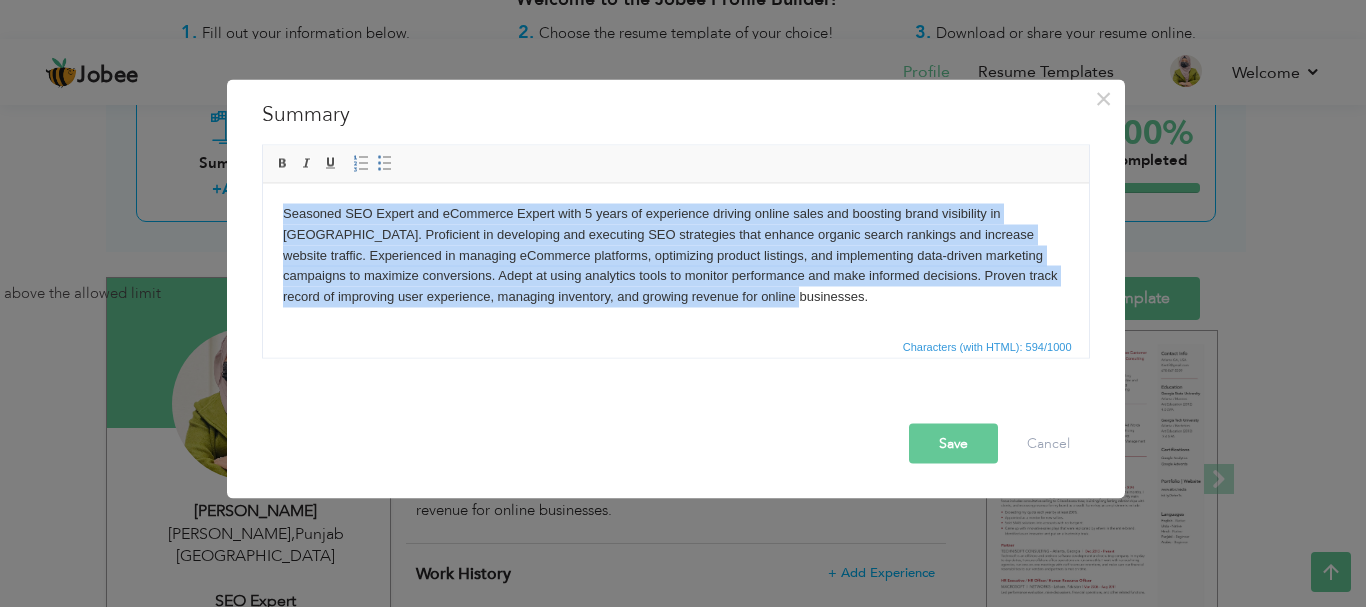 click on "Seasoned SEO Expert and eCommerce Expert with 5 years of experience driving online sales and boosting brand visibility in [GEOGRAPHIC_DATA]. Proficient in developing and executing SEO strategies that enhance organic search rankings and increase website traffic. Experienced in managing eCommerce platforms, optimizing product listings, and implementing data-driven marketing campaigns to maximize conversions. Adept at using analytics tools to monitor performance and make informed decisions. Proven track record of improving user experience, managing inventory, and growing revenue for online businesses." at bounding box center [675, 255] 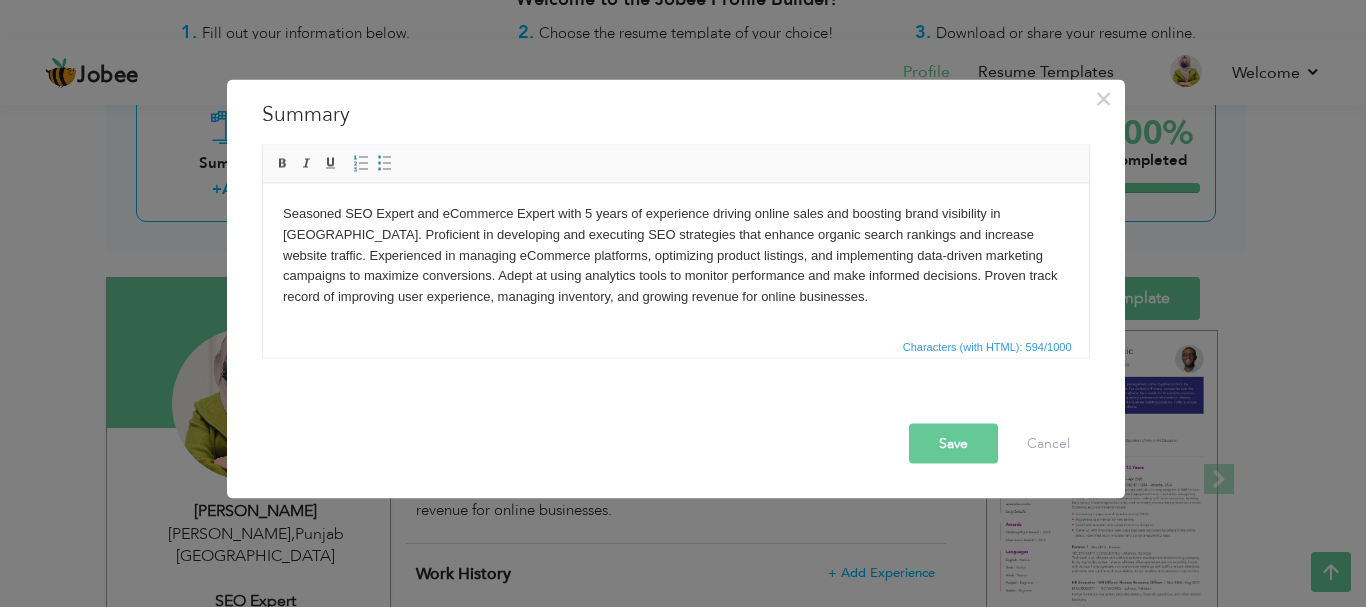 click on "Seasoned SEO Expert and eCommerce Expert with 5 years of experience driving online sales and boosting brand visibility in [GEOGRAPHIC_DATA]. Proficient in developing and executing SEO strategies that enhance organic search rankings and increase website traffic. Experienced in managing eCommerce platforms, optimizing product listings, and implementing data-driven marketing campaigns to maximize conversions. Adept at using analytics tools to monitor performance and make informed decisions. Proven track record of improving user experience, managing inventory, and growing revenue for online businesses." at bounding box center [675, 255] 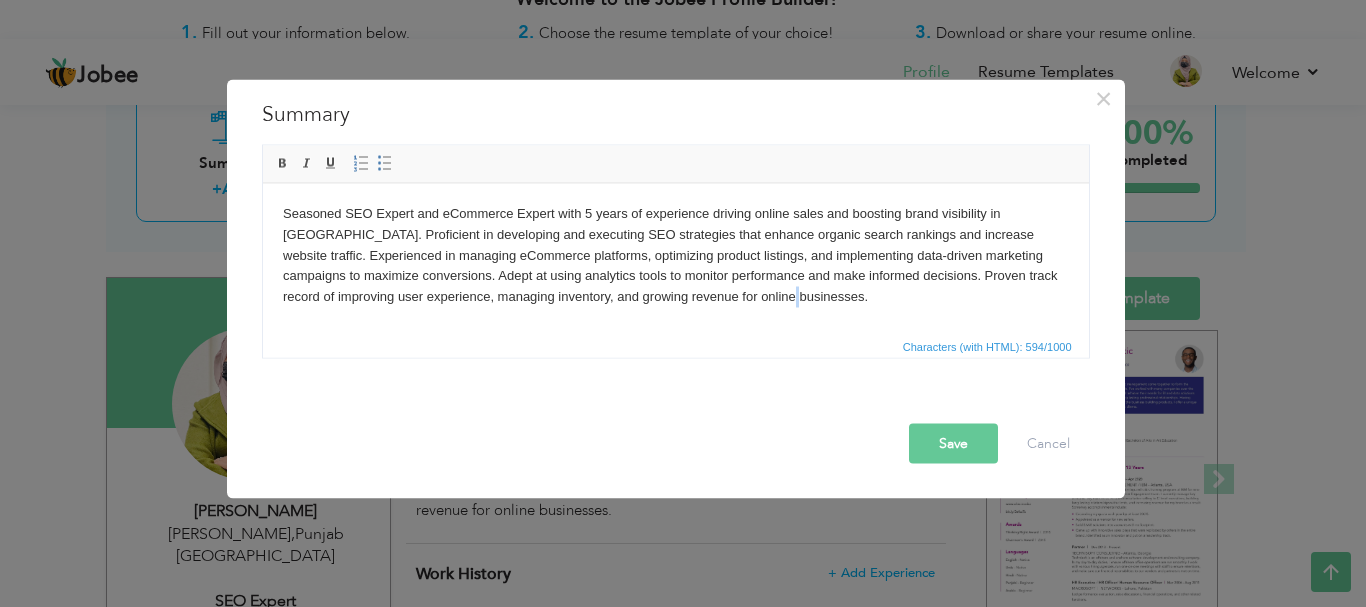 click on "Seasoned SEO Expert and eCommerce Expert with 5 years of experience driving online sales and boosting brand visibility in [GEOGRAPHIC_DATA]. Proficient in developing and executing SEO strategies that enhance organic search rankings and increase website traffic. Experienced in managing eCommerce platforms, optimizing product listings, and implementing data-driven marketing campaigns to maximize conversions. Adept at using analytics tools to monitor performance and make informed decisions. Proven track record of improving user experience, managing inventory, and growing revenue for online businesses." at bounding box center (675, 255) 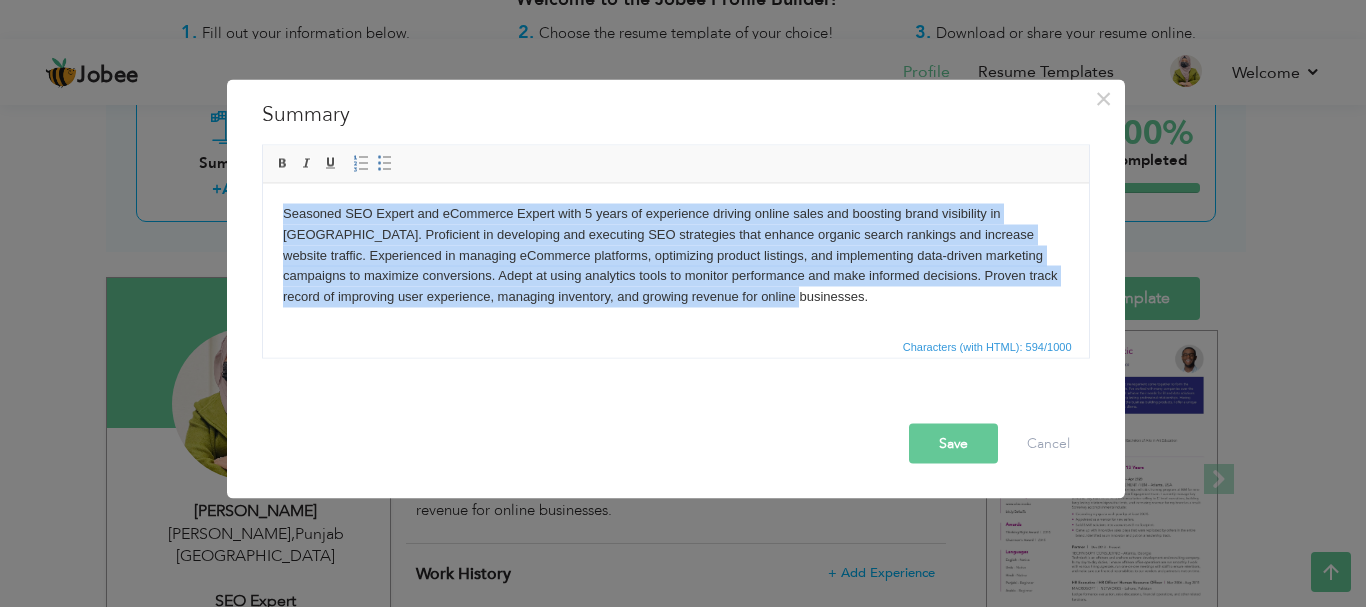 click on "Seasoned SEO Expert and eCommerce Expert with 5 years of experience driving online sales and boosting brand visibility in [GEOGRAPHIC_DATA]. Proficient in developing and executing SEO strategies that enhance organic search rankings and increase website traffic. Experienced in managing eCommerce platforms, optimizing product listings, and implementing data-driven marketing campaigns to maximize conversions. Adept at using analytics tools to monitor performance and make informed decisions. Proven track record of improving user experience, managing inventory, and growing revenue for online businesses." at bounding box center [675, 255] 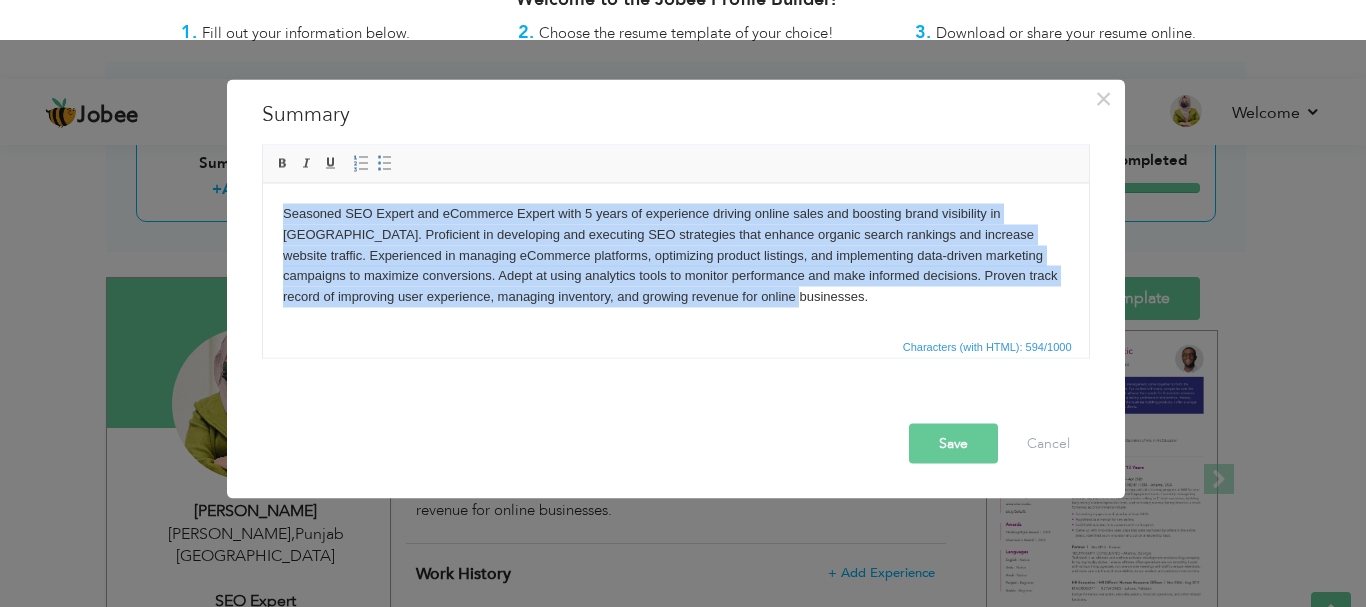 click on "Seasoned SEO Expert and eCommerce Expert with 5 years of experience driving online sales and boosting brand visibility in [GEOGRAPHIC_DATA]. Proficient in developing and executing SEO strategies that enhance organic search rankings and increase website traffic. Experienced in managing eCommerce platforms, optimizing product listings, and implementing data-driven marketing campaigns to maximize conversions. Adept at using analytics tools to monitor performance and make informed decisions. Proven track record of improving user experience, managing inventory, and growing revenue for online businesses." at bounding box center [675, 255] 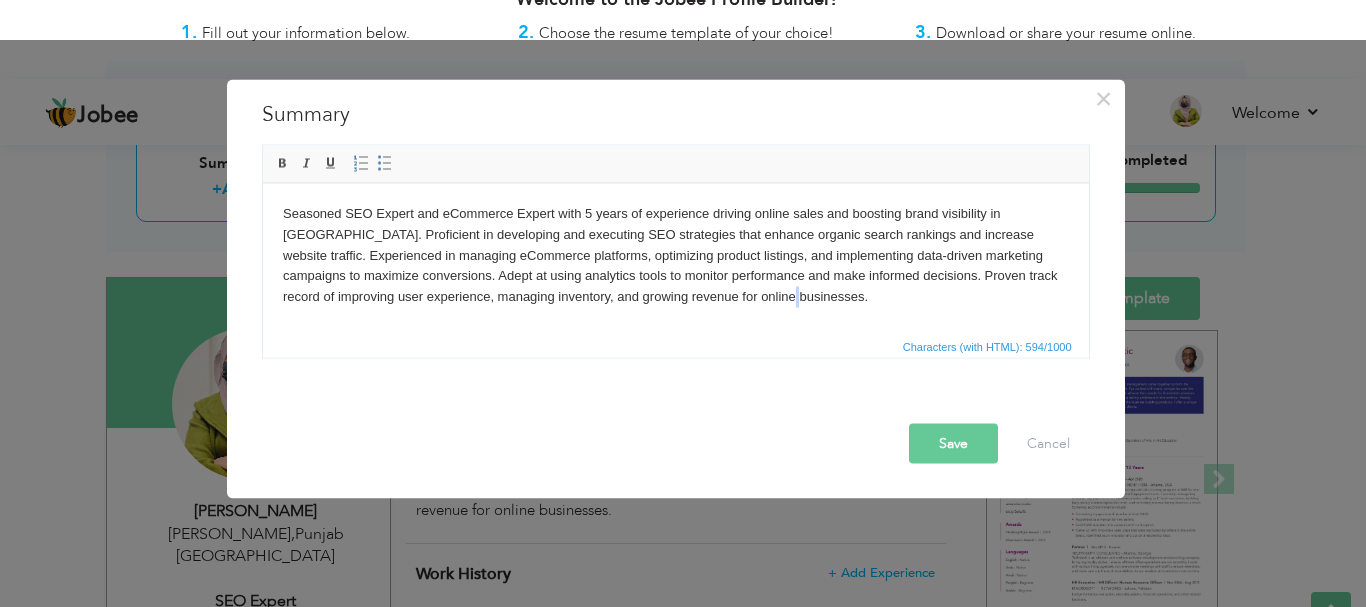 click on "Seasoned SEO Expert and eCommerce Expert with 5 years of experience driving online sales and boosting brand visibility in [GEOGRAPHIC_DATA]. Proficient in developing and executing SEO strategies that enhance organic search rankings and increase website traffic. Experienced in managing eCommerce platforms, optimizing product listings, and implementing data-driven marketing campaigns to maximize conversions. Adept at using analytics tools to monitor performance and make informed decisions. Proven track record of improving user experience, managing inventory, and growing revenue for online businesses." at bounding box center [675, 255] 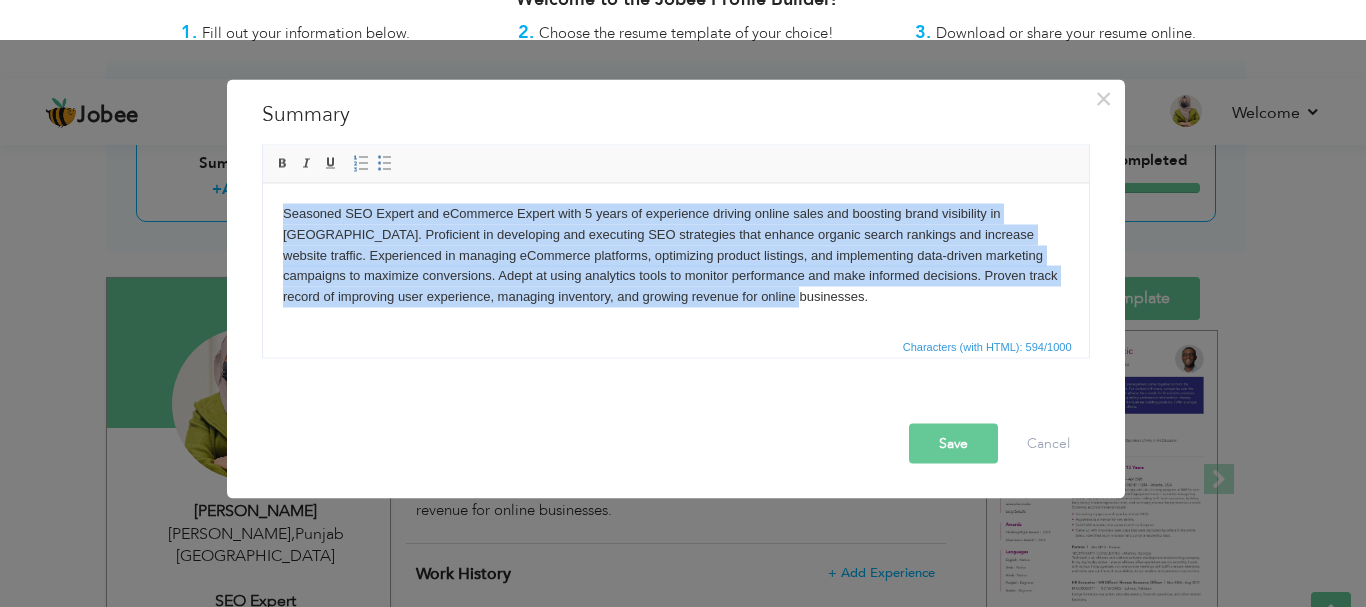 click on "Seasoned SEO Expert and eCommerce Expert with 5 years of experience driving online sales and boosting brand visibility in [GEOGRAPHIC_DATA]. Proficient in developing and executing SEO strategies that enhance organic search rankings and increase website traffic. Experienced in managing eCommerce platforms, optimizing product listings, and implementing data-driven marketing campaigns to maximize conversions. Adept at using analytics tools to monitor performance and make informed decisions. Proven track record of improving user experience, managing inventory, and growing revenue for online businesses." at bounding box center [675, 255] 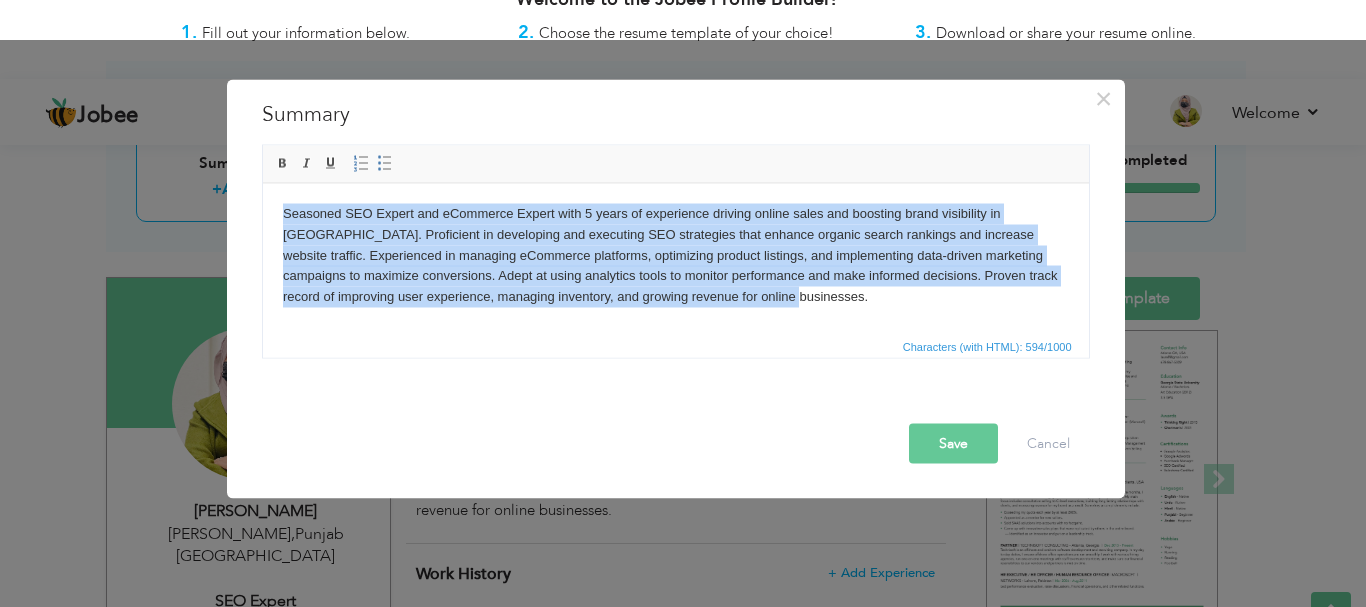 click on "Seasoned SEO Expert and eCommerce Expert with 5 years of experience driving online sales and boosting brand visibility in [GEOGRAPHIC_DATA]. Proficient in developing and executing SEO strategies that enhance organic search rankings and increase website traffic. Experienced in managing eCommerce platforms, optimizing product listings, and implementing data-driven marketing campaigns to maximize conversions. Adept at using analytics tools to monitor performance and make informed decisions. Proven track record of improving user experience, managing inventory, and growing revenue for online businesses." at bounding box center [675, 255] 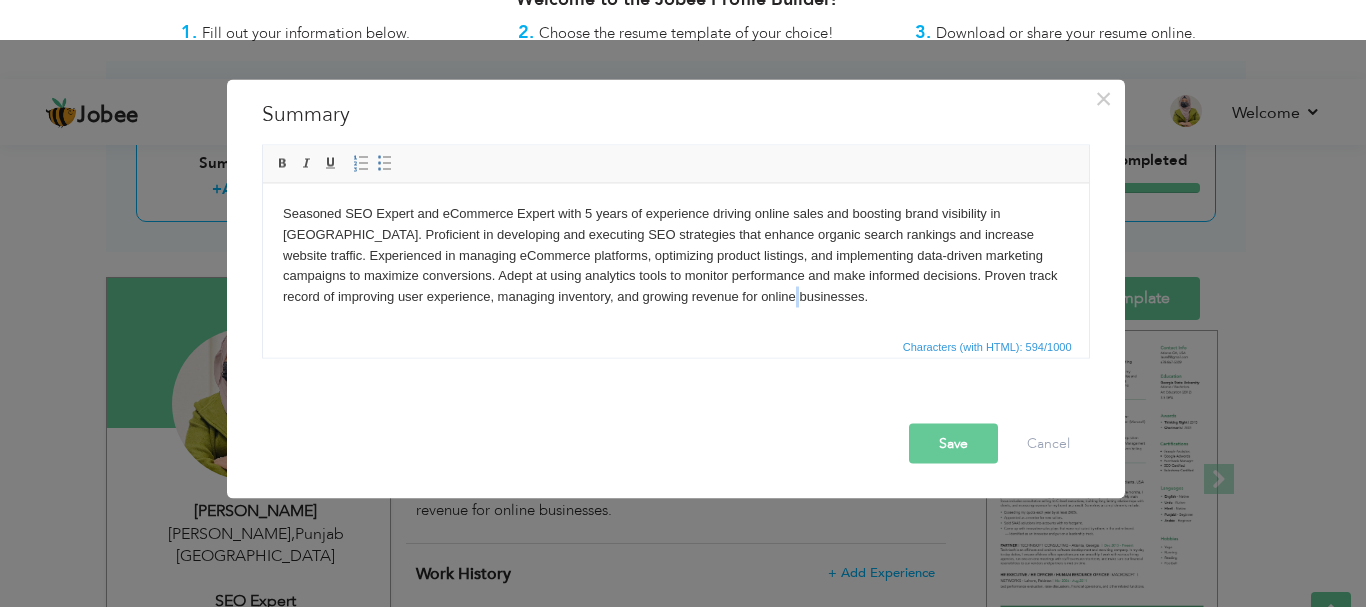click on "Seasoned SEO Expert and eCommerce Expert with 5 years of experience driving online sales and boosting brand visibility in [GEOGRAPHIC_DATA]. Proficient in developing and executing SEO strategies that enhance organic search rankings and increase website traffic. Experienced in managing eCommerce platforms, optimizing product listings, and implementing data-driven marketing campaigns to maximize conversions. Adept at using analytics tools to monitor performance and make informed decisions. Proven track record of improving user experience, managing inventory, and growing revenue for online businesses." at bounding box center (675, 255) 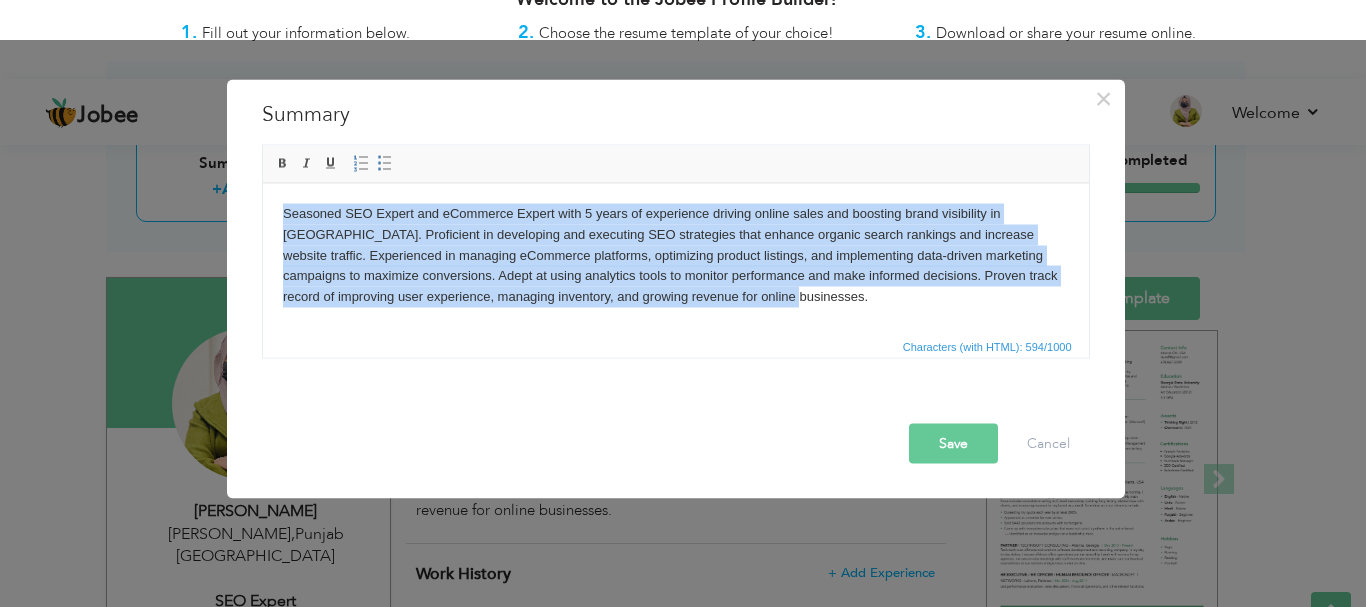 click on "Seasoned SEO Expert and eCommerce Expert with 5 years of experience driving online sales and boosting brand visibility in [GEOGRAPHIC_DATA]. Proficient in developing and executing SEO strategies that enhance organic search rankings and increase website traffic. Experienced in managing eCommerce platforms, optimizing product listings, and implementing data-driven marketing campaigns to maximize conversions. Adept at using analytics tools to monitor performance and make informed decisions. Proven track record of improving user experience, managing inventory, and growing revenue for online businesses." at bounding box center (675, 255) 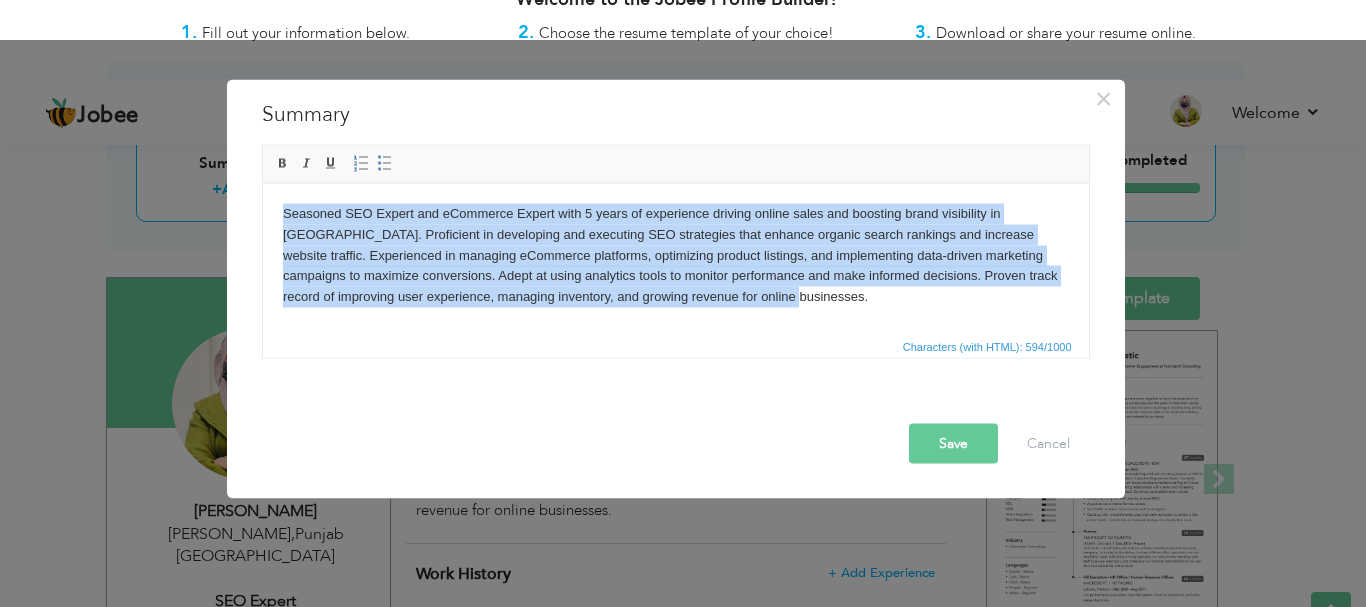 click on "Seasoned SEO Expert and eCommerce Expert with 5 years of experience driving online sales and boosting brand visibility in [GEOGRAPHIC_DATA]. Proficient in developing and executing SEO strategies that enhance organic search rankings and increase website traffic. Experienced in managing eCommerce platforms, optimizing product listings, and implementing data-driven marketing campaigns to maximize conversions. Adept at using analytics tools to monitor performance and make informed decisions. Proven track record of improving user experience, managing inventory, and growing revenue for online businesses." at bounding box center (675, 255) 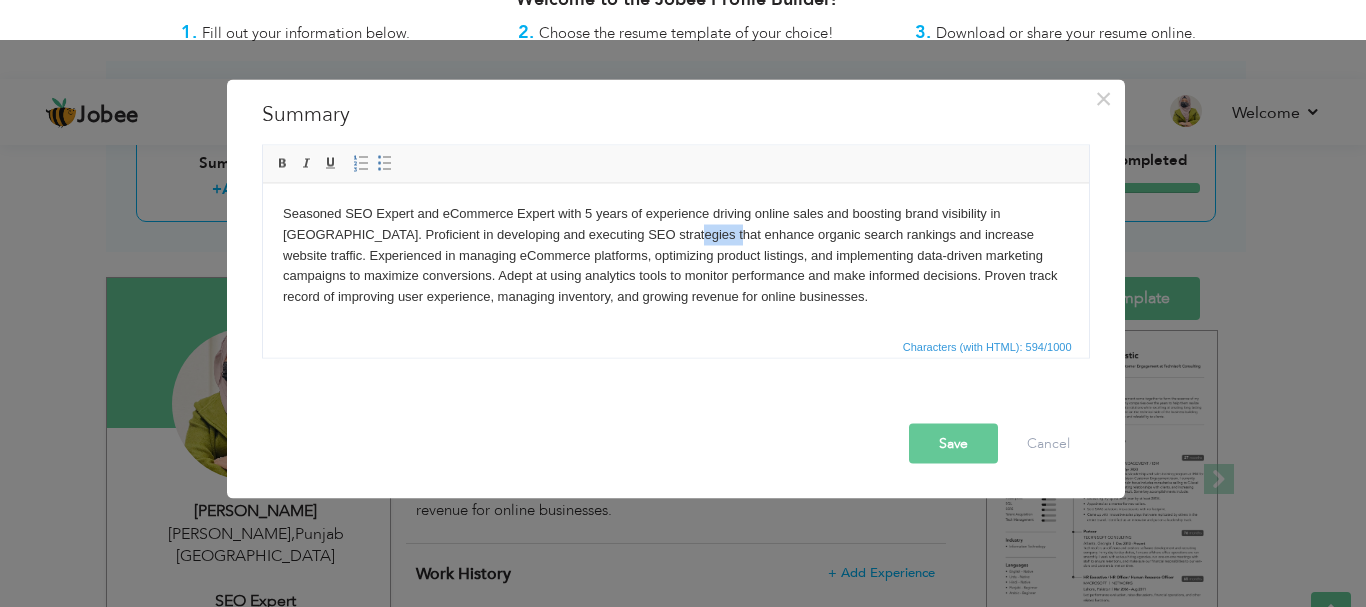 click on "Seasoned SEO Expert and eCommerce Expert with 5 years of experience driving online sales and boosting brand visibility in [GEOGRAPHIC_DATA]. Proficient in developing and executing SEO strategies that enhance organic search rankings and increase website traffic. Experienced in managing eCommerce platforms, optimizing product listings, and implementing data-driven marketing campaigns to maximize conversions. Adept at using analytics tools to monitor performance and make informed decisions. Proven track record of improving user experience, managing inventory, and growing revenue for online businesses." at bounding box center [675, 255] 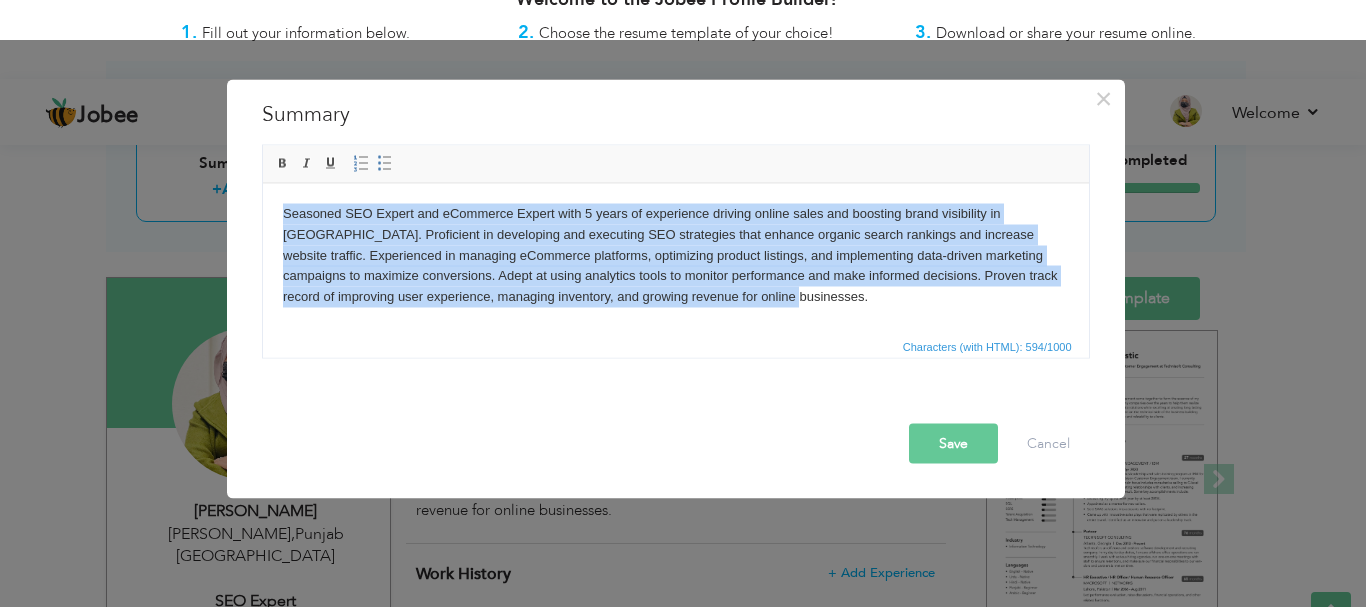 click on "Seasoned SEO Expert and eCommerce Expert with 5 years of experience driving online sales and boosting brand visibility in [GEOGRAPHIC_DATA]. Proficient in developing and executing SEO strategies that enhance organic search rankings and increase website traffic. Experienced in managing eCommerce platforms, optimizing product listings, and implementing data-driven marketing campaigns to maximize conversions. Adept at using analytics tools to monitor performance and make informed decisions. Proven track record of improving user experience, managing inventory, and growing revenue for online businesses." at bounding box center (675, 255) 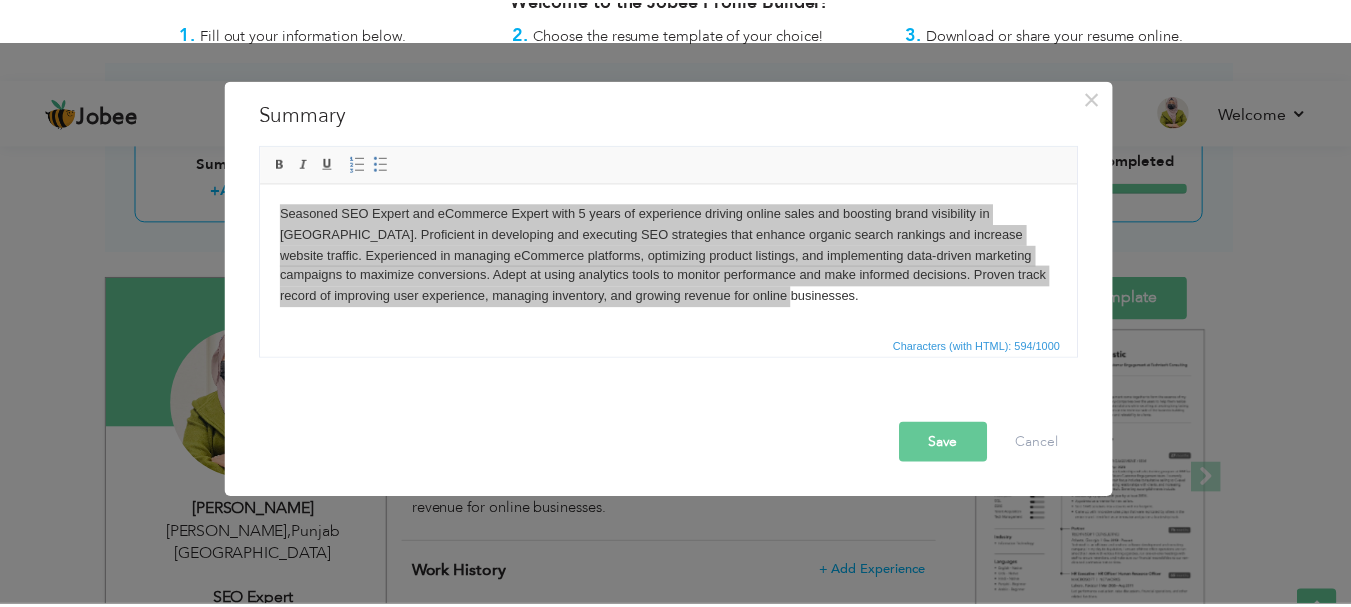 scroll, scrollTop: 0, scrollLeft: 0, axis: both 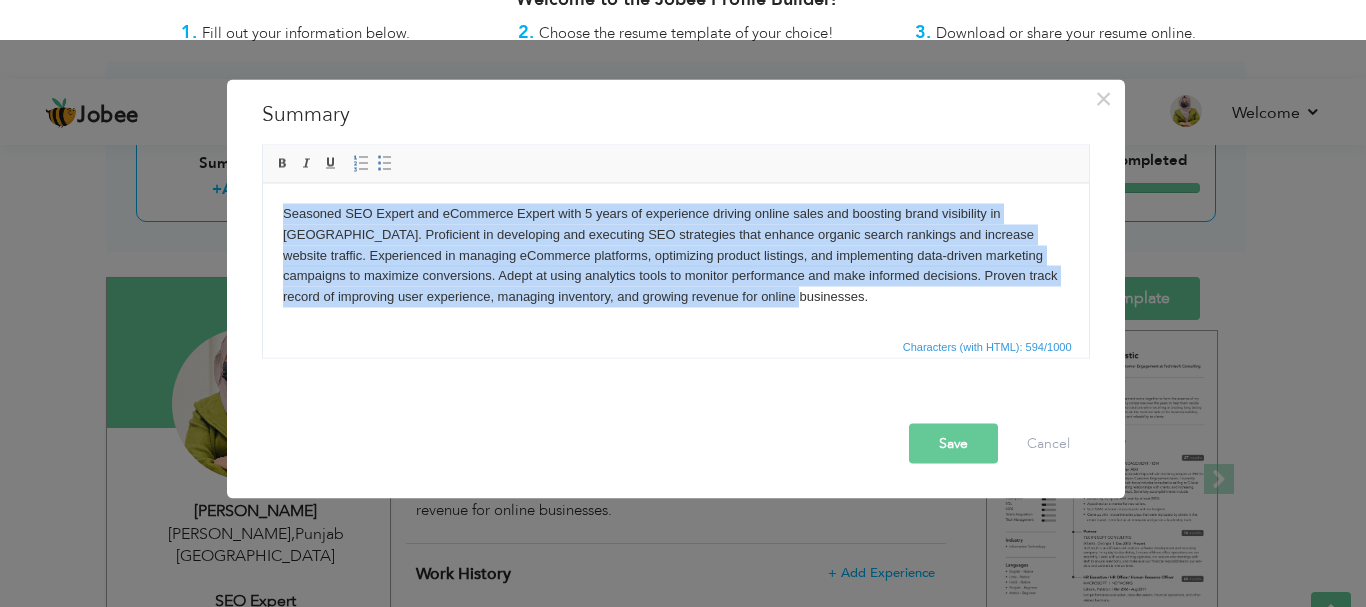 click on "Seasoned SEO Expert and eCommerce Expert with 5 years of experience driving online sales and boosting brand visibility in [GEOGRAPHIC_DATA]. Proficient in developing and executing SEO strategies that enhance organic search rankings and increase website traffic. Experienced in managing eCommerce platforms, optimizing product listings, and implementing data-driven marketing campaigns to maximize conversions. Adept at using analytics tools to monitor performance and make informed decisions. Proven track record of improving user experience, managing inventory, and growing revenue for online businesses." at bounding box center [675, 255] 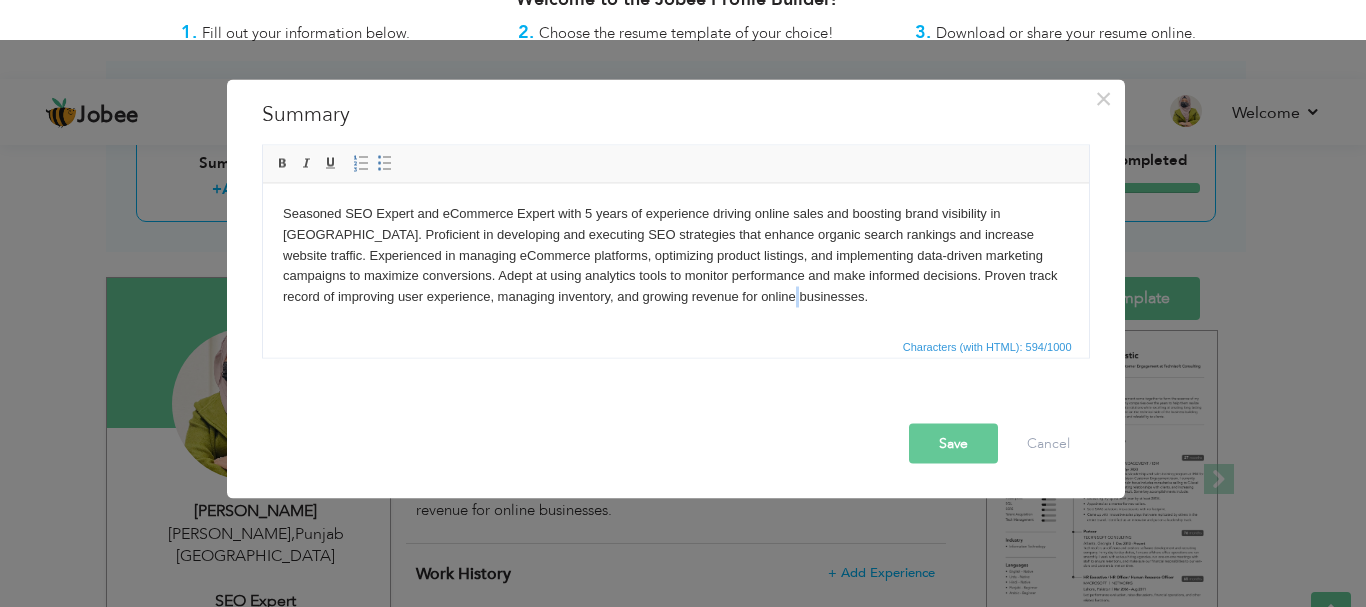 click on "Seasoned SEO Expert and eCommerce Expert with 5 years of experience driving online sales and boosting brand visibility in [GEOGRAPHIC_DATA]. Proficient in developing and executing SEO strategies that enhance organic search rankings and increase website traffic. Experienced in managing eCommerce platforms, optimizing product listings, and implementing data-driven marketing campaigns to maximize conversions. Adept at using analytics tools to monitor performance and make informed decisions. Proven track record of improving user experience, managing inventory, and growing revenue for online businesses." at bounding box center (675, 255) 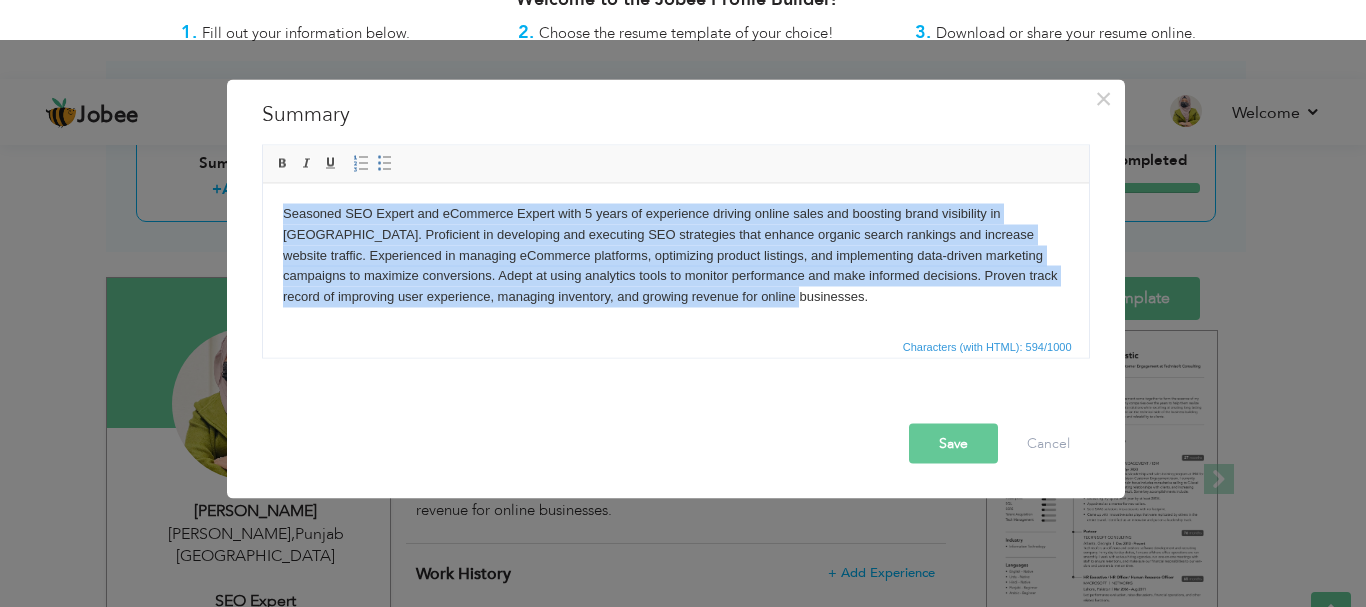 click on "Seasoned SEO Expert and eCommerce Expert with 5 years of experience driving online sales and boosting brand visibility in [GEOGRAPHIC_DATA]. Proficient in developing and executing SEO strategies that enhance organic search rankings and increase website traffic. Experienced in managing eCommerce platforms, optimizing product listings, and implementing data-driven marketing campaigns to maximize conversions. Adept at using analytics tools to monitor performance and make informed decisions. Proven track record of improving user experience, managing inventory, and growing revenue for online businesses." at bounding box center (675, 255) 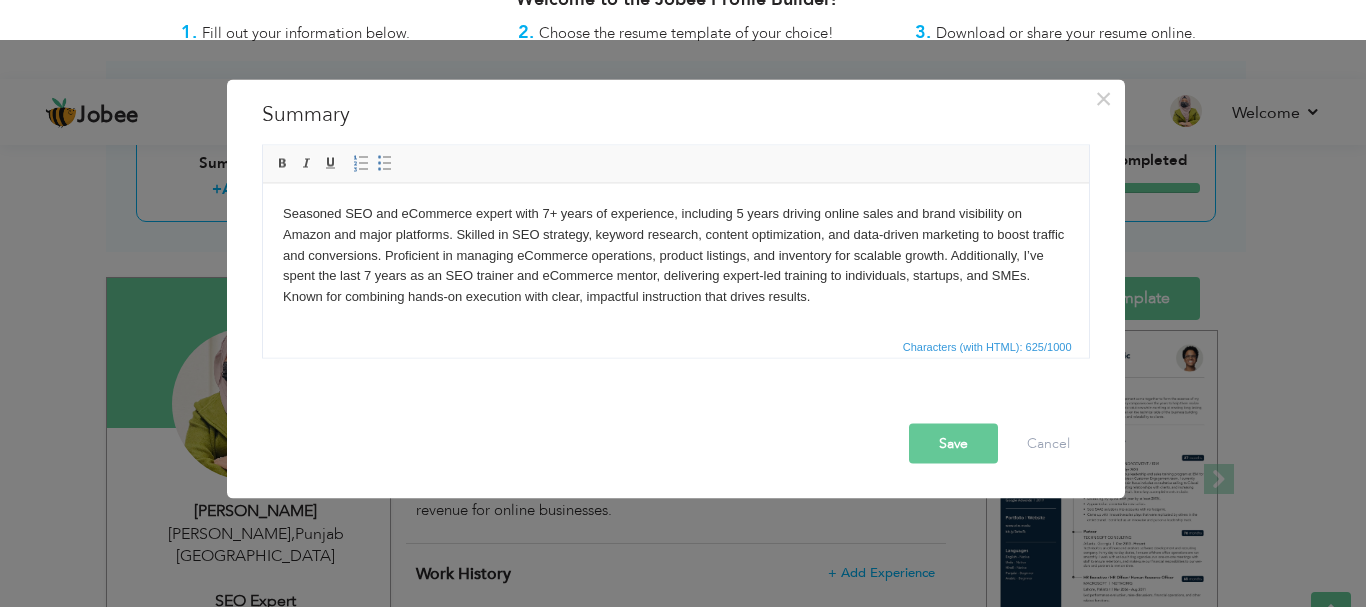 click on "Save" at bounding box center (953, 443) 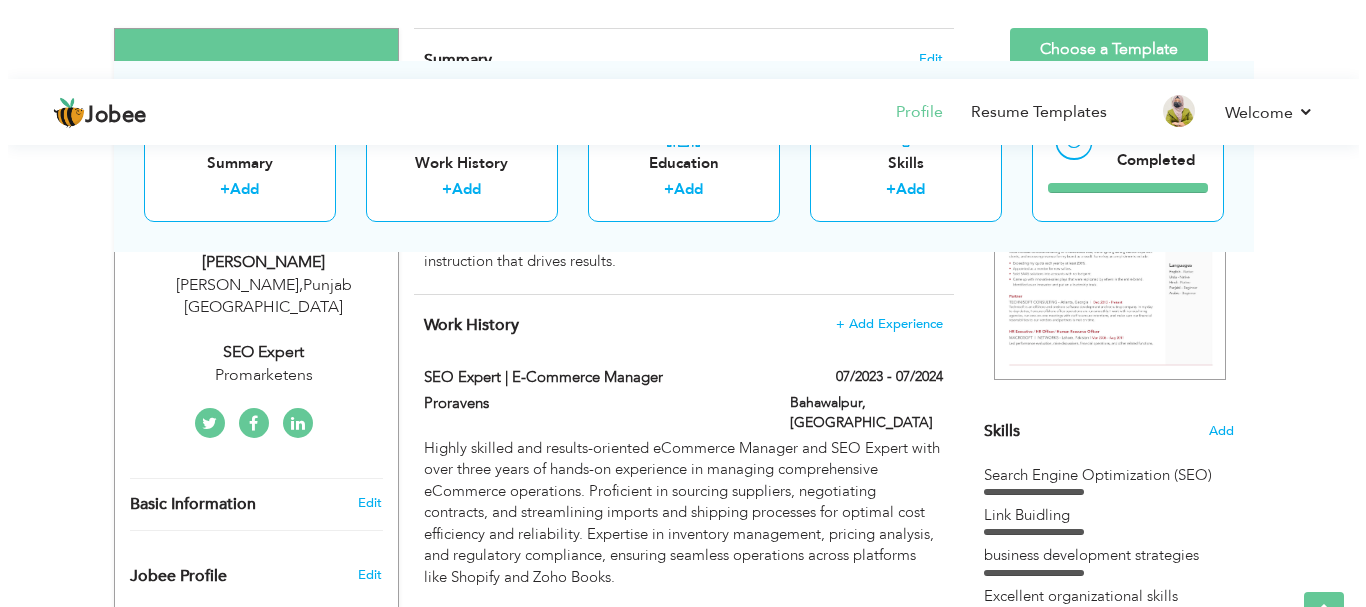 scroll, scrollTop: 427, scrollLeft: 0, axis: vertical 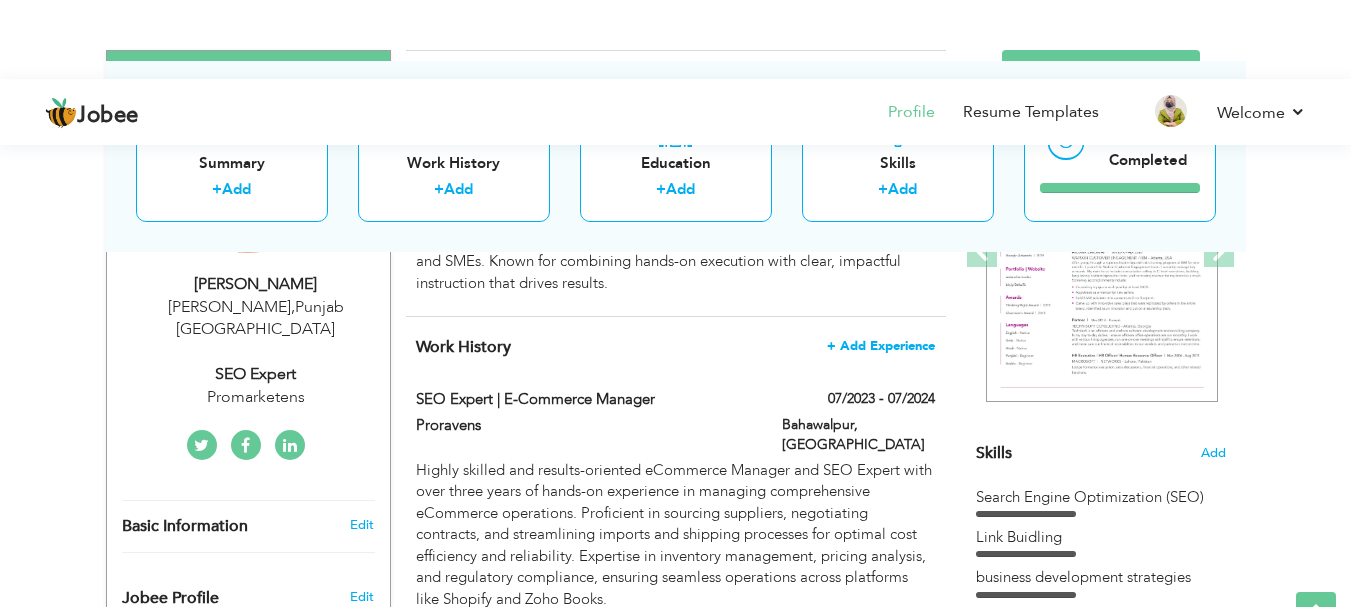 click on "+ Add Experience" at bounding box center [881, 346] 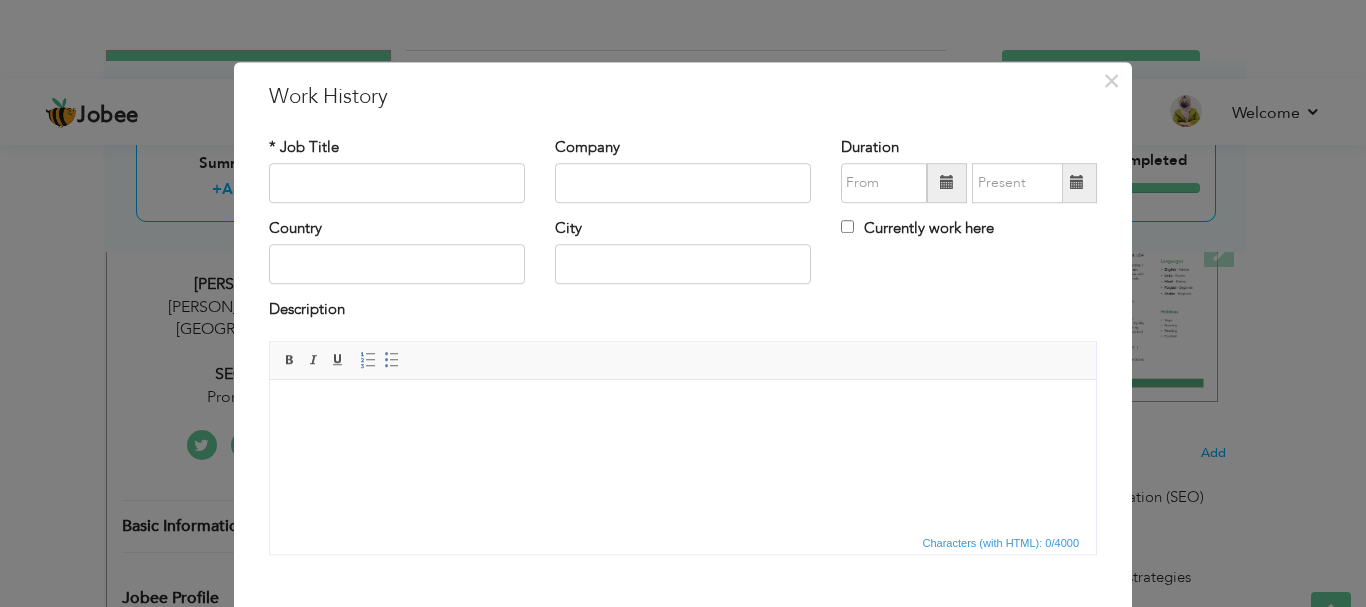 click at bounding box center [683, 409] 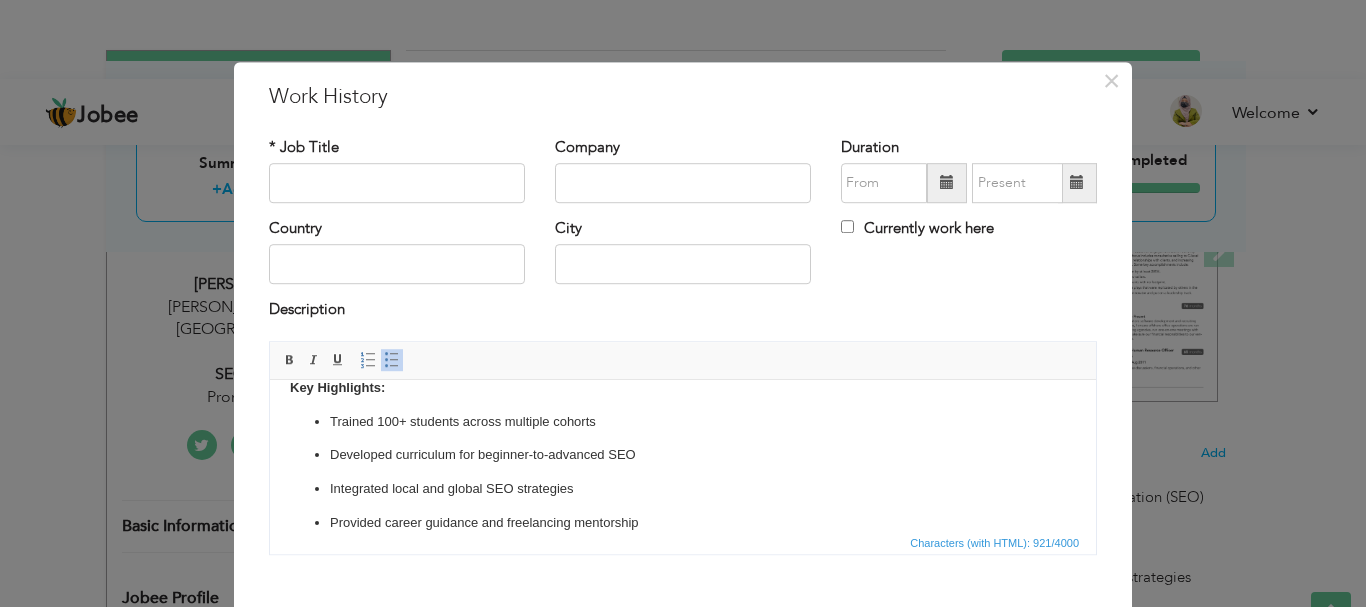 click on "Trained 100+ students across multiple cohorts" at bounding box center [683, 421] 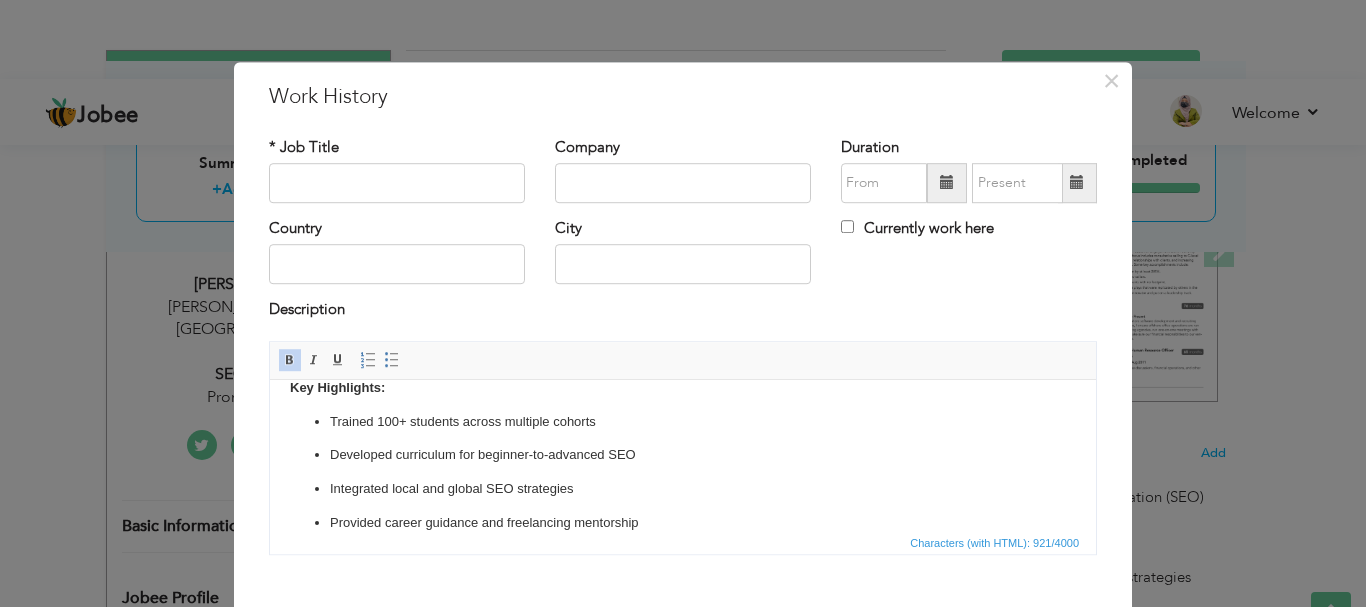 type 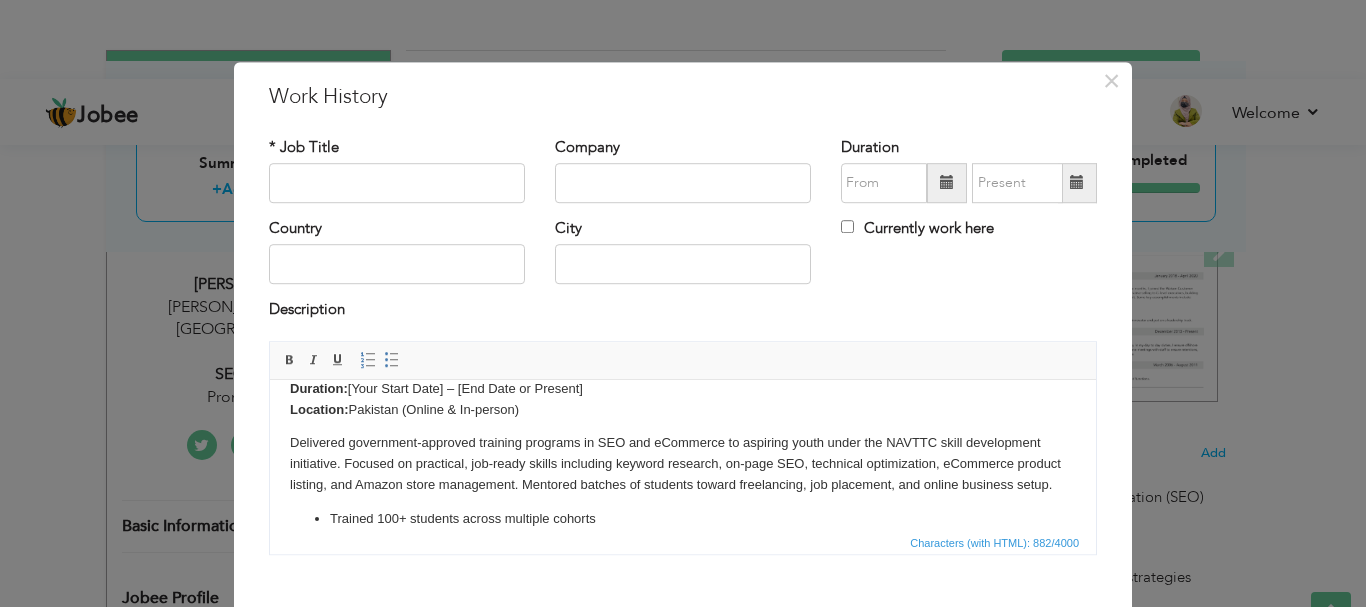 scroll, scrollTop: 22, scrollLeft: 0, axis: vertical 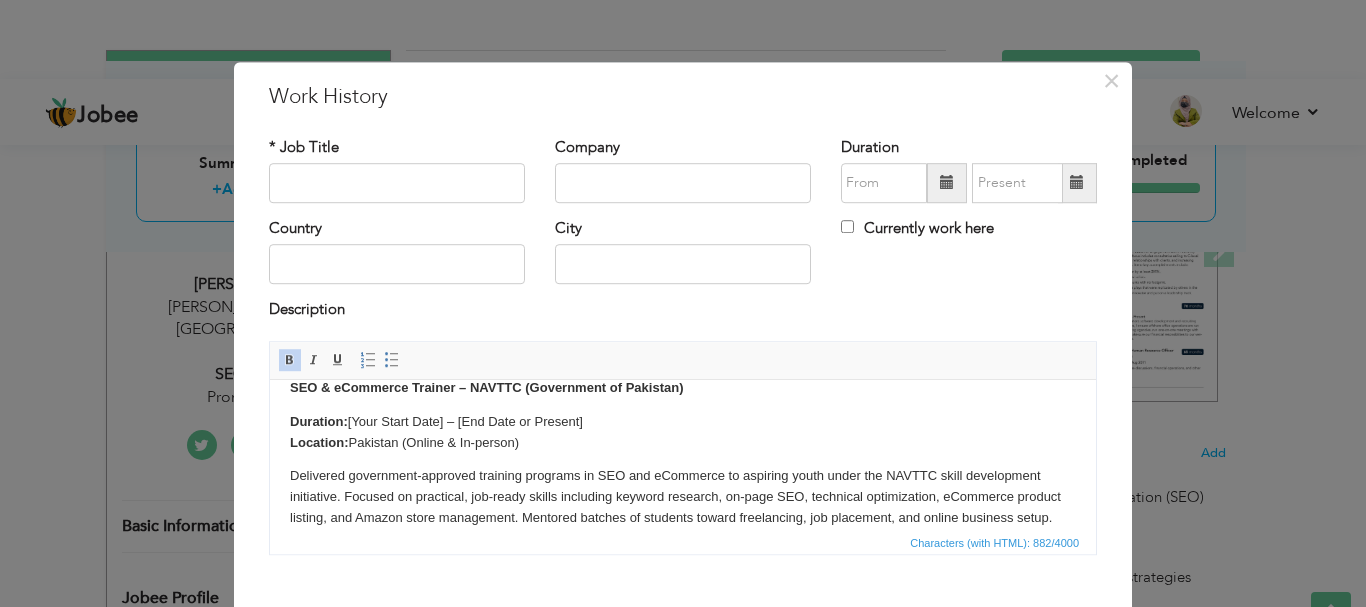 click on "Duration:  [Your Start Date] – [End Date or Present] Location:  [GEOGRAPHIC_DATA] (Online & In-person)" at bounding box center [683, 432] 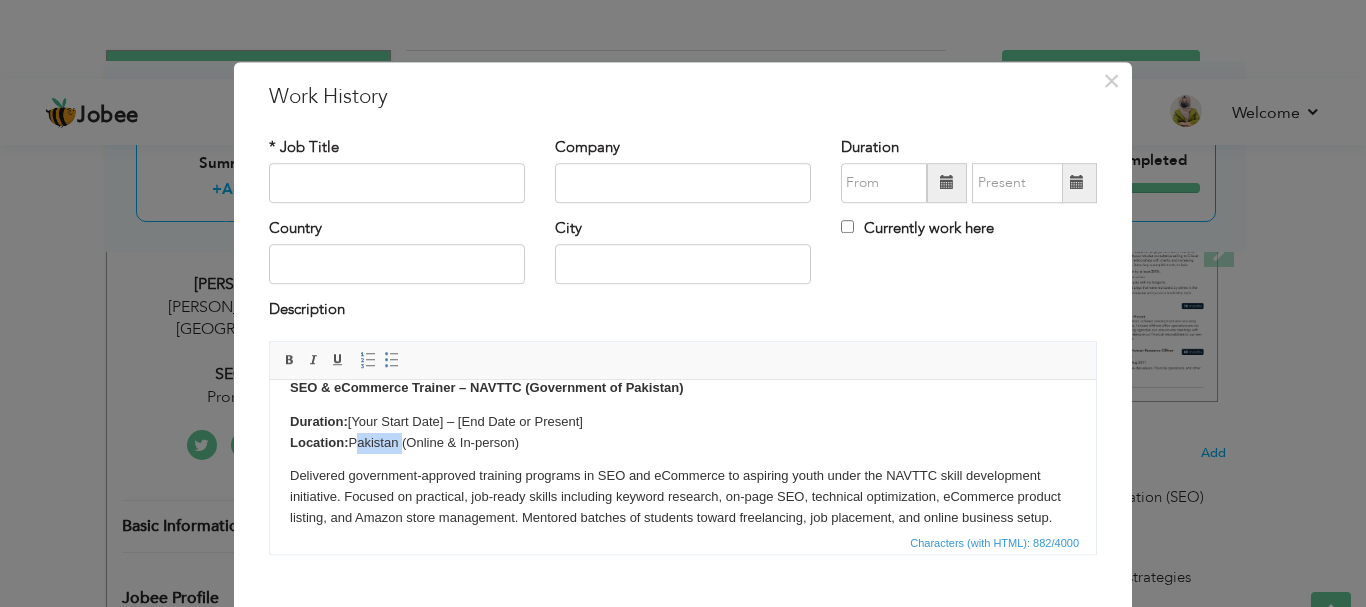 drag, startPoint x: 352, startPoint y: 440, endPoint x: 403, endPoint y: 442, distance: 51.0392 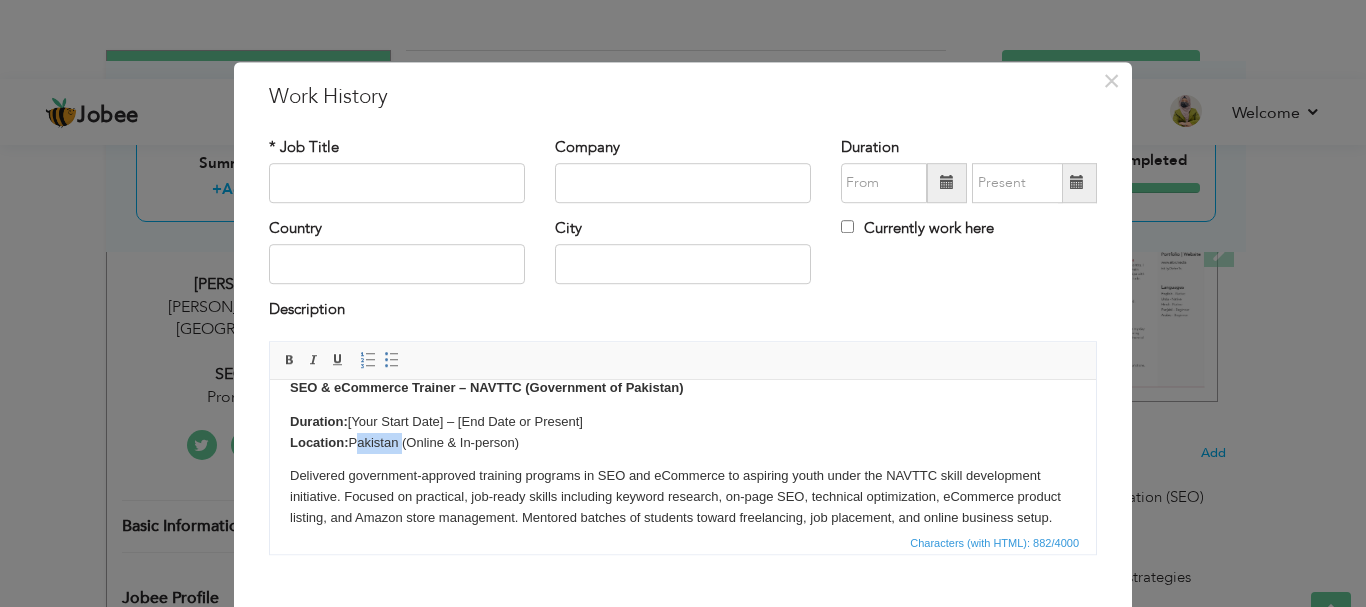 copy on "[GEOGRAPHIC_DATA]" 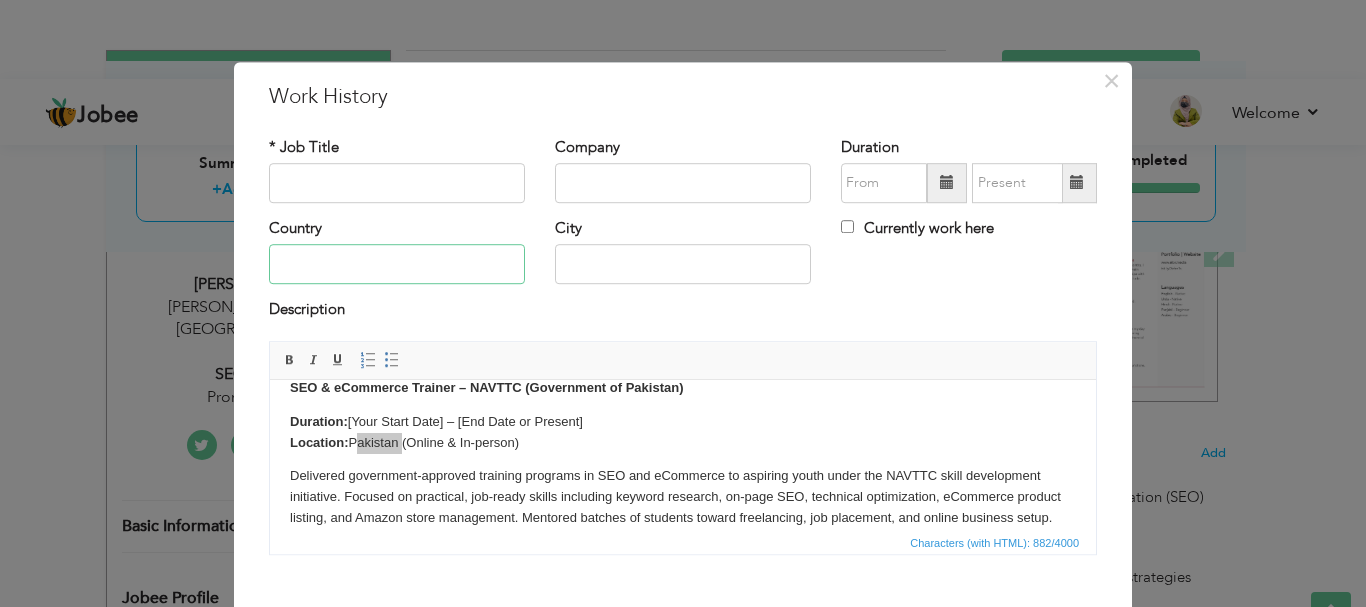 click at bounding box center [397, 265] 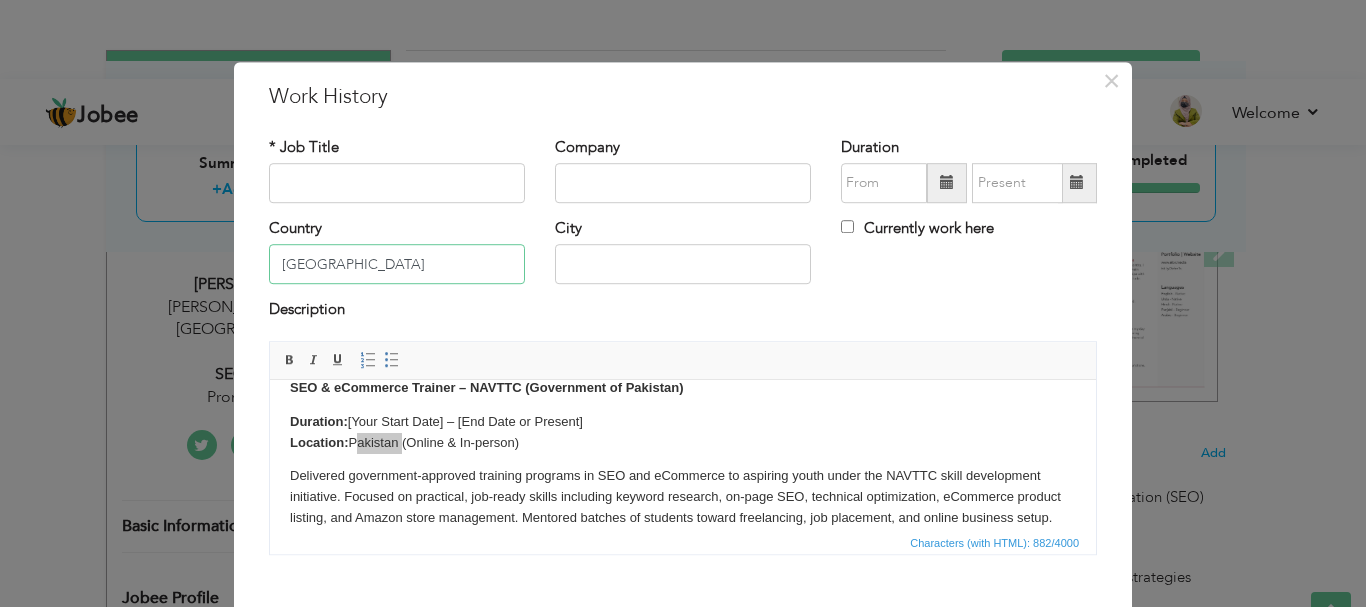 type on "[GEOGRAPHIC_DATA]" 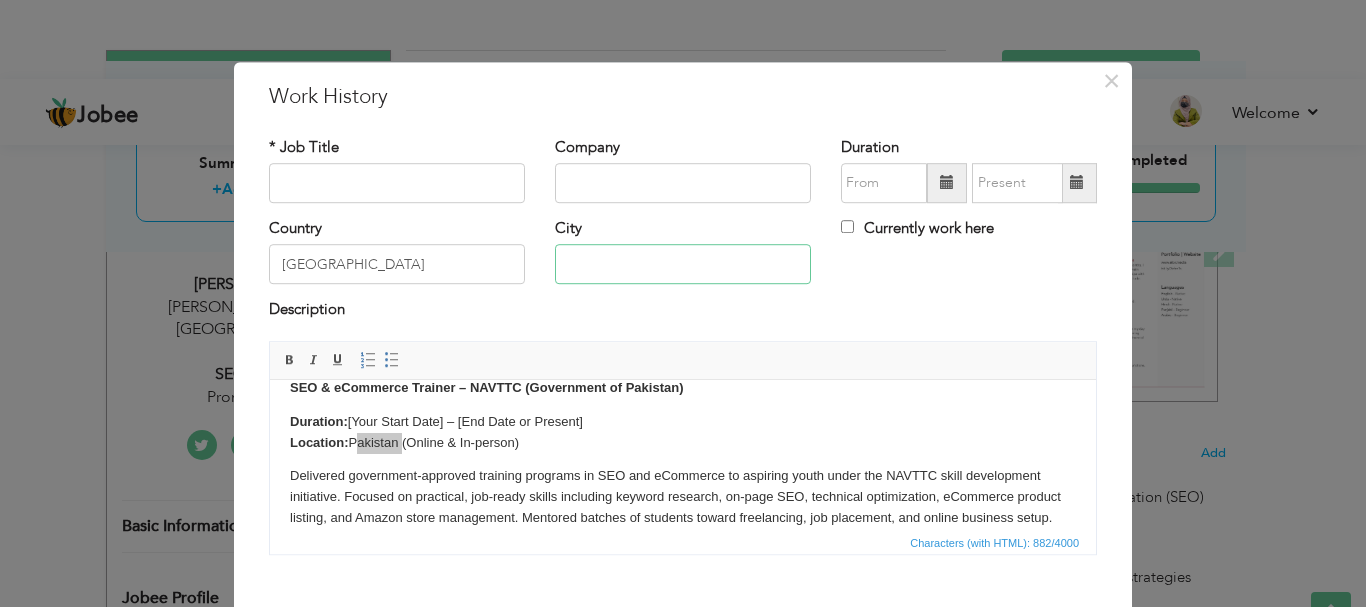 click at bounding box center (683, 265) 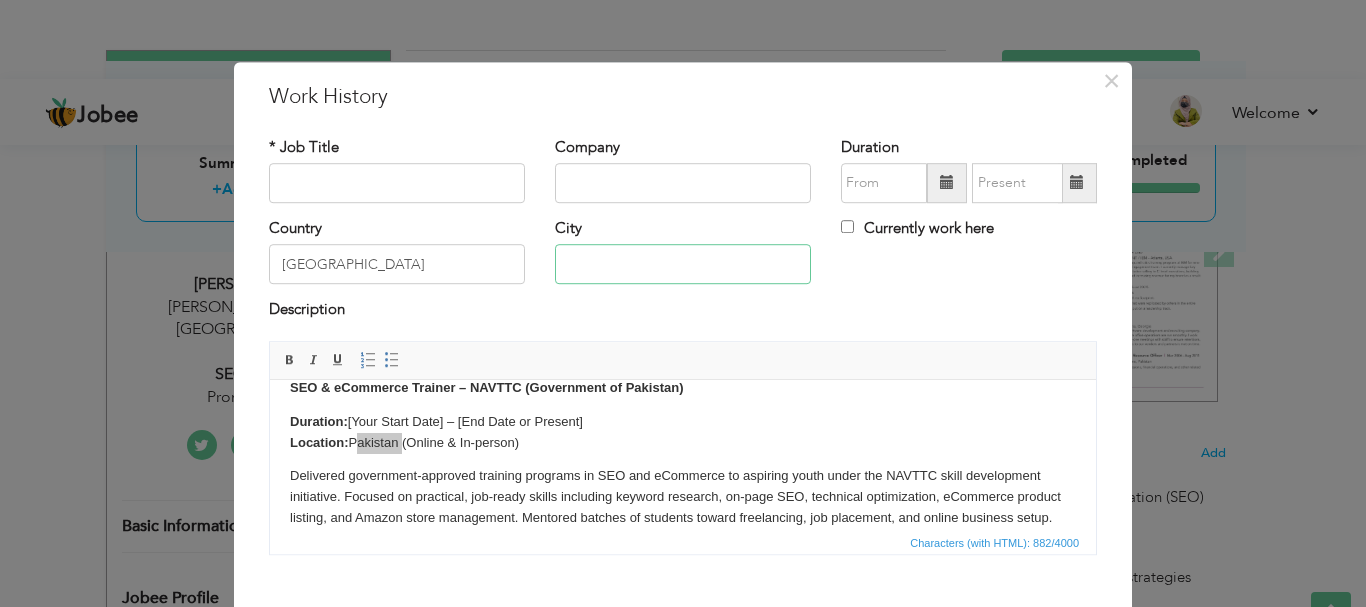 type on "[PERSON_NAME]" 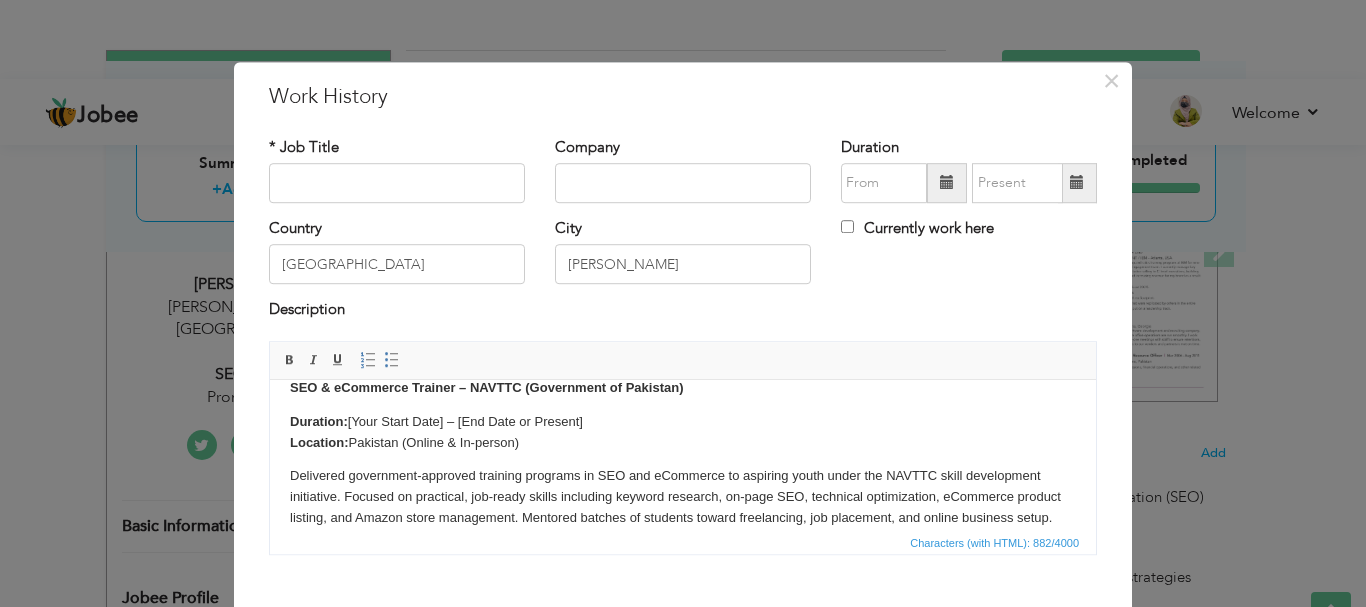 click on "Duration:  [Your Start Date] – [End Date or Present] Location:  [GEOGRAPHIC_DATA] (Online & In-person)" at bounding box center (683, 432) 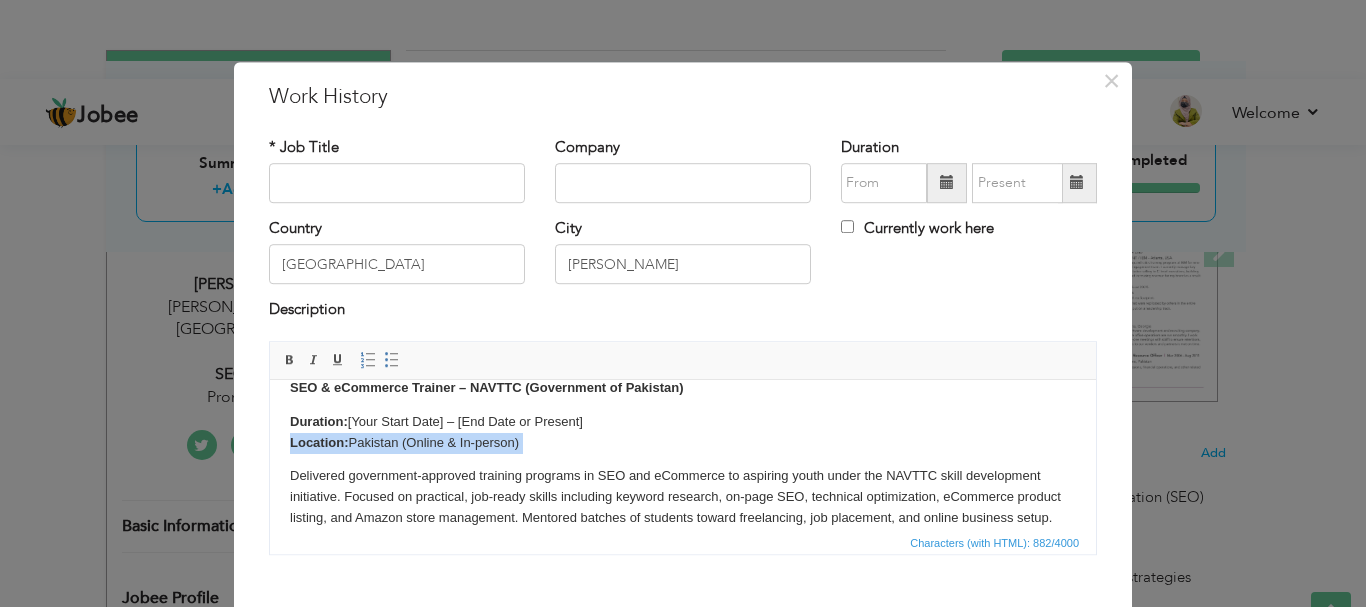 click on "Duration:  [Your Start Date] – [End Date or Present] Location:  [GEOGRAPHIC_DATA] (Online & In-person)" at bounding box center (683, 432) 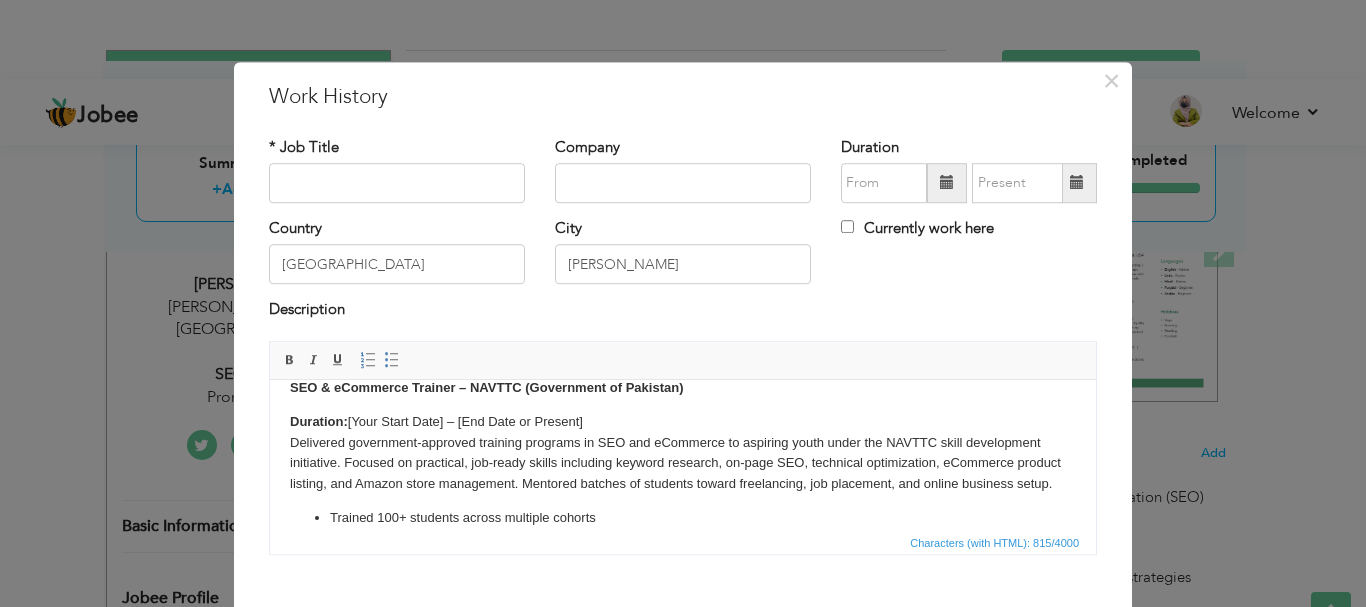 click on "Duration:  [Your Start Date] – [End Date or Present] Delivered government-approved training programs in SEO and eCommerce to aspiring youth under the NAVTTC skill development initiative. Focused on practical, job-ready skills including keyword research, on-page SEO, technical optimization, eCommerce product listing, and Amazon store management. Mentored batches of students toward freelancing, job placement, and online business setup." at bounding box center [683, 452] 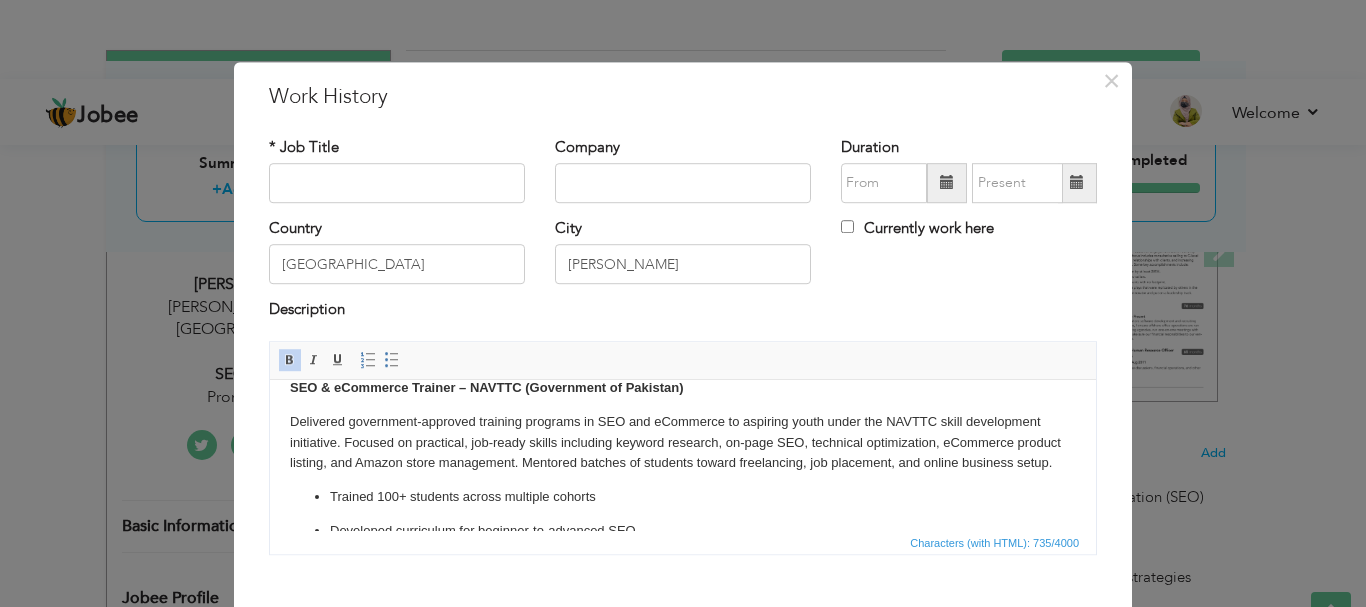 click on "SEO & eCommerce Trainer – NAVTTC (Government of Pakistan)" at bounding box center (486, 386) 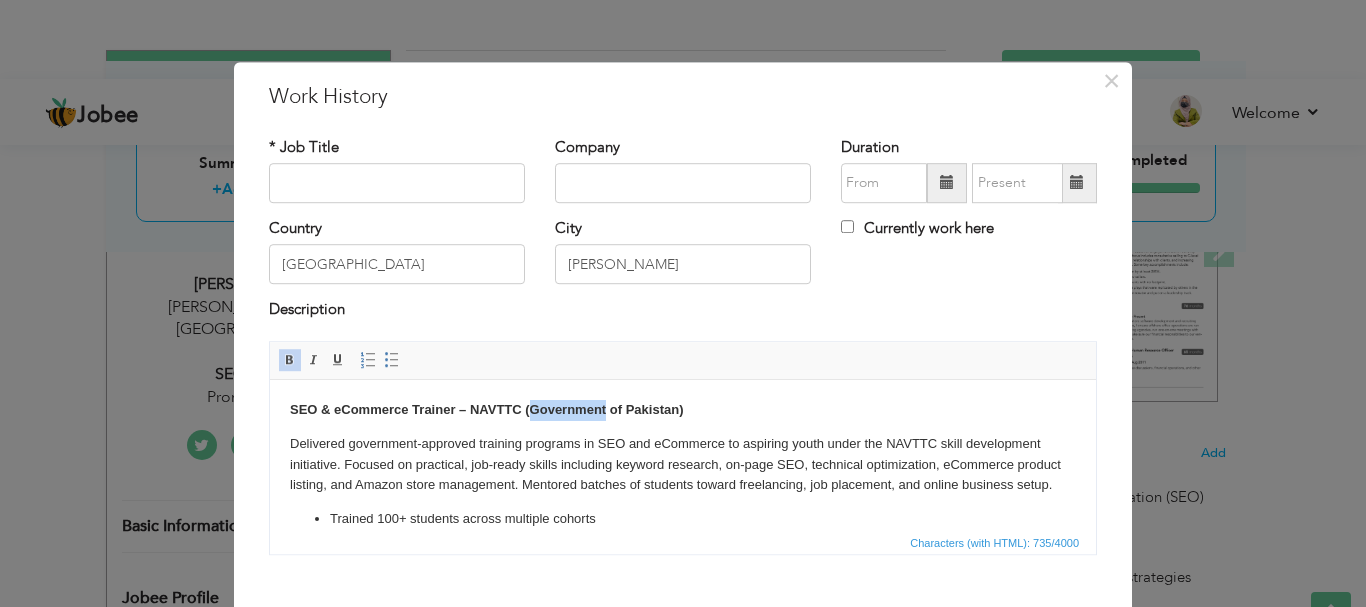 click on "SEO & eCommerce Trainer – NAVTTC (Government of Pakistan) Delivered government-approved training programs in SEO and eCommerce to aspiring youth under the NAVTTC skill development initiative. Focused on practical, job-ready skills including keyword research, on-page SEO, technical optimization, eCommerce product listing, and Amazon store management. Mentored batches of students toward freelancing, job placement, and online business setup. Trained 100+ students across multiple cohorts Developed curriculum for beginner-to-advanced SEO Integrated local and global SEO strategies Provided career guidance and freelancing mentorship" at bounding box center (683, 514) 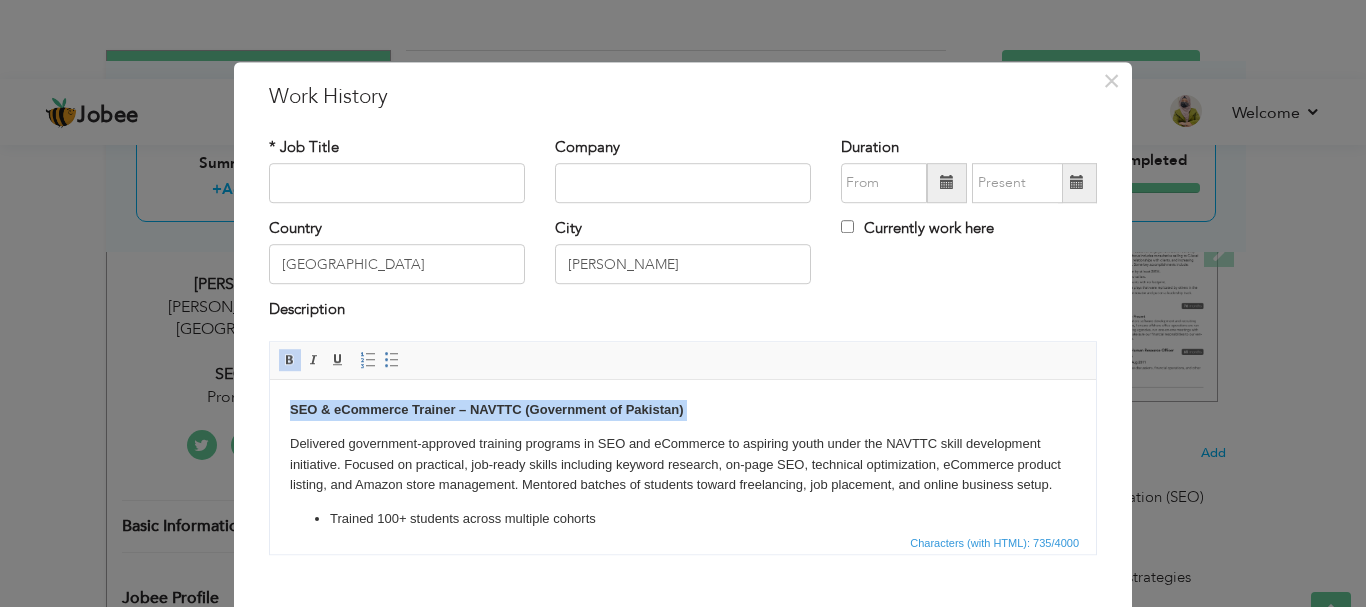 click on "SEO & eCommerce Trainer – NAVTTC (Government of Pakistan) Delivered government-approved training programs in SEO and eCommerce to aspiring youth under the NAVTTC skill development initiative. Focused on practical, job-ready skills including keyword research, on-page SEO, technical optimization, eCommerce product listing, and Amazon store management. Mentored batches of students toward freelancing, job placement, and online business setup. Trained 100+ students across multiple cohorts Developed curriculum for beginner-to-advanced SEO Integrated local and global SEO strategies Provided career guidance and freelancing mentorship" at bounding box center (683, 514) 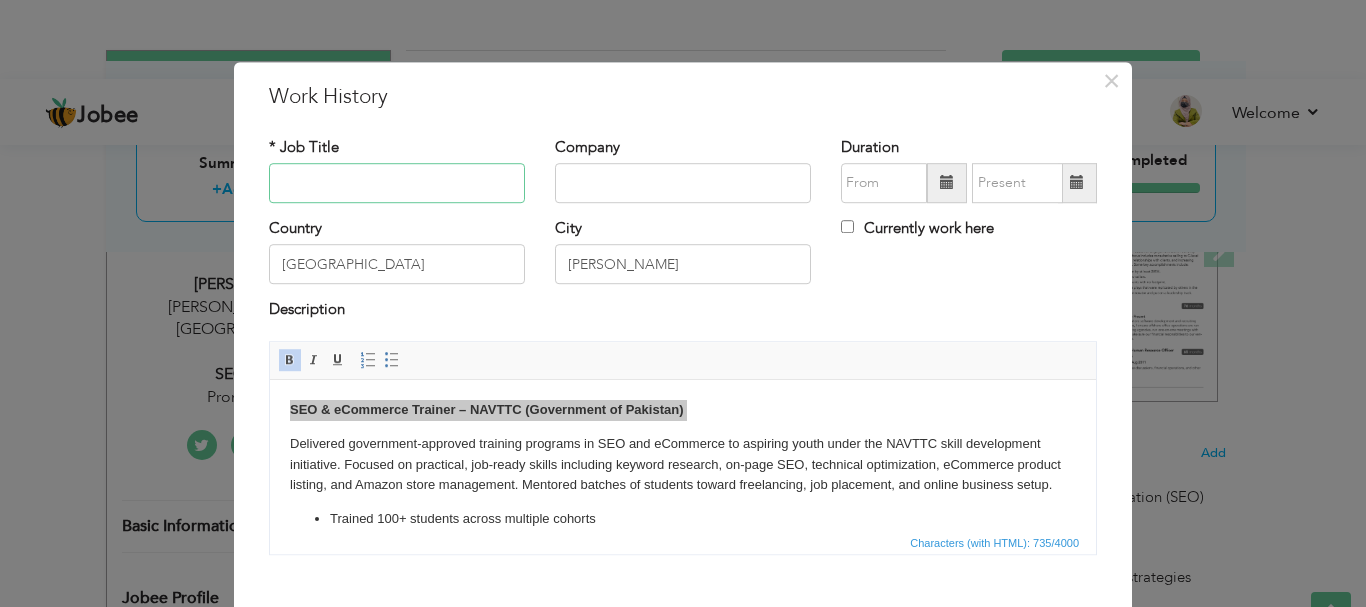 click at bounding box center (397, 183) 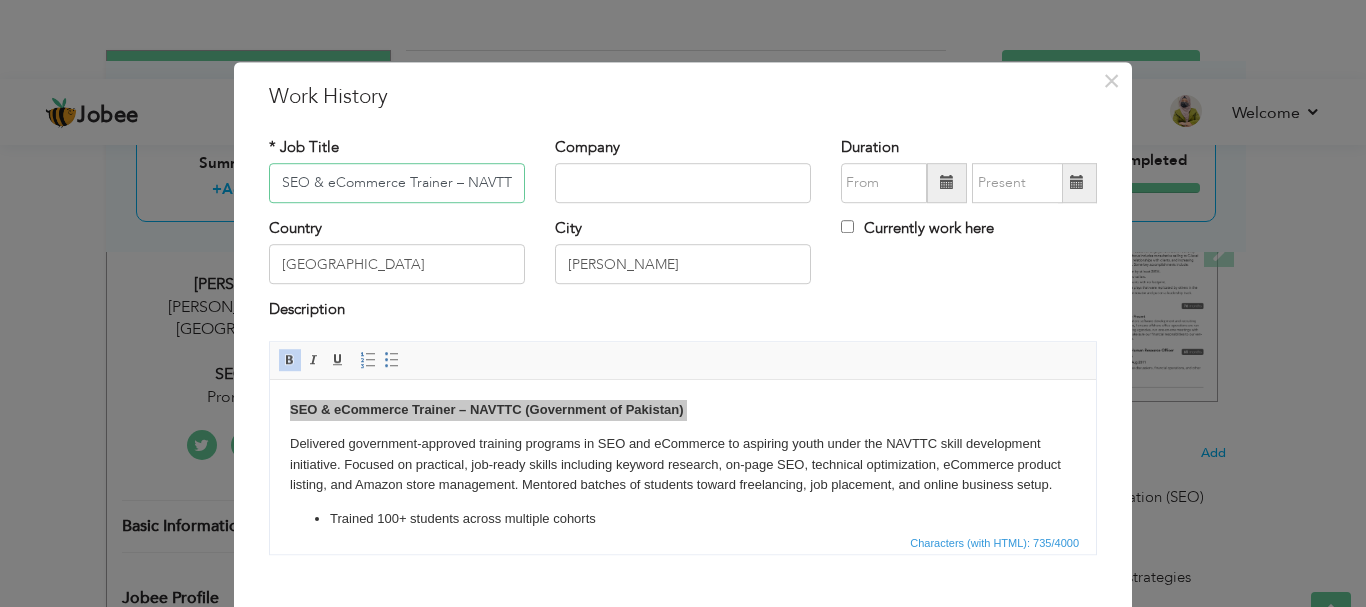 scroll, scrollTop: 0, scrollLeft: 165, axis: horizontal 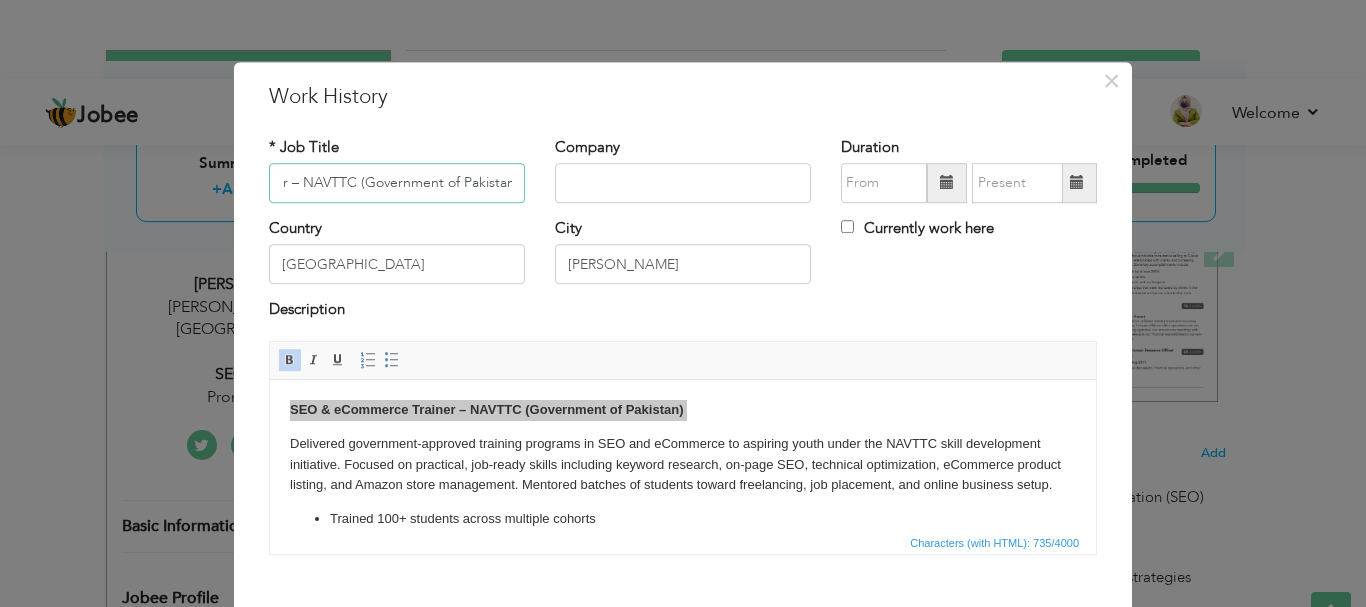 type on "SEO & eCommerce Trainer – NAVTTC (Government of Pakistan)" 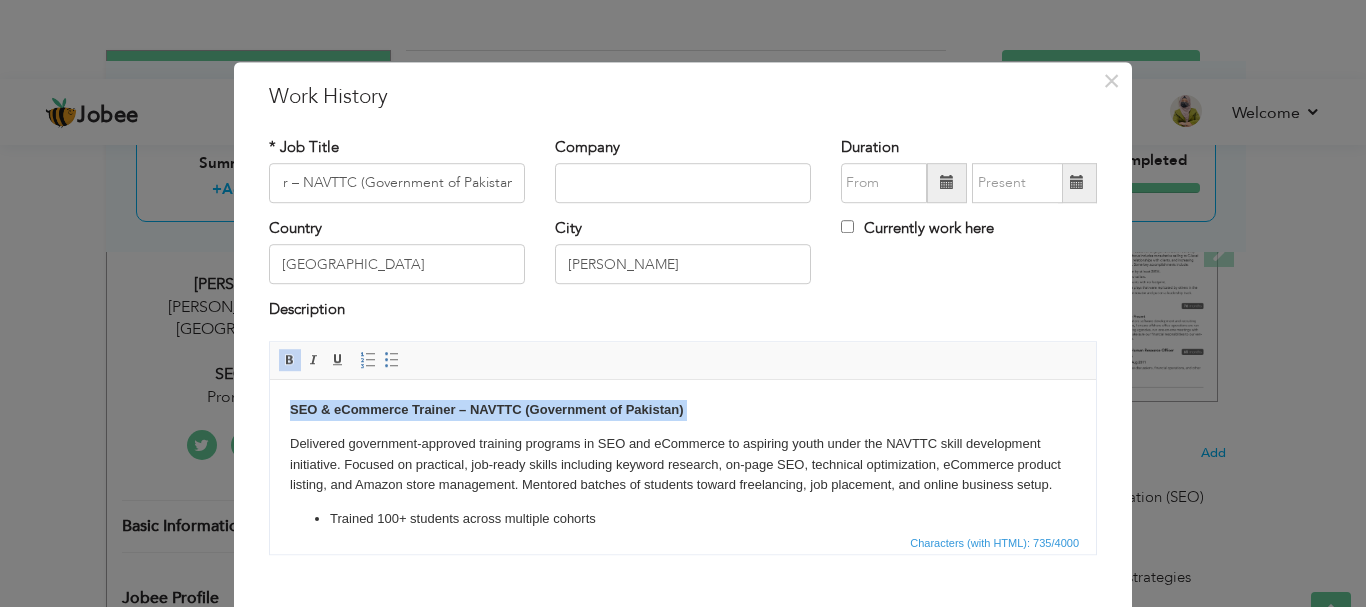 click on "SEO & eCommerce Trainer – NAVTTC (Government of Pakistan) Delivered government-approved training programs in SEO and eCommerce to aspiring youth under the NAVTTC skill development initiative. Focused on practical, job-ready skills including keyword research, on-page SEO, technical optimization, eCommerce product listing, and Amazon store management. Mentored batches of students toward freelancing, job placement, and online business setup. Trained 100+ students across multiple cohorts Developed curriculum for beginner-to-advanced SEO Integrated local and global SEO strategies Provided career guidance and freelancing mentorship" at bounding box center [683, 514] 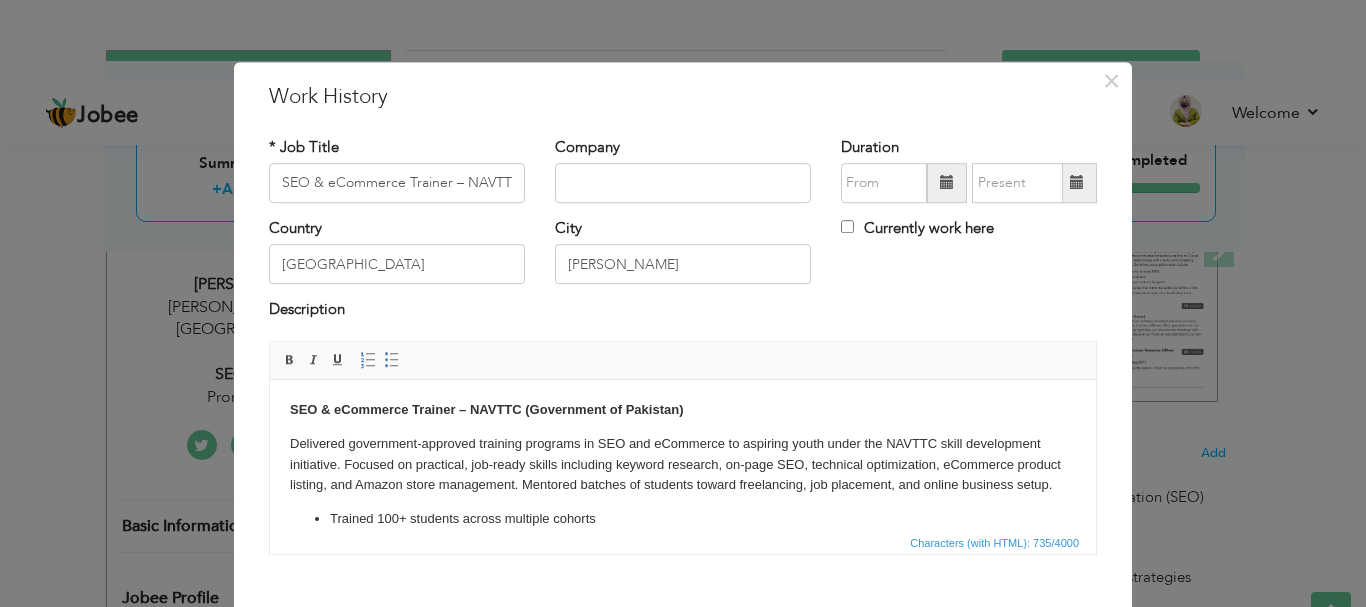 click on "SEO & eCommerce Trainer – NAVTTC (Government of Pakistan) Delivered government-approved training programs in SEO and eCommerce to aspiring youth under the NAVTTC skill development initiative. Focused on practical, job-ready skills including keyword research, on-page SEO, technical optimization, eCommerce product listing, and Amazon store management. Mentored batches of students toward freelancing, job placement, and online business setup. Trained 100+ students across multiple cohorts Developed curriculum for beginner-to-advanced SEO Integrated local and global SEO strategies Provided career guidance and freelancing mentorship" at bounding box center [683, 514] 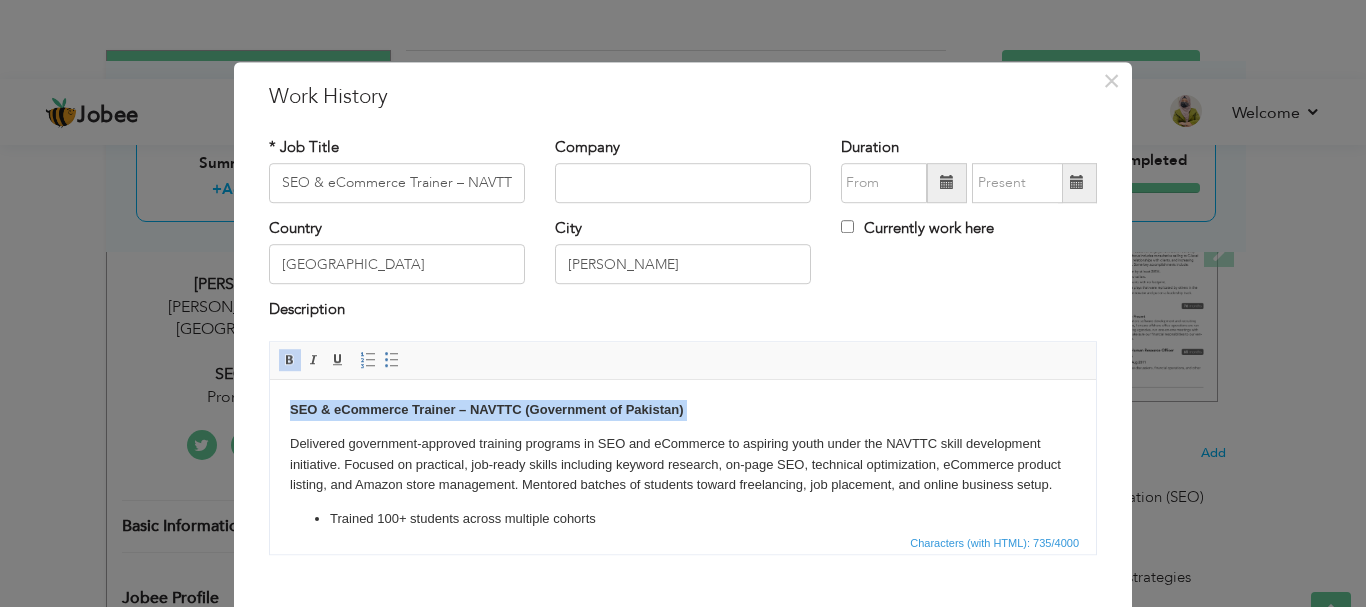 click on "SEO & eCommerce Trainer – NAVTTC (Government of Pakistan) Delivered government-approved training programs in SEO and eCommerce to aspiring youth under the NAVTTC skill development initiative. Focused on practical, job-ready skills including keyword research, on-page SEO, technical optimization, eCommerce product listing, and Amazon store management. Mentored batches of students toward freelancing, job placement, and online business setup. Trained 100+ students across multiple cohorts Developed curriculum for beginner-to-advanced SEO Integrated local and global SEO strategies Provided career guidance and freelancing mentorship" at bounding box center [683, 514] 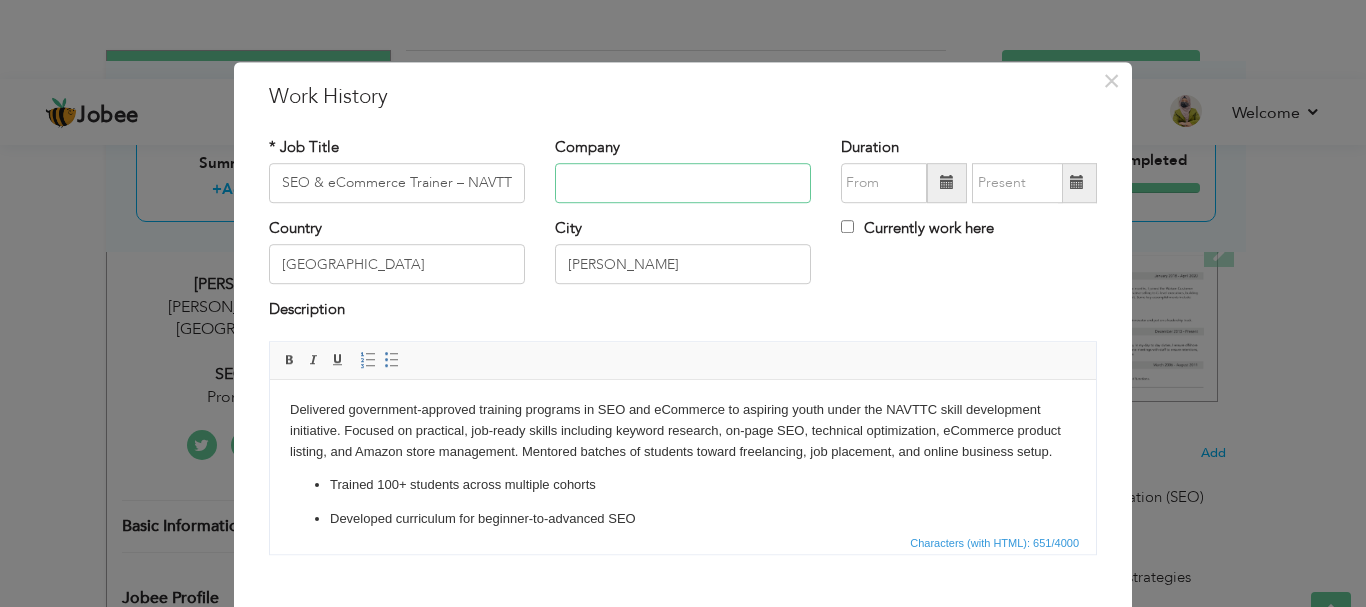 click at bounding box center [683, 183] 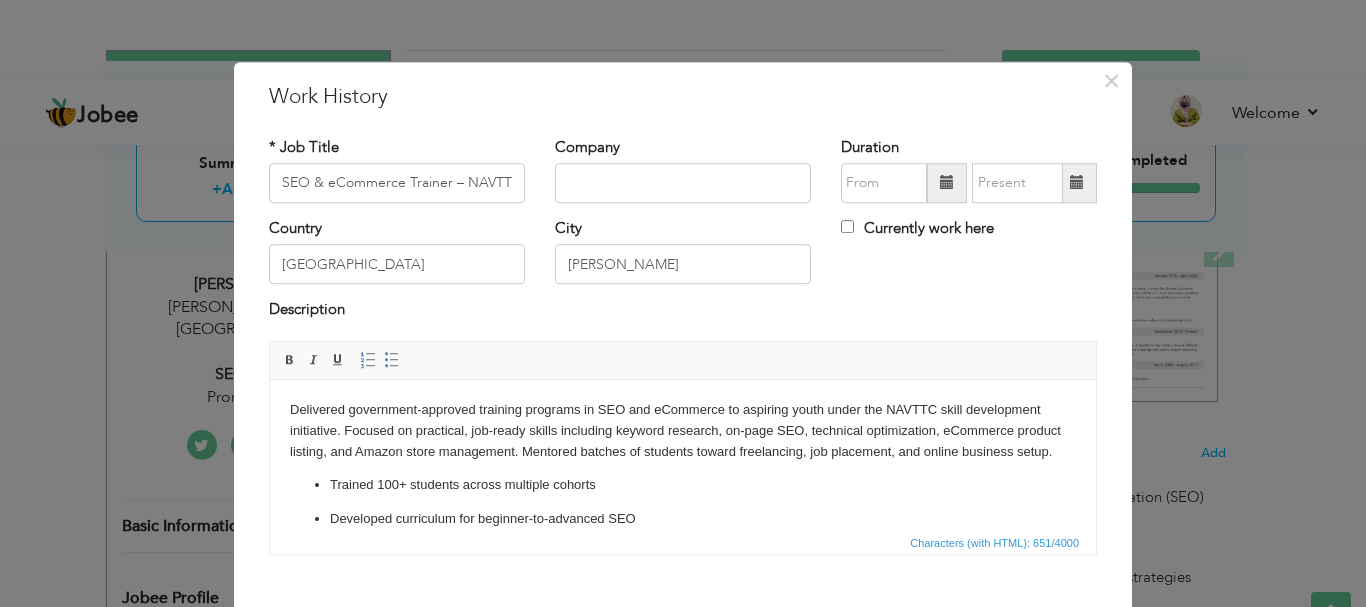 click on "Delivered government-approved training programs in SEO and eCommerce to aspiring youth under the NAVTTC skill development initiative. Focused on practical, job-ready skills including keyword research, on-page SEO, technical optimization, eCommerce product listing, and Amazon store management. Mentored batches of students toward freelancing, job placement, and online business setup." at bounding box center (683, 430) 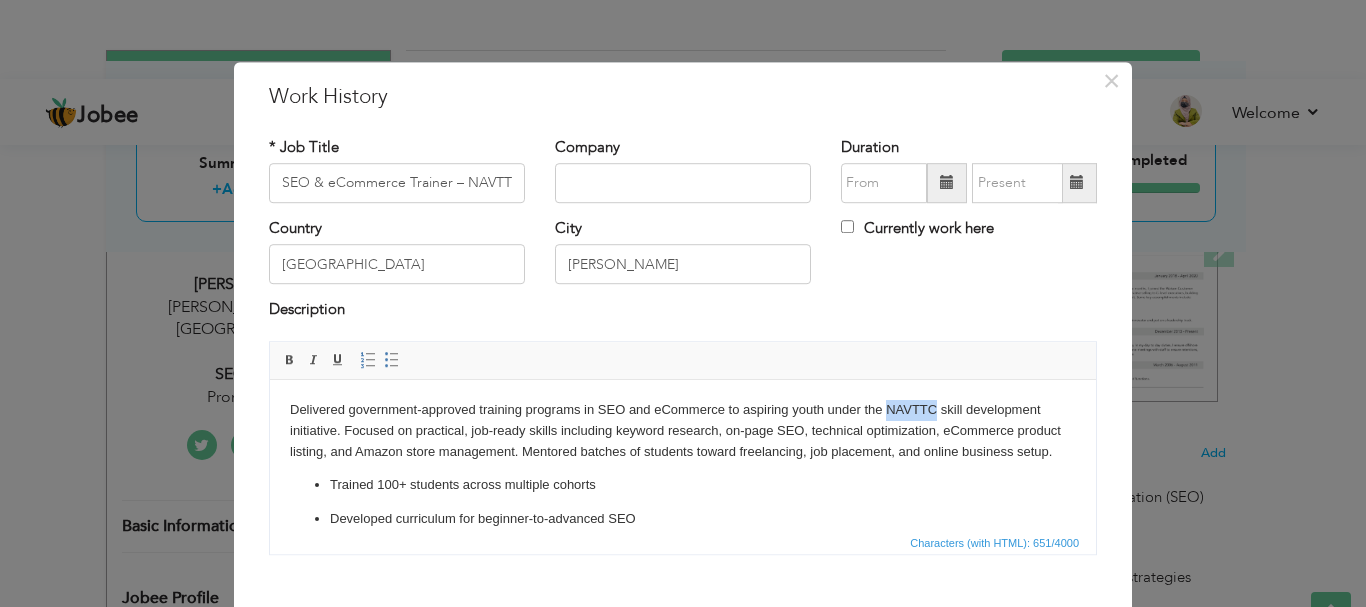 click on "Delivered government-approved training programs in SEO and eCommerce to aspiring youth under the NAVTTC skill development initiative. Focused on practical, job-ready skills including keyword research, on-page SEO, technical optimization, eCommerce product listing, and Amazon store management. Mentored batches of students toward freelancing, job placement, and online business setup." at bounding box center (683, 430) 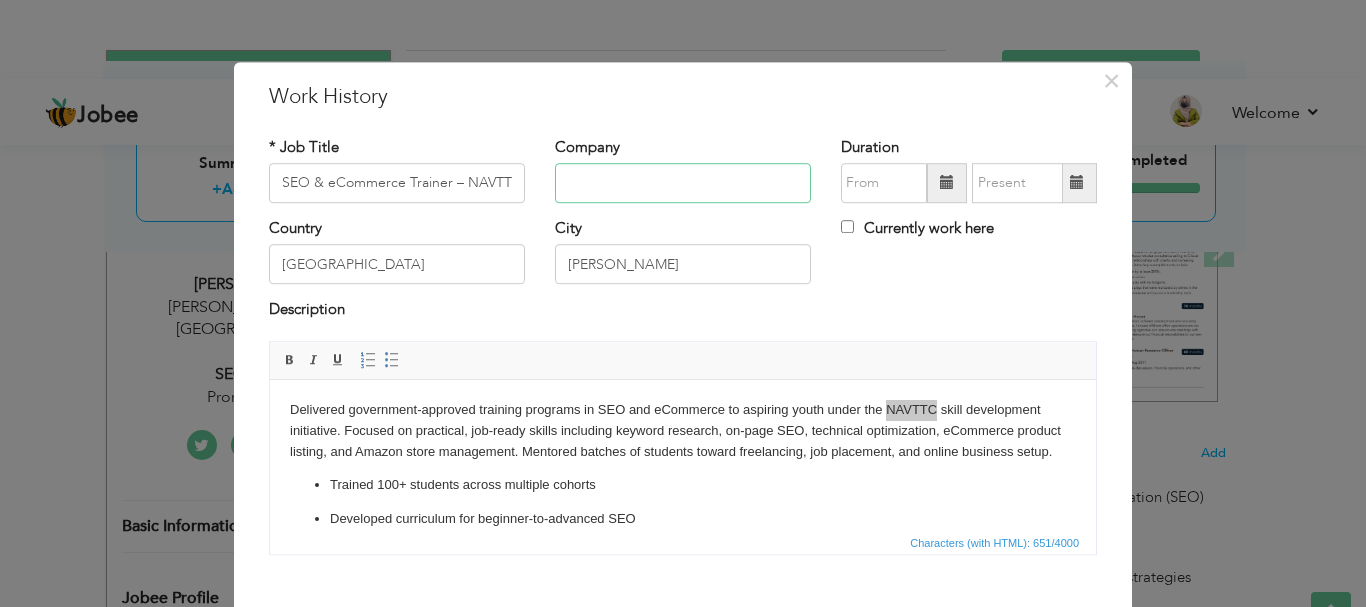 click at bounding box center (683, 183) 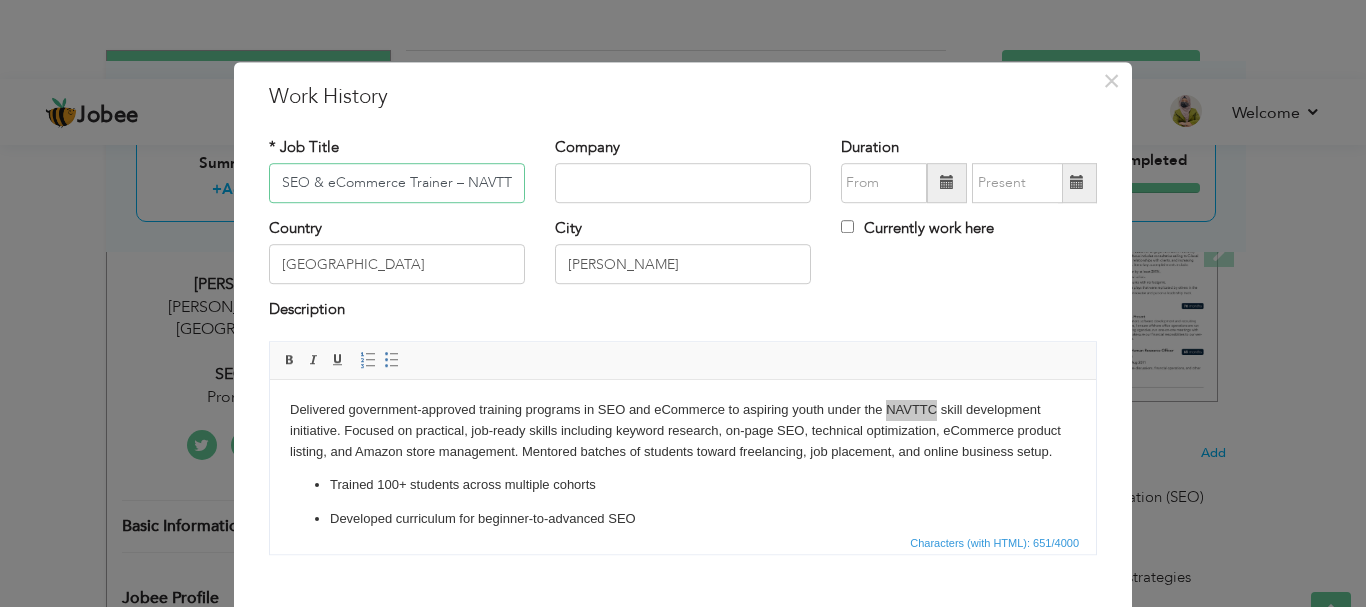 click on "SEO & eCommerce Trainer – NAVTTC (Government of Pakistan)" at bounding box center (397, 183) 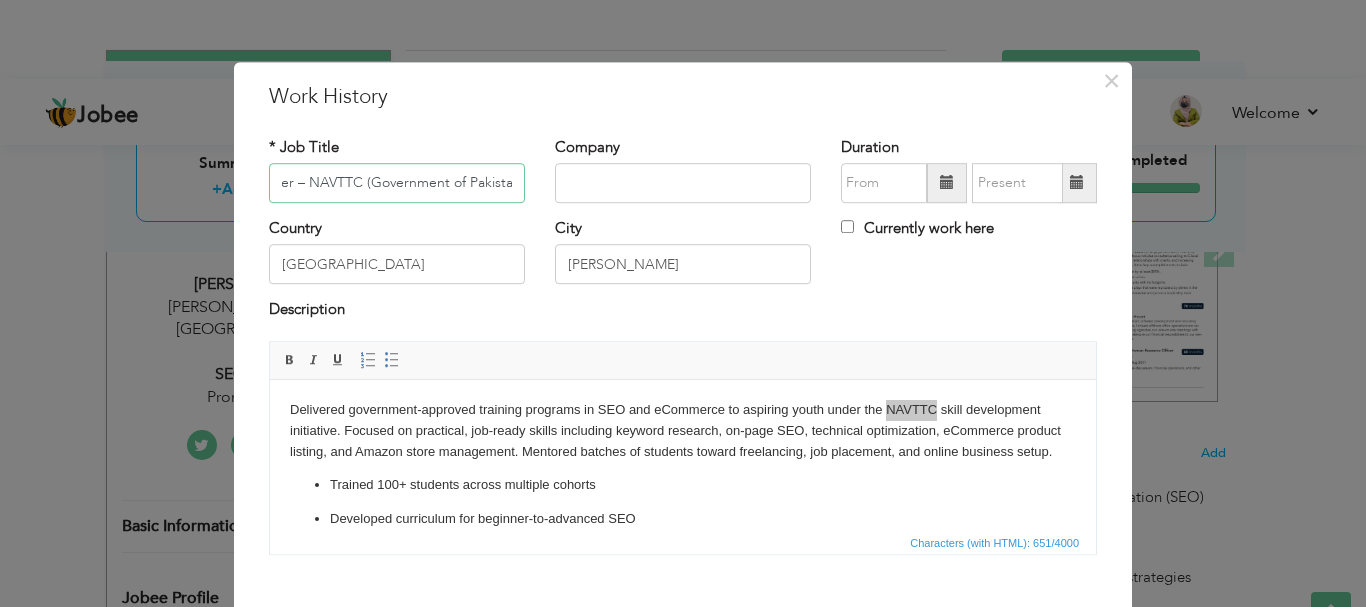 scroll, scrollTop: 0, scrollLeft: 165, axis: horizontal 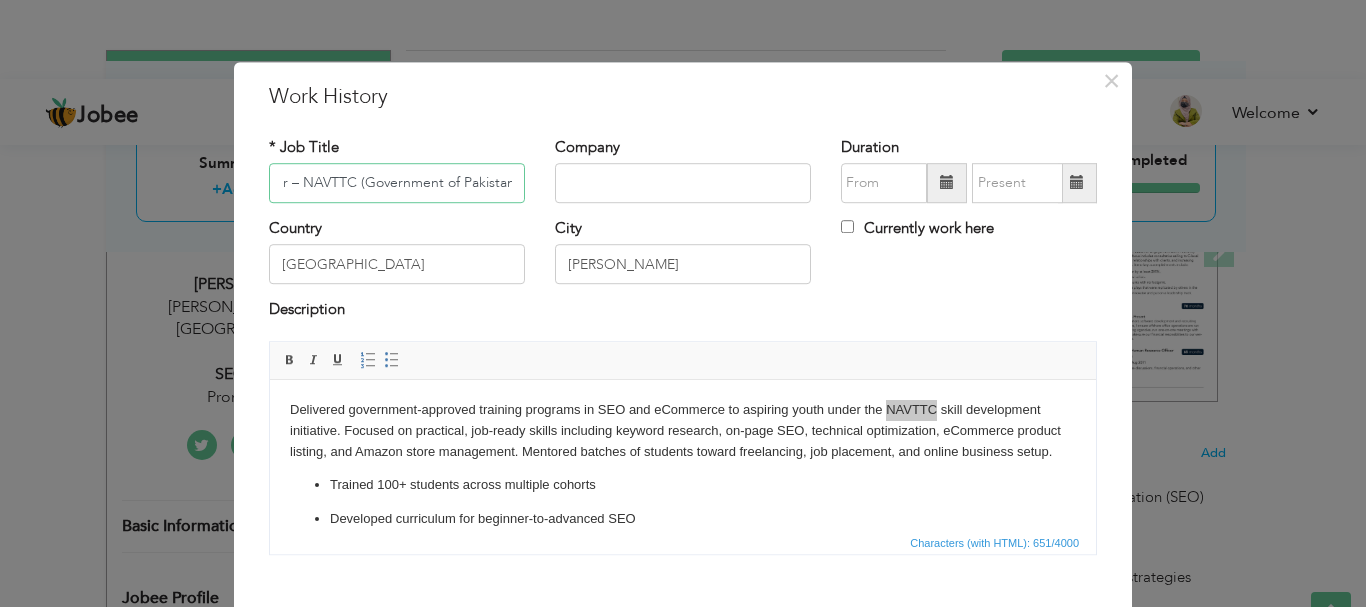 drag, startPoint x: 458, startPoint y: 175, endPoint x: 605, endPoint y: 212, distance: 151.58496 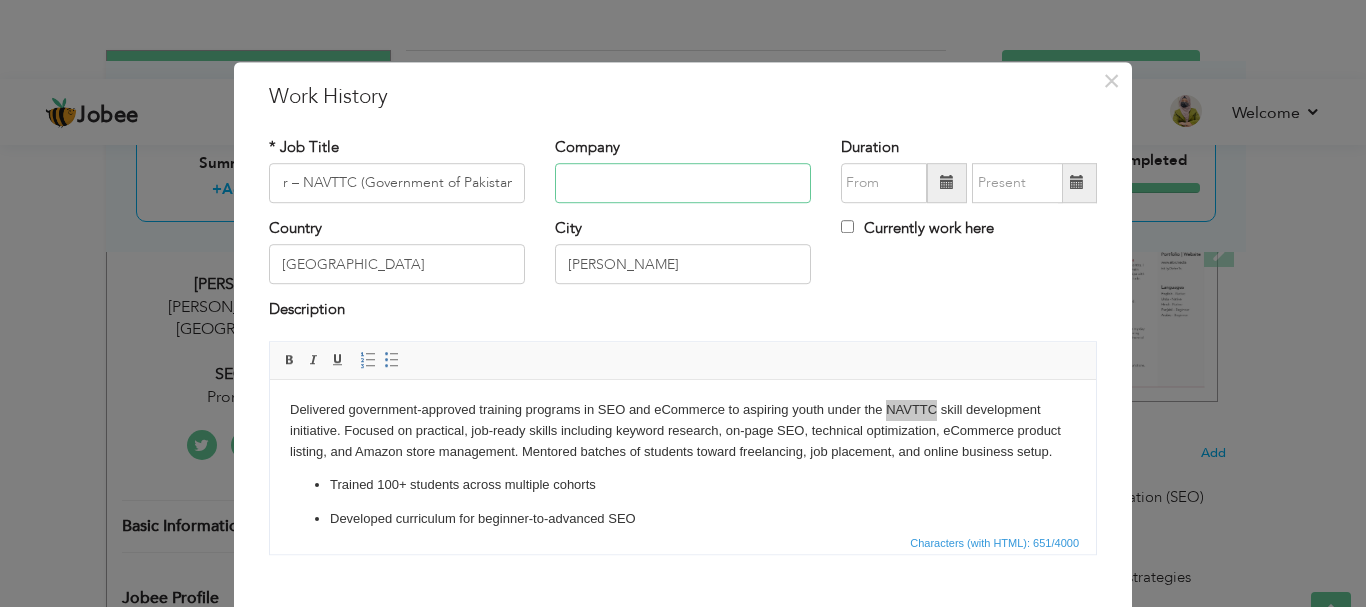 scroll, scrollTop: 0, scrollLeft: 0, axis: both 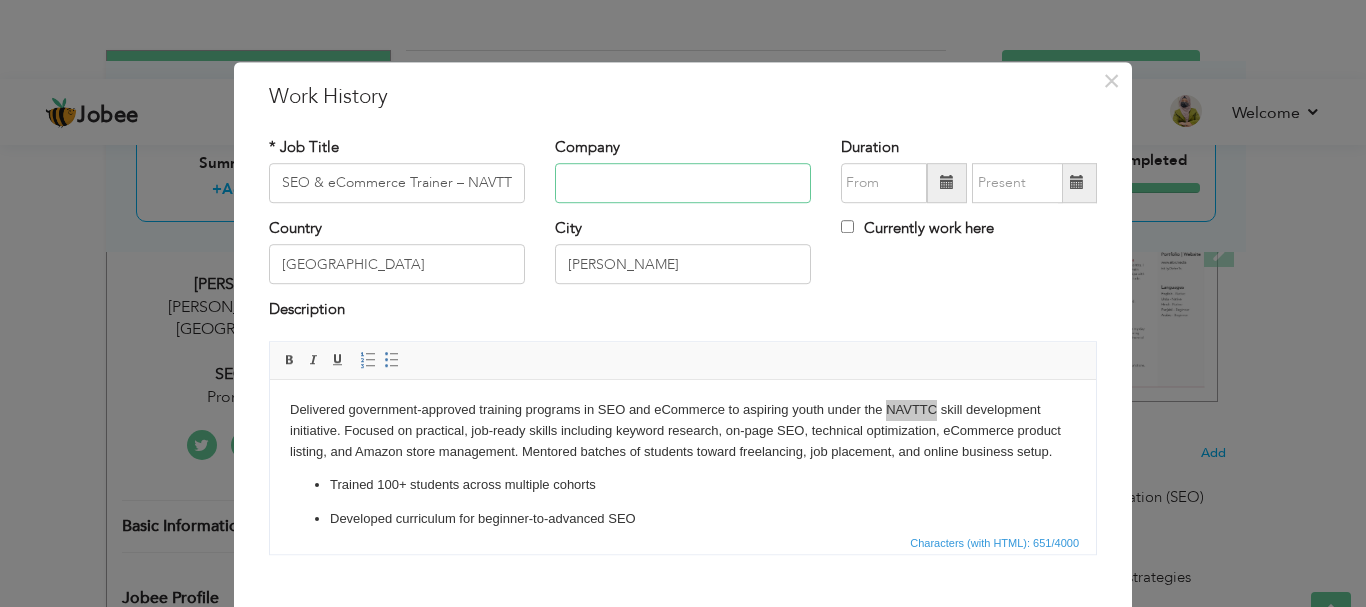 click at bounding box center [683, 183] 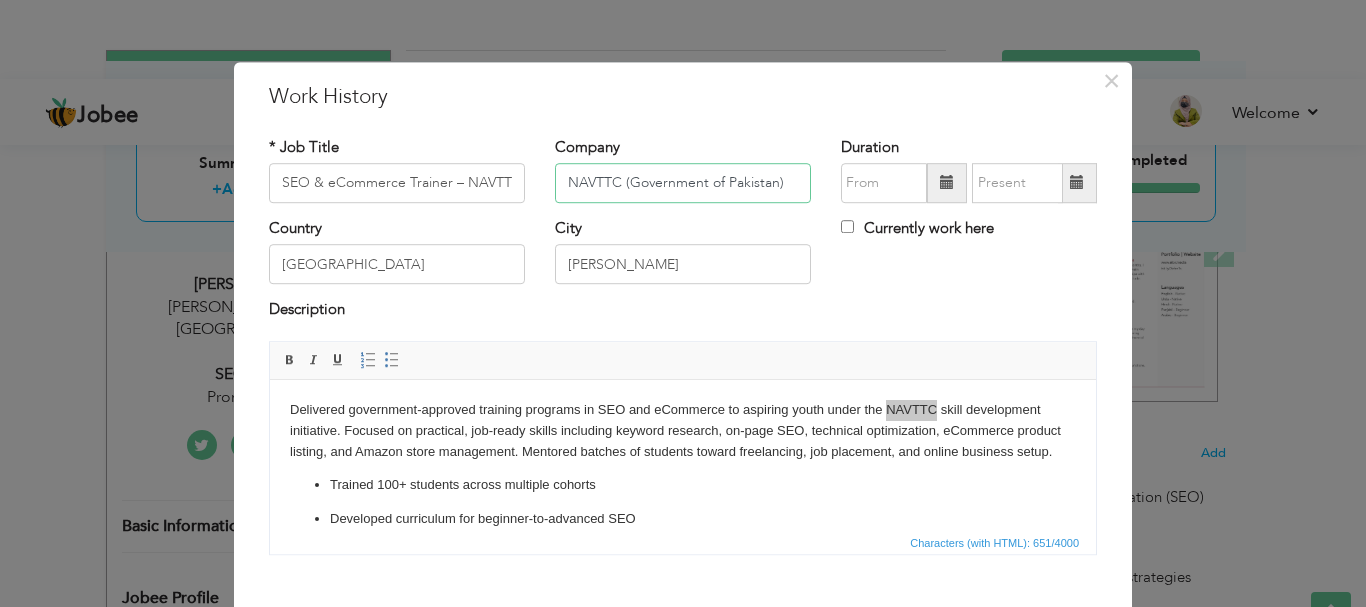 type on "NAVTTC (Government of Pakistan)" 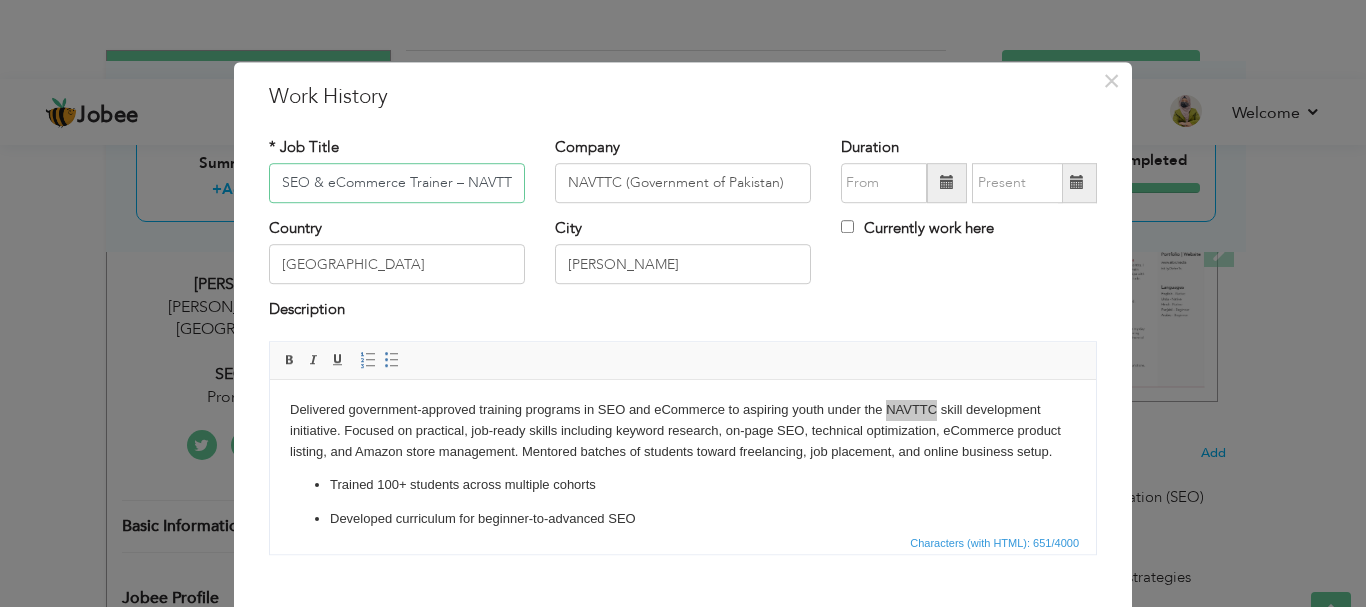 click on "SEO & eCommerce Trainer – NAVTTC (Government of Pakistan)" at bounding box center [397, 183] 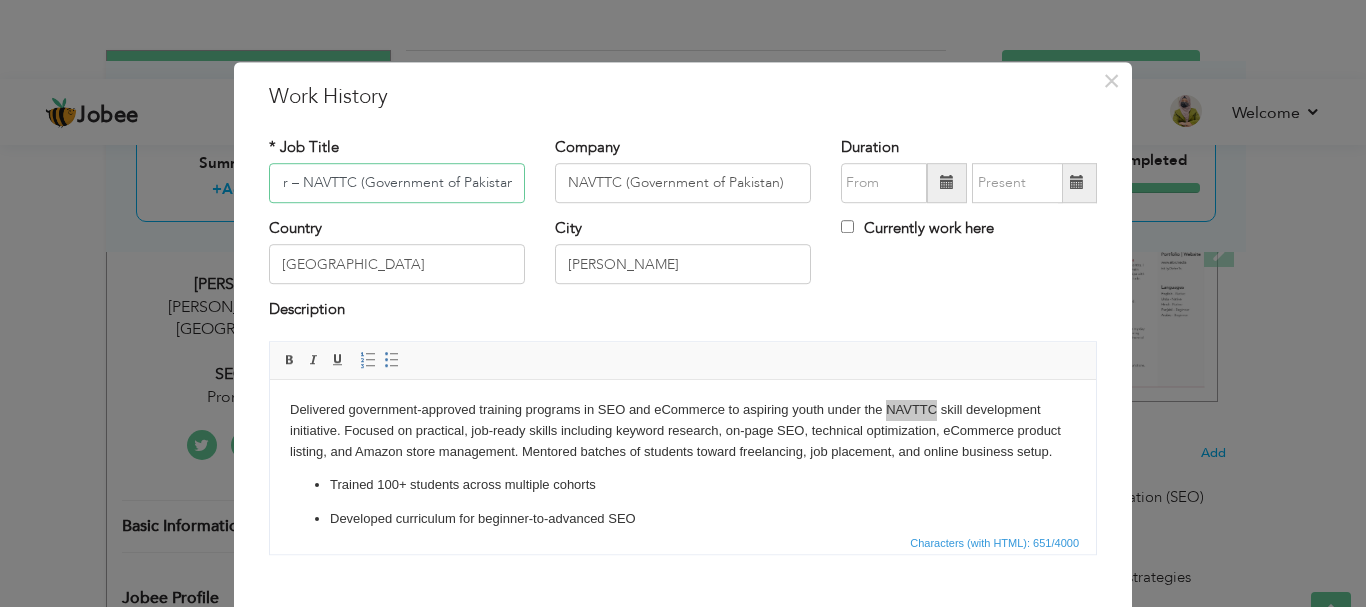 drag, startPoint x: 442, startPoint y: 179, endPoint x: 669, endPoint y: 243, distance: 235.84953 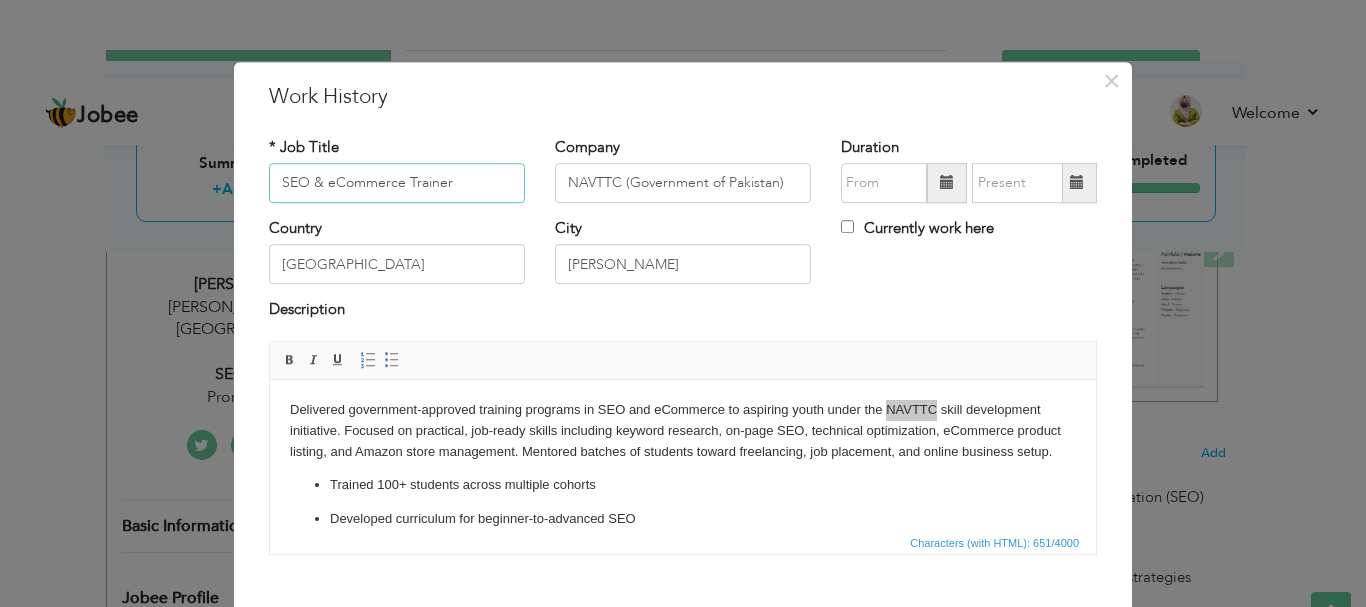 scroll, scrollTop: 0, scrollLeft: 0, axis: both 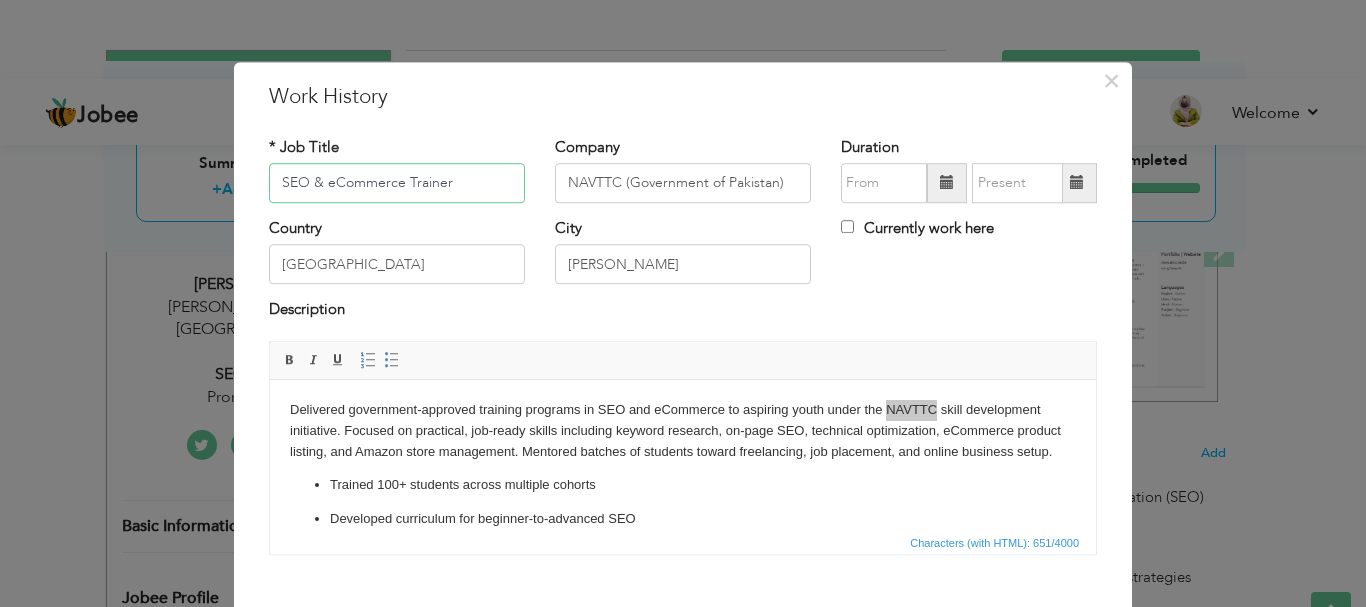 type on "SEO & eCommerce Trainer" 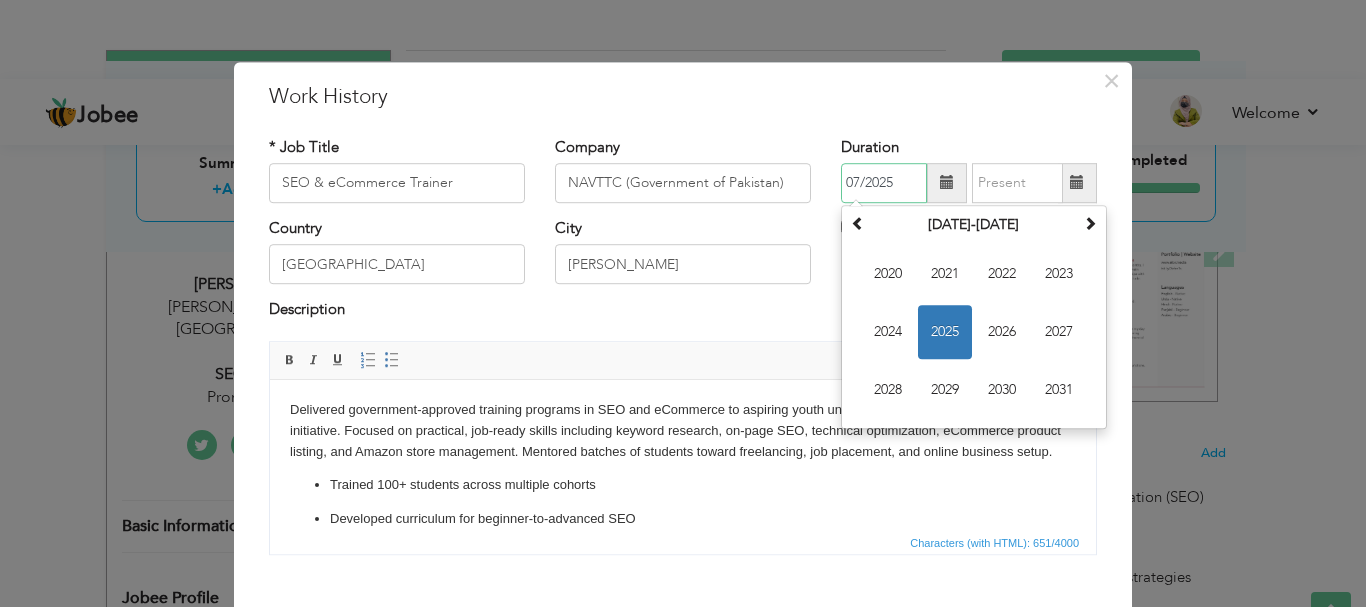 click on "07/2025" at bounding box center (884, 183) 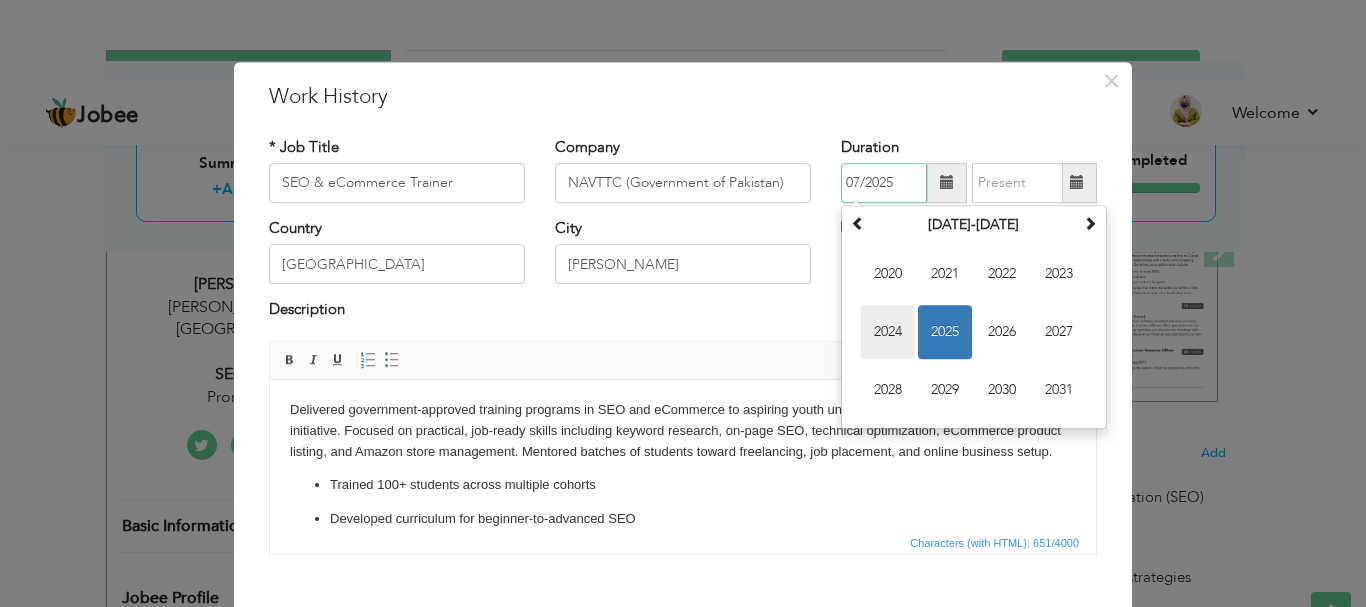 click on "2024" at bounding box center (888, 332) 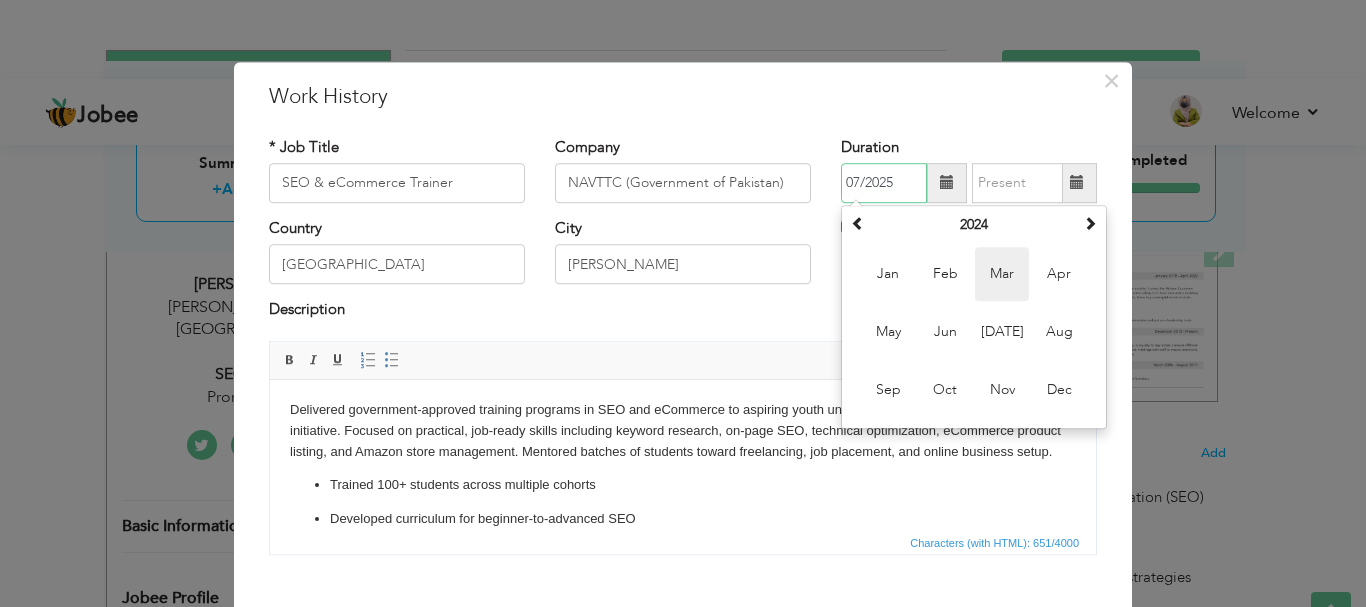 click on "Mar" at bounding box center [1002, 274] 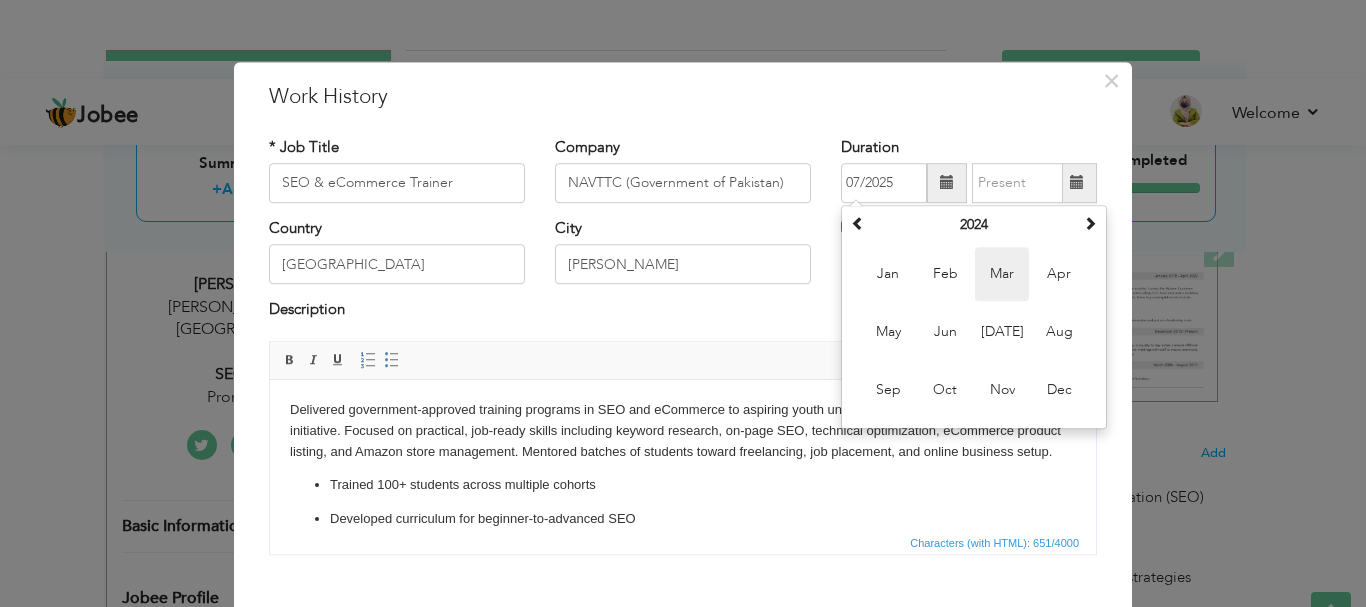type on "03/2024" 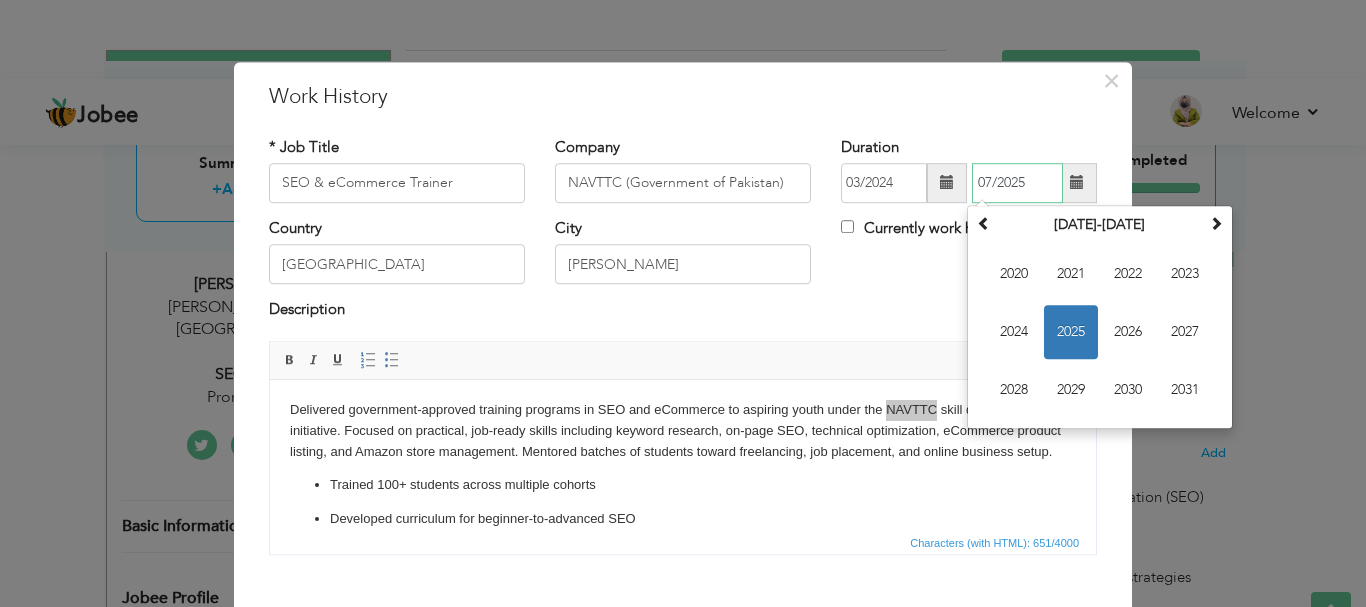click on "07/2025" at bounding box center (1017, 183) 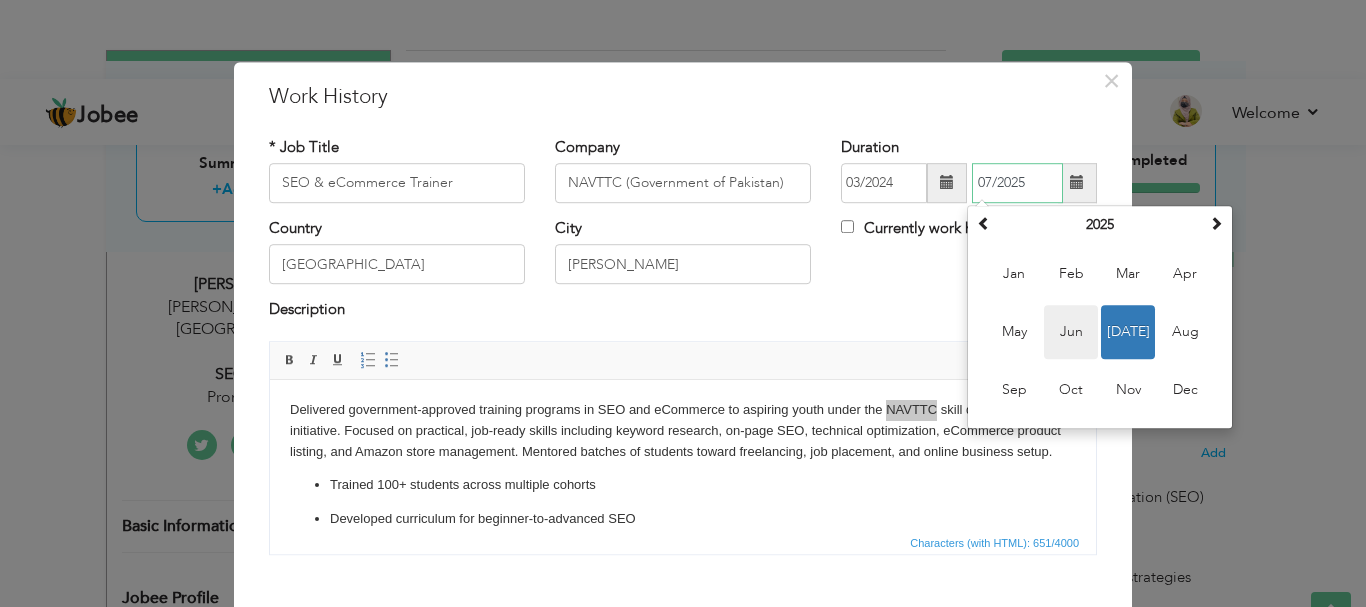 click on "Jun" at bounding box center (1071, 332) 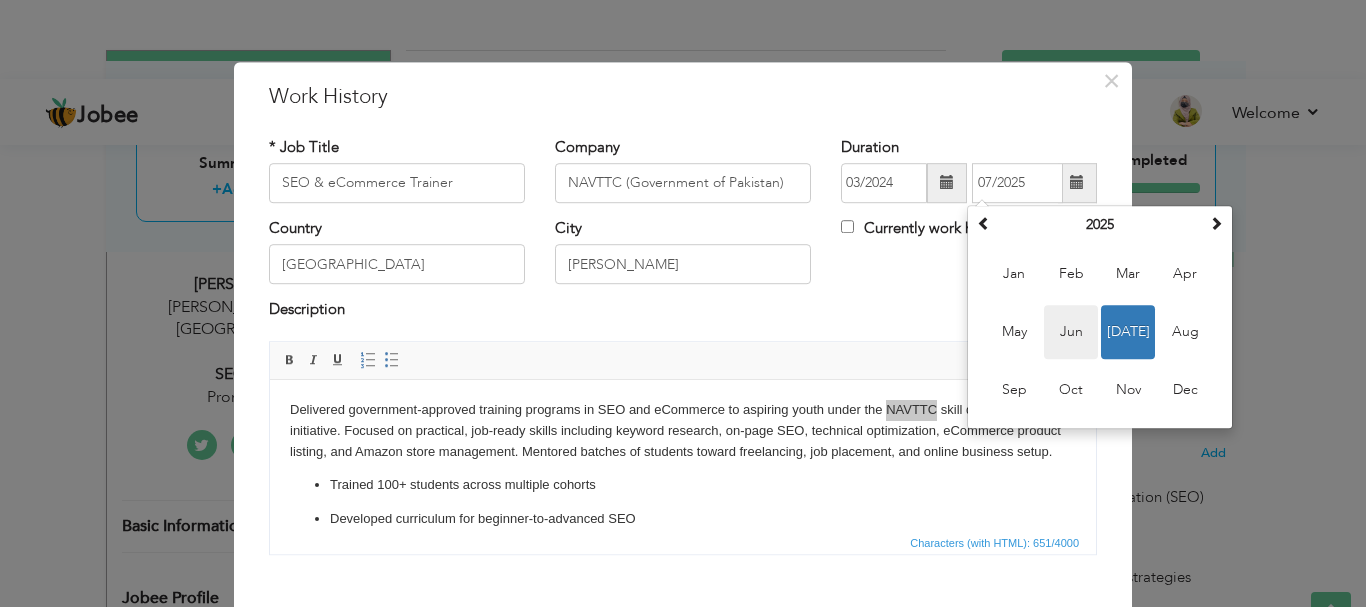 type on "06/2025" 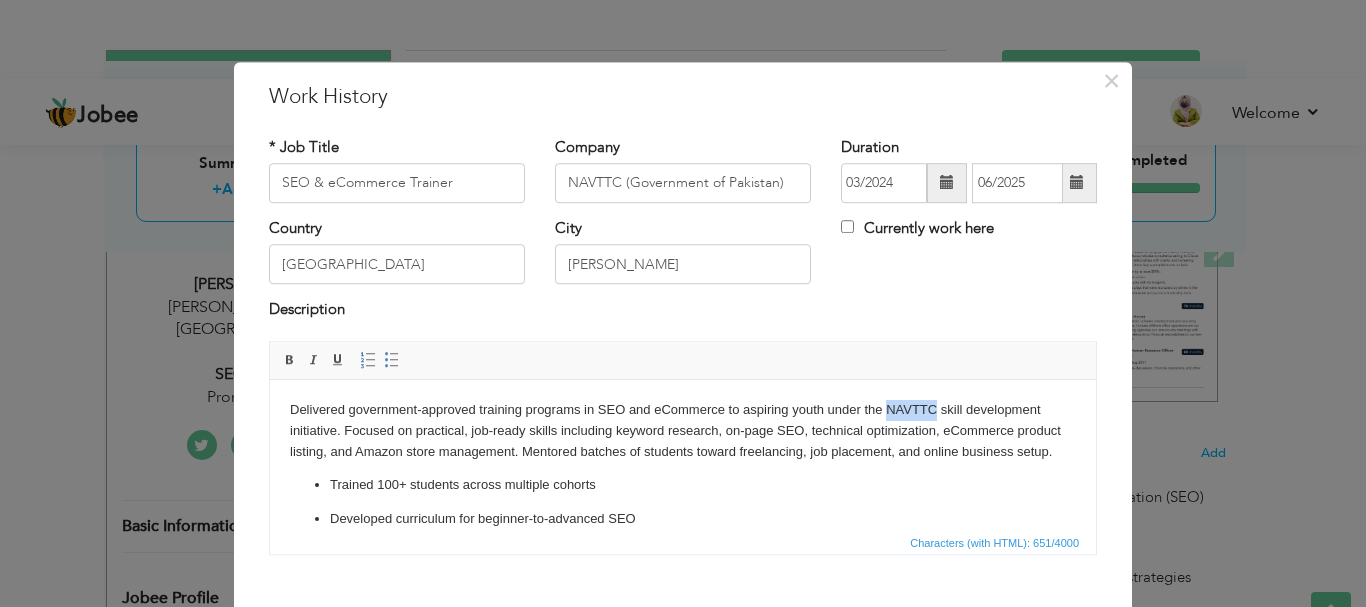 scroll, scrollTop: 88, scrollLeft: 0, axis: vertical 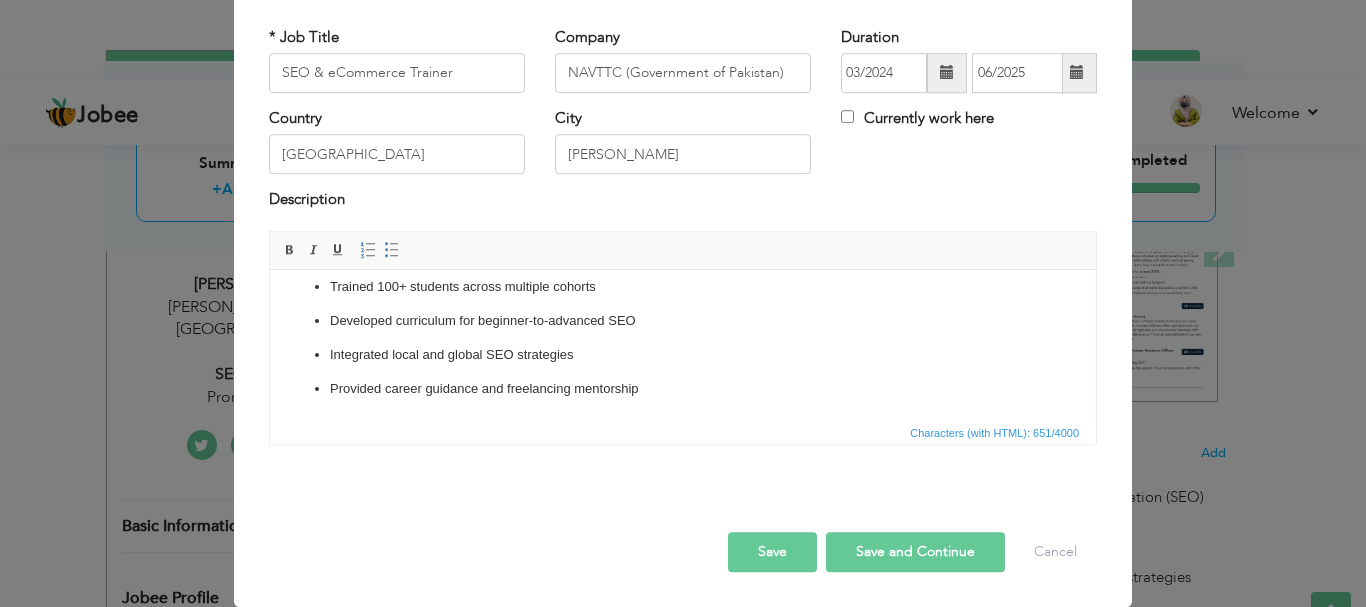 click on "Save" at bounding box center (772, 552) 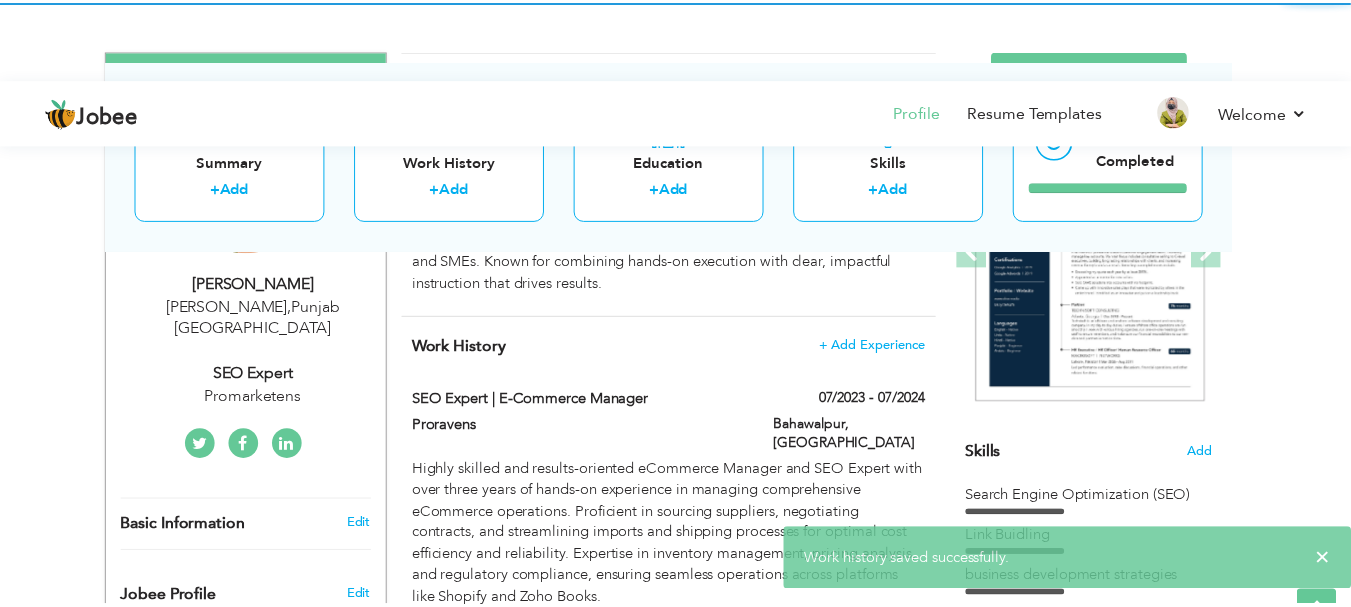 scroll, scrollTop: 0, scrollLeft: 0, axis: both 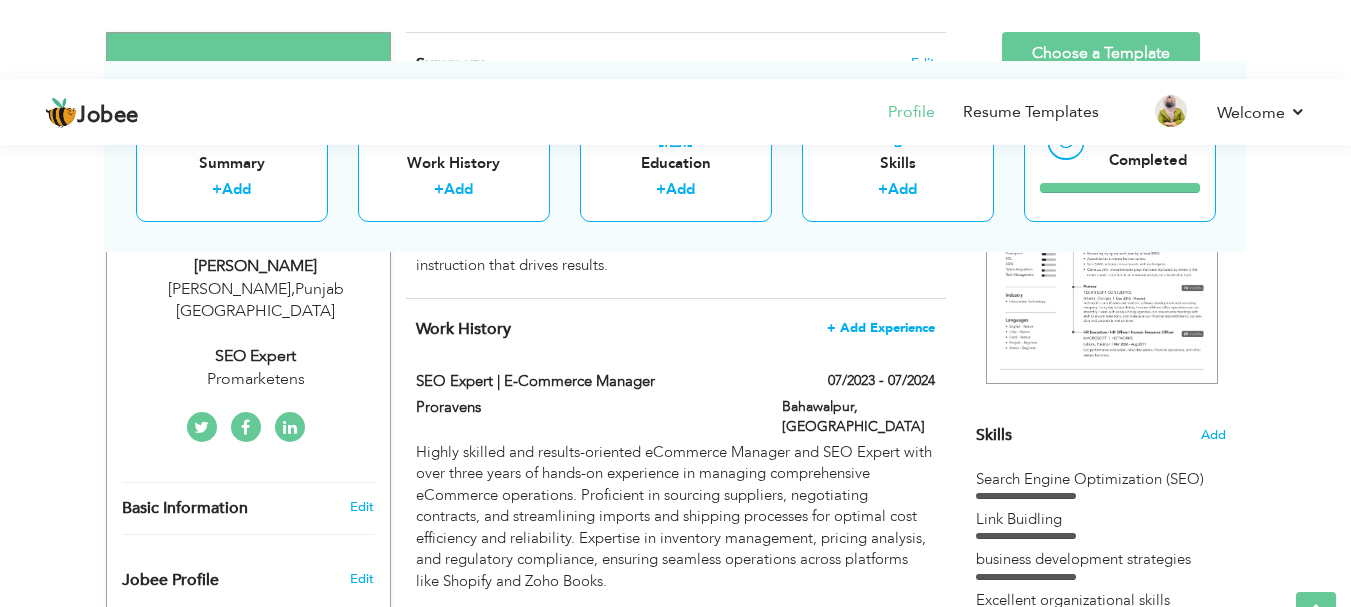click on "+ Add Experience" at bounding box center [881, 328] 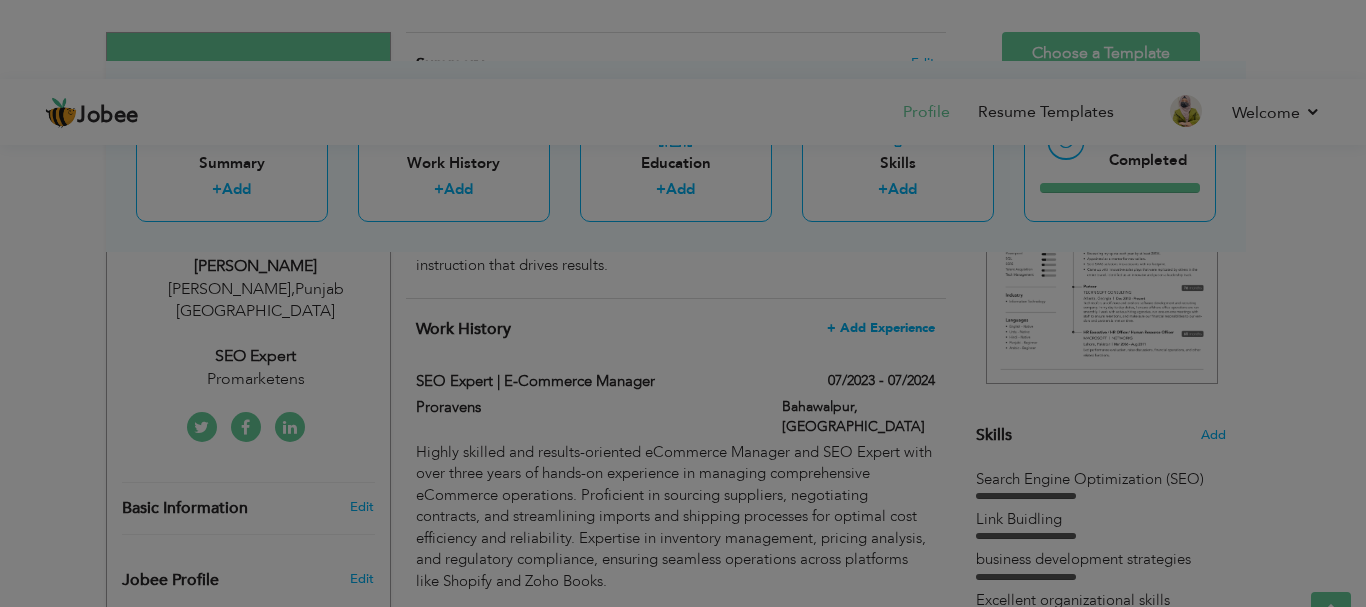 scroll, scrollTop: 0, scrollLeft: 0, axis: both 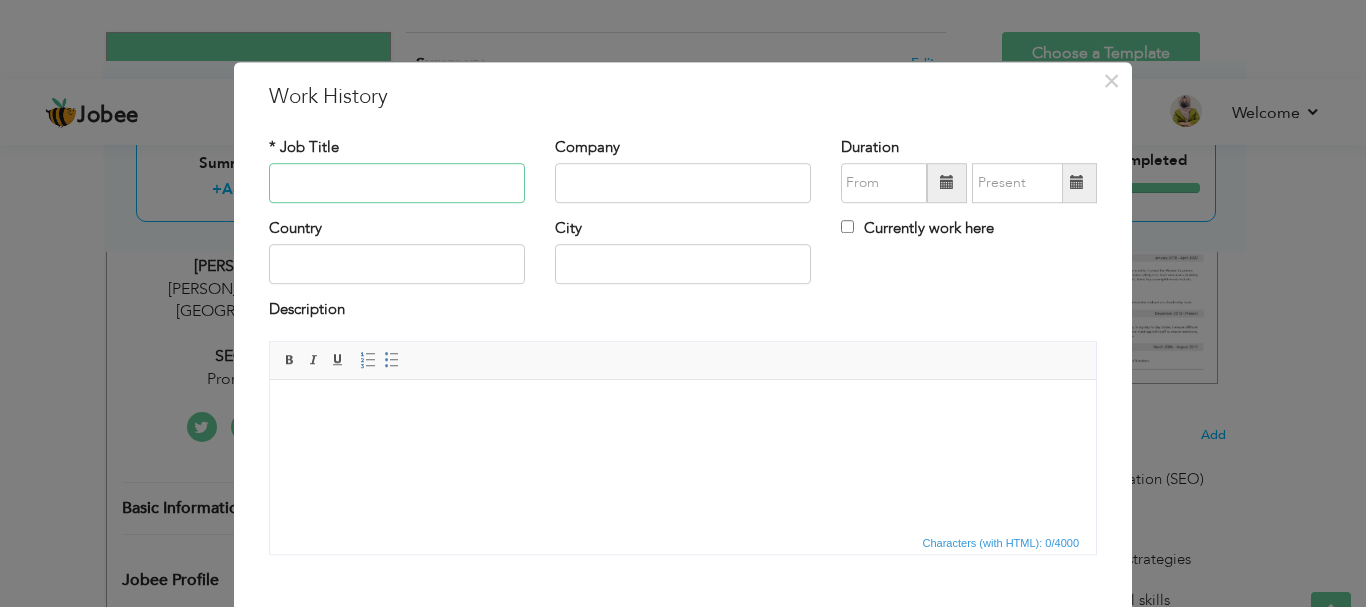 paste on "eCommerce & SEO Instructor – Alpine Digital Solutions" 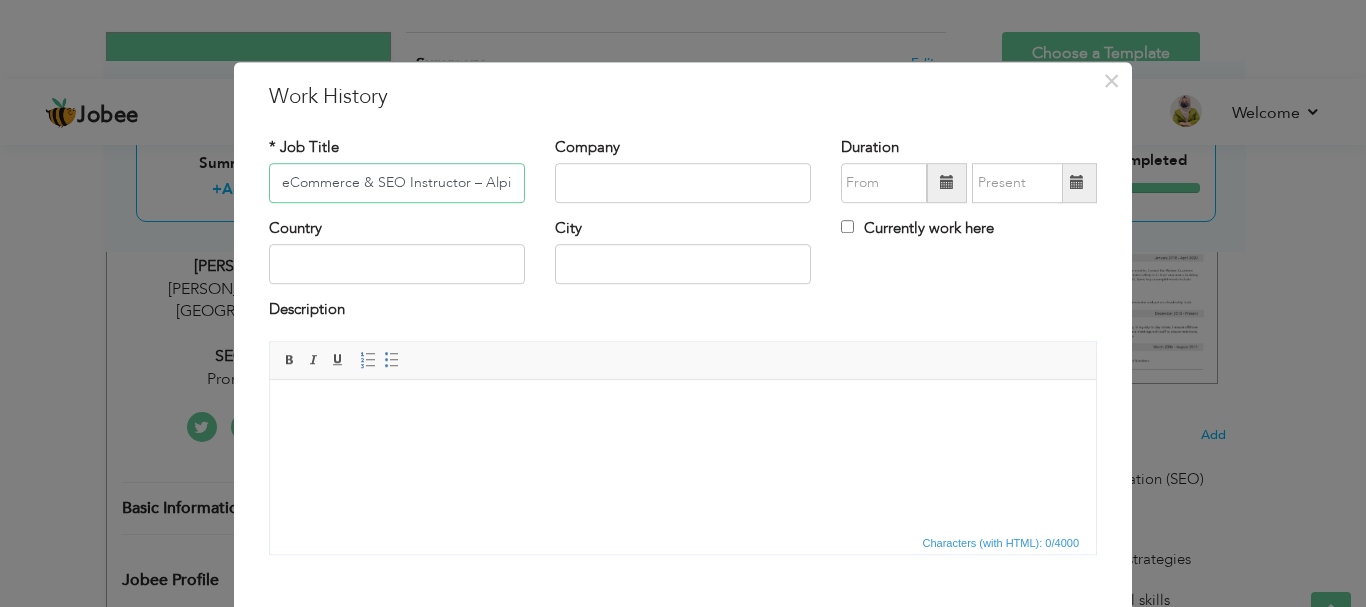 scroll, scrollTop: 0, scrollLeft: 114, axis: horizontal 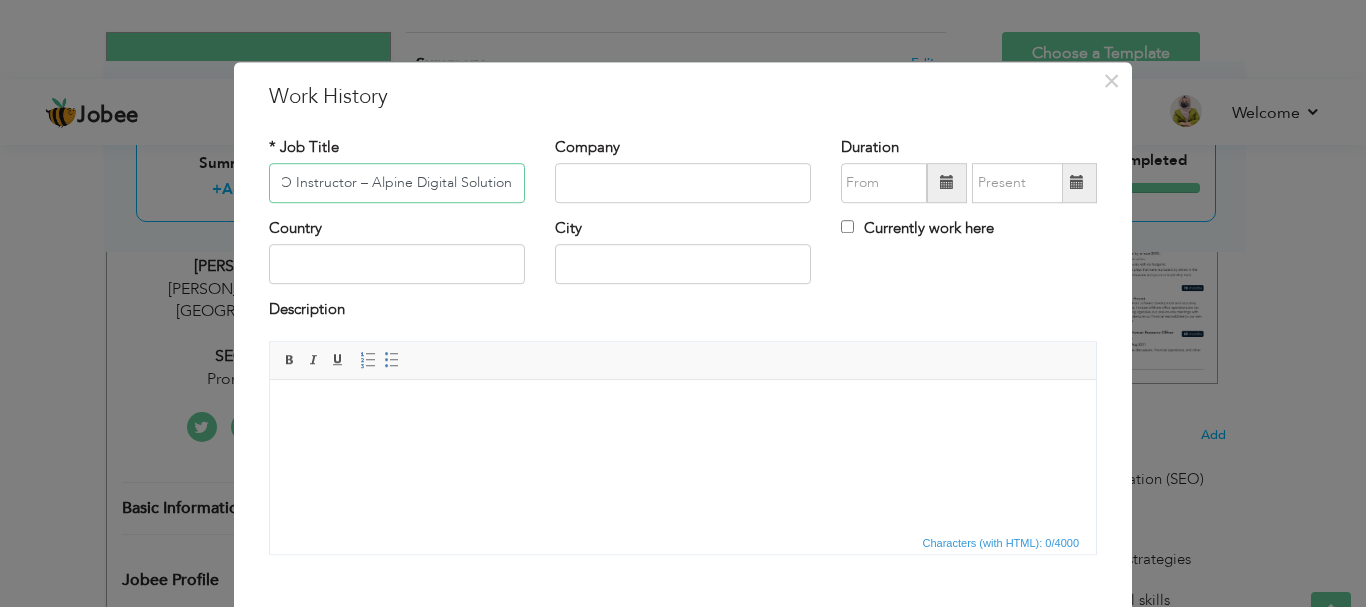 drag, startPoint x: 358, startPoint y: 180, endPoint x: 528, endPoint y: 184, distance: 170.04706 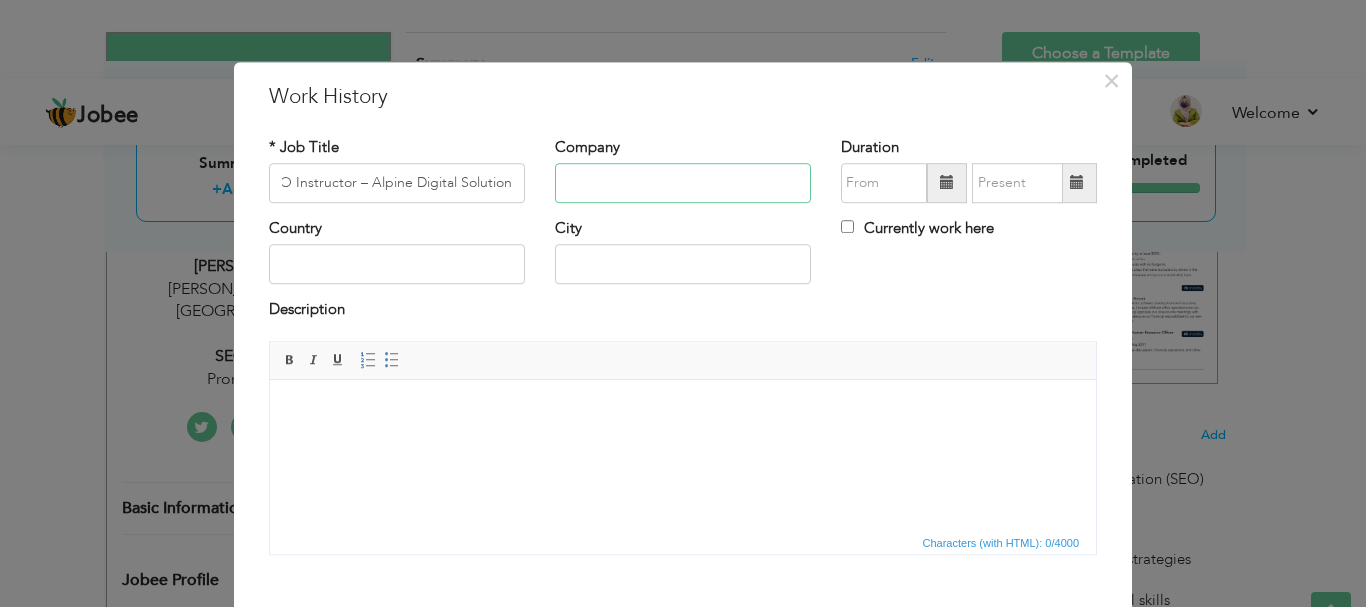 scroll, scrollTop: 0, scrollLeft: 0, axis: both 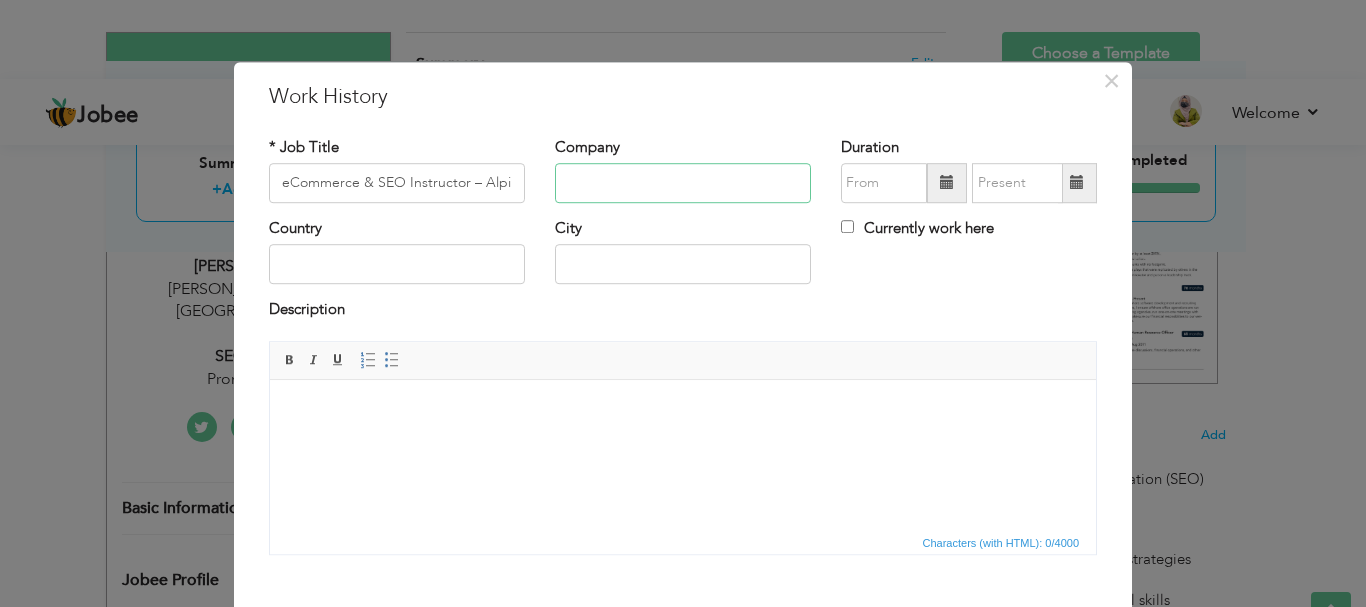 paste on "Alpine Digital Solutions" 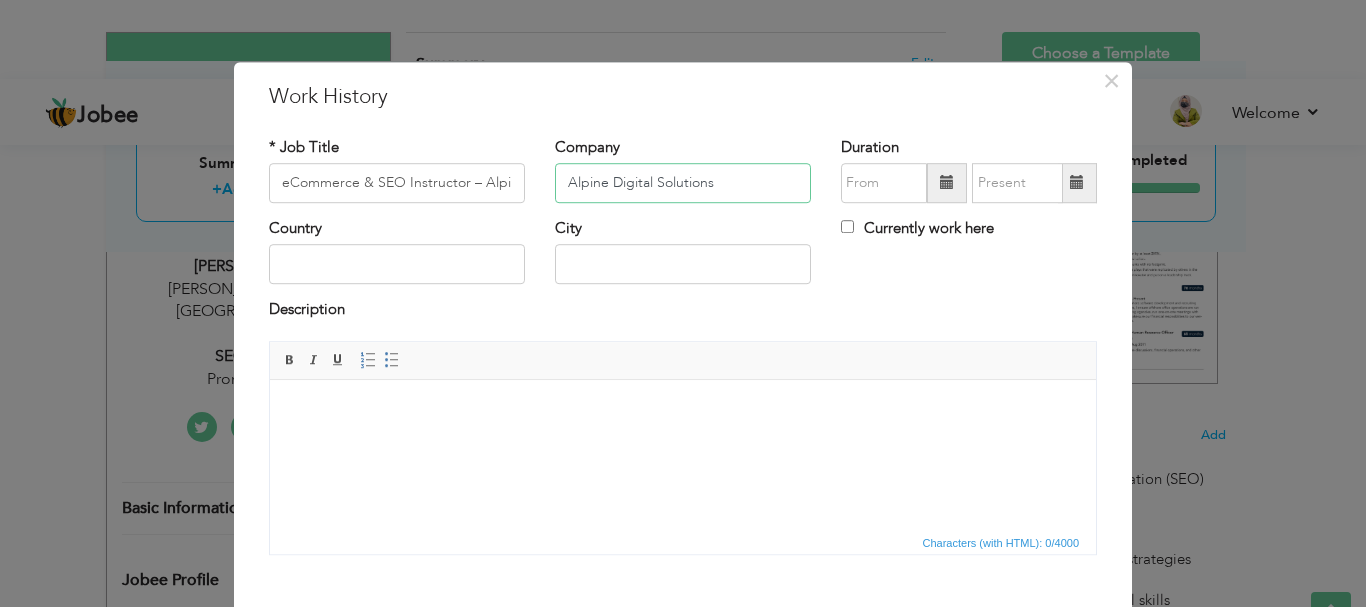 type on "Alpine Digital Solutions" 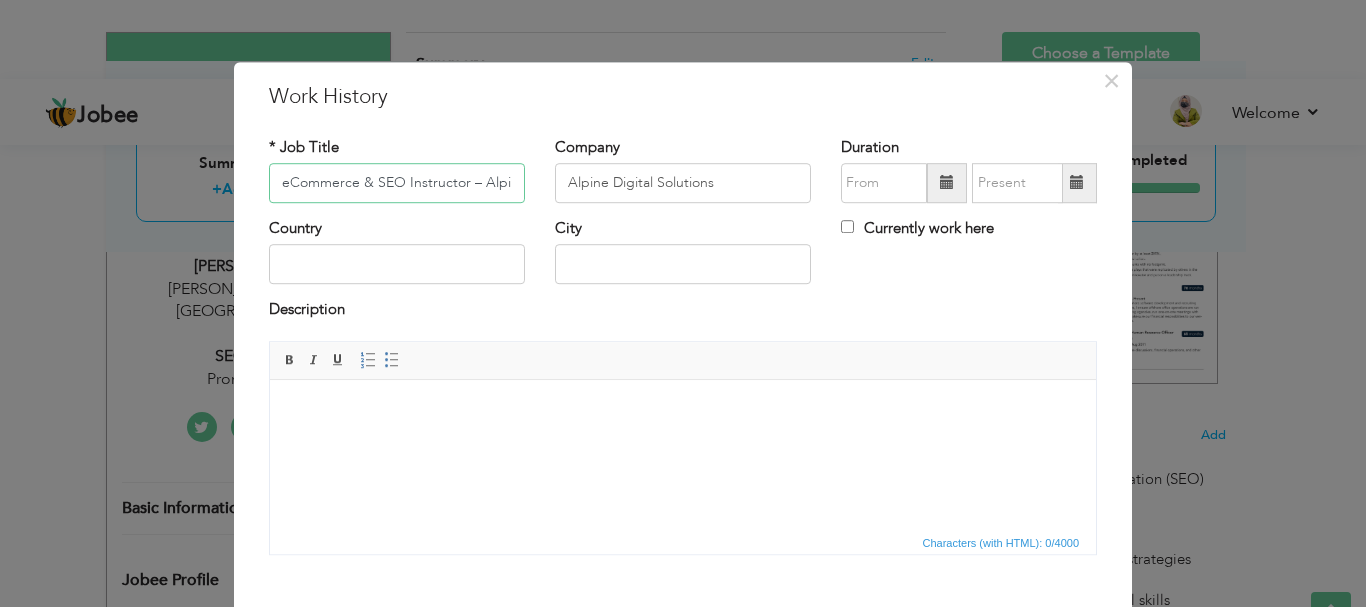 click on "eCommerce & SEO Instructor – Alpine Digital Solutions" at bounding box center (397, 183) 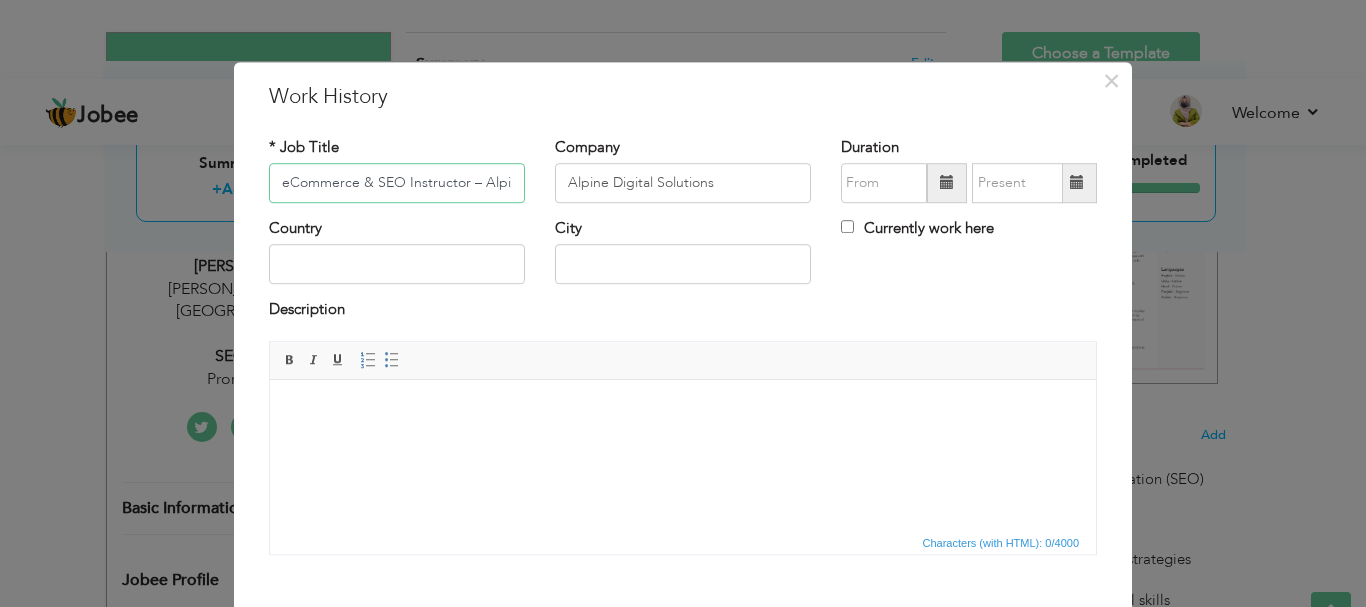 click on "eCommerce & SEO Instructor – Alpine Digital Solutions" at bounding box center (397, 183) 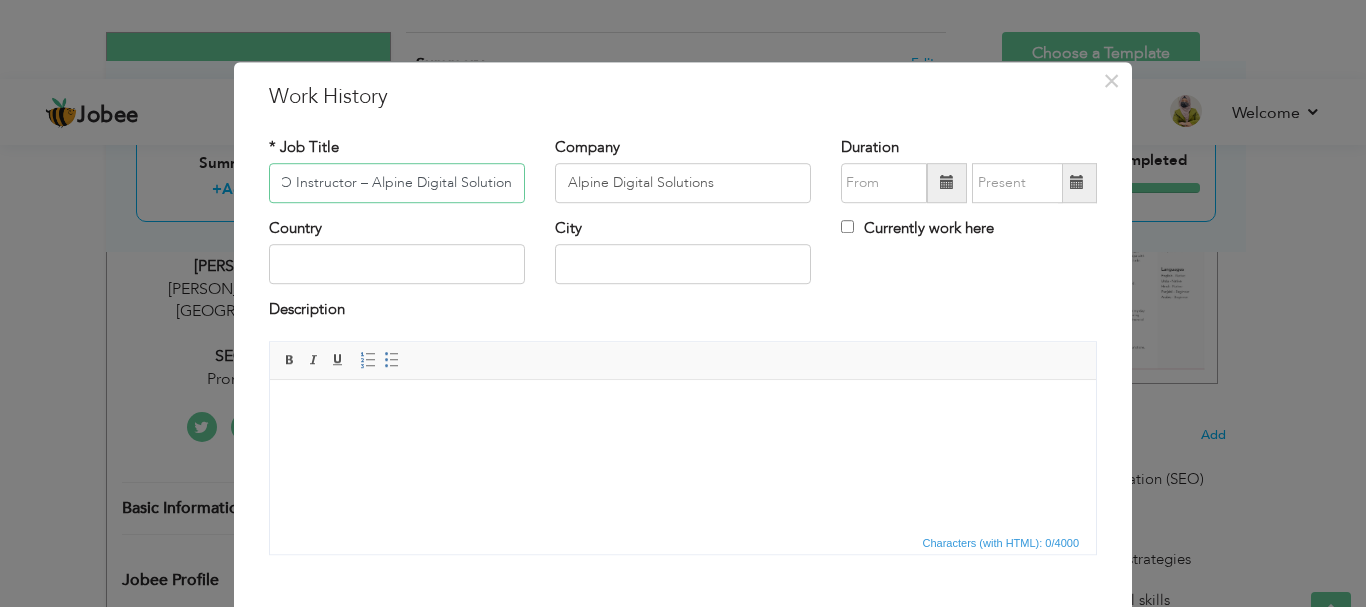 drag, startPoint x: 474, startPoint y: 179, endPoint x: 571, endPoint y: 229, distance: 109.128365 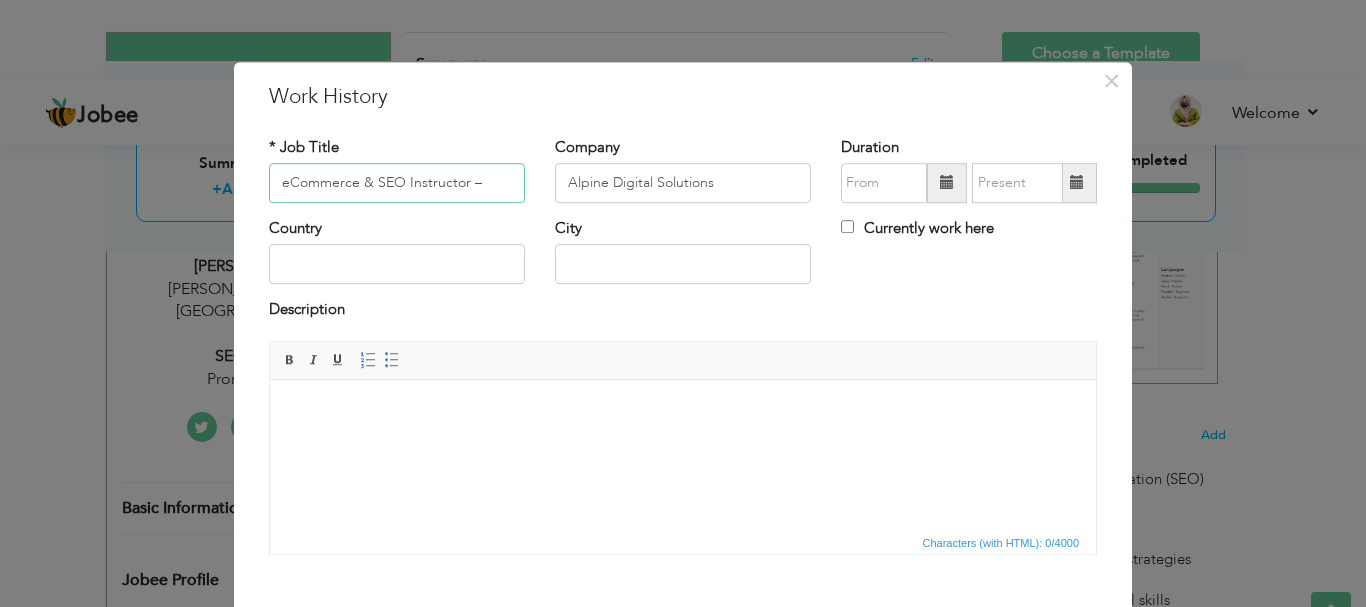 scroll, scrollTop: 0, scrollLeft: 0, axis: both 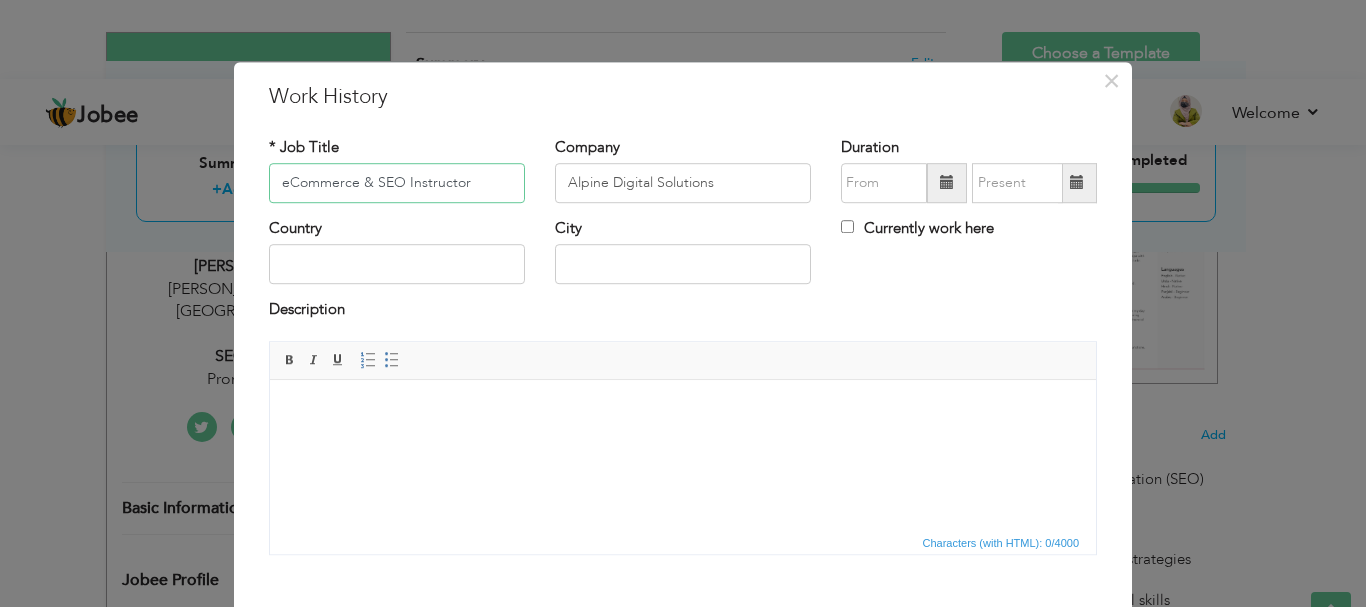 type on "eCommerce & SEO Instructor" 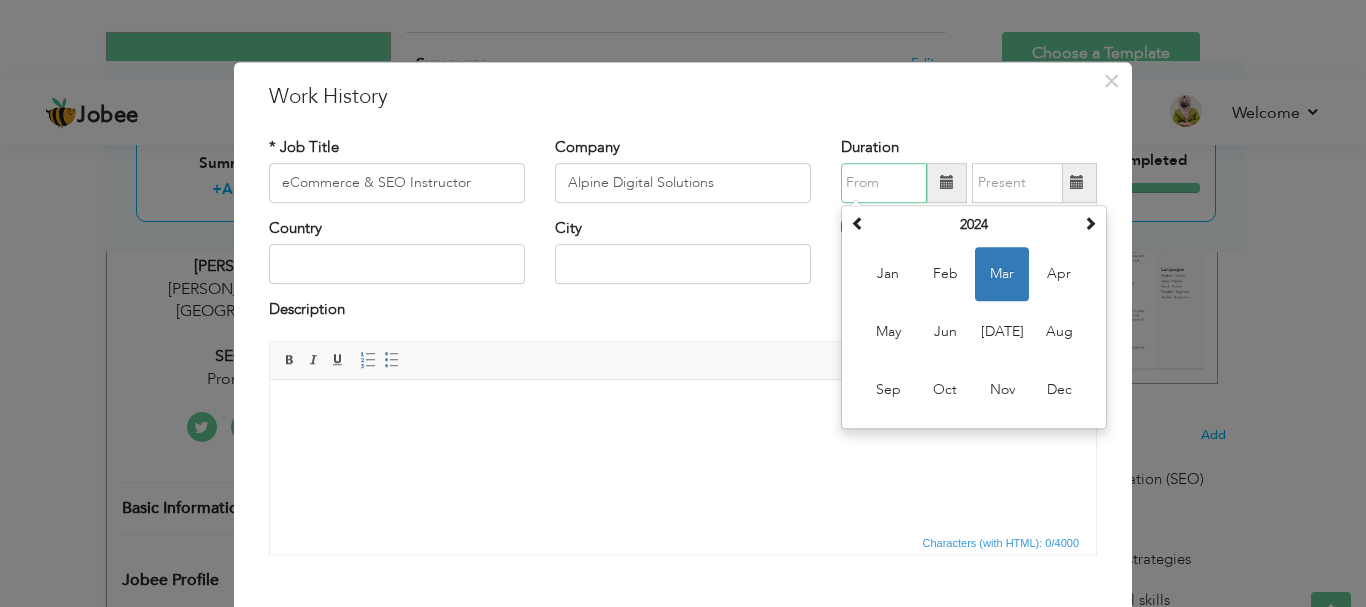 click at bounding box center (884, 183) 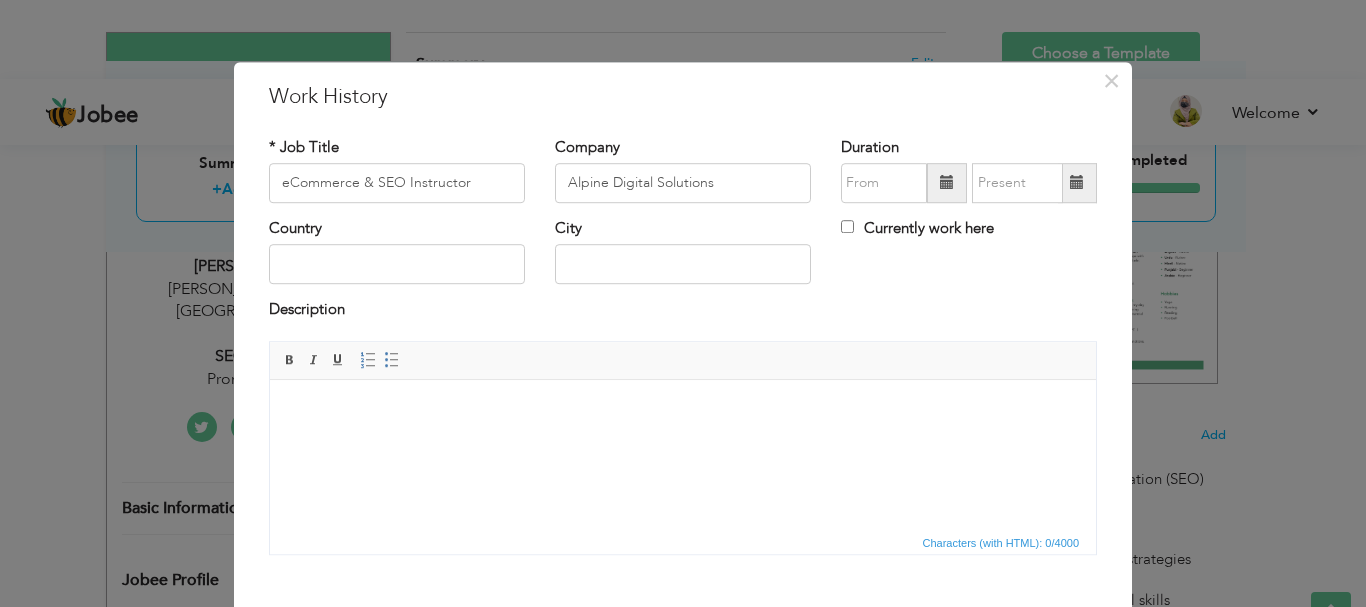 drag, startPoint x: 935, startPoint y: 451, endPoint x: 902, endPoint y: 187, distance: 266.0545 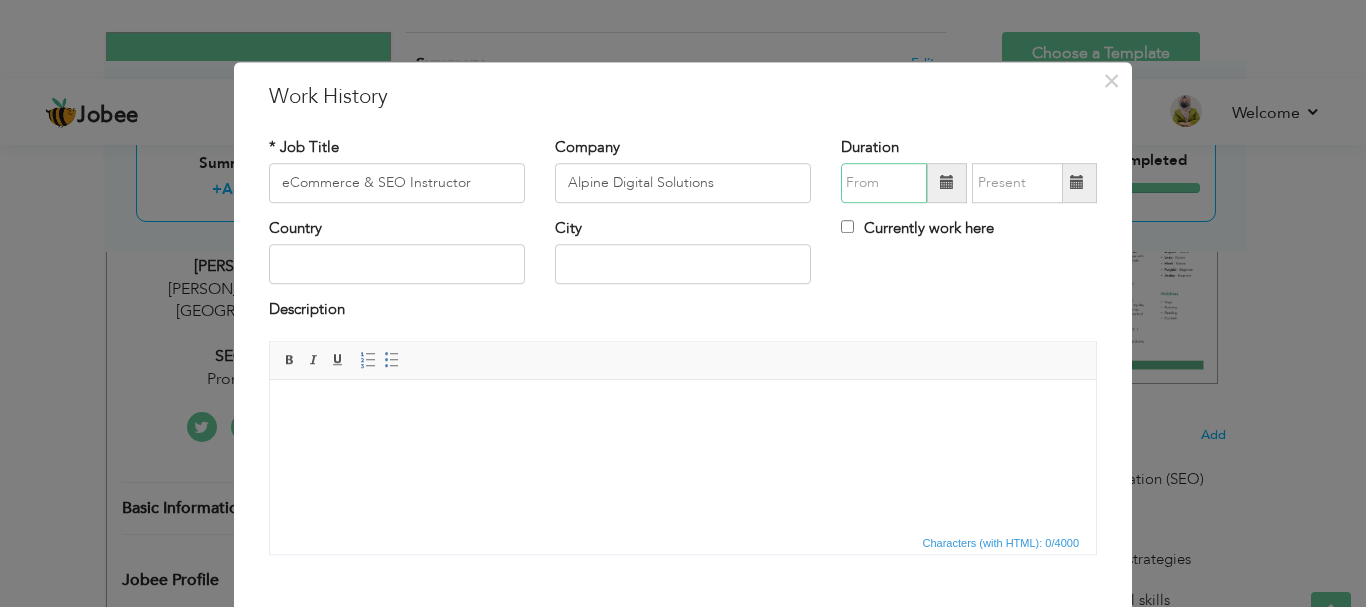 click at bounding box center [884, 183] 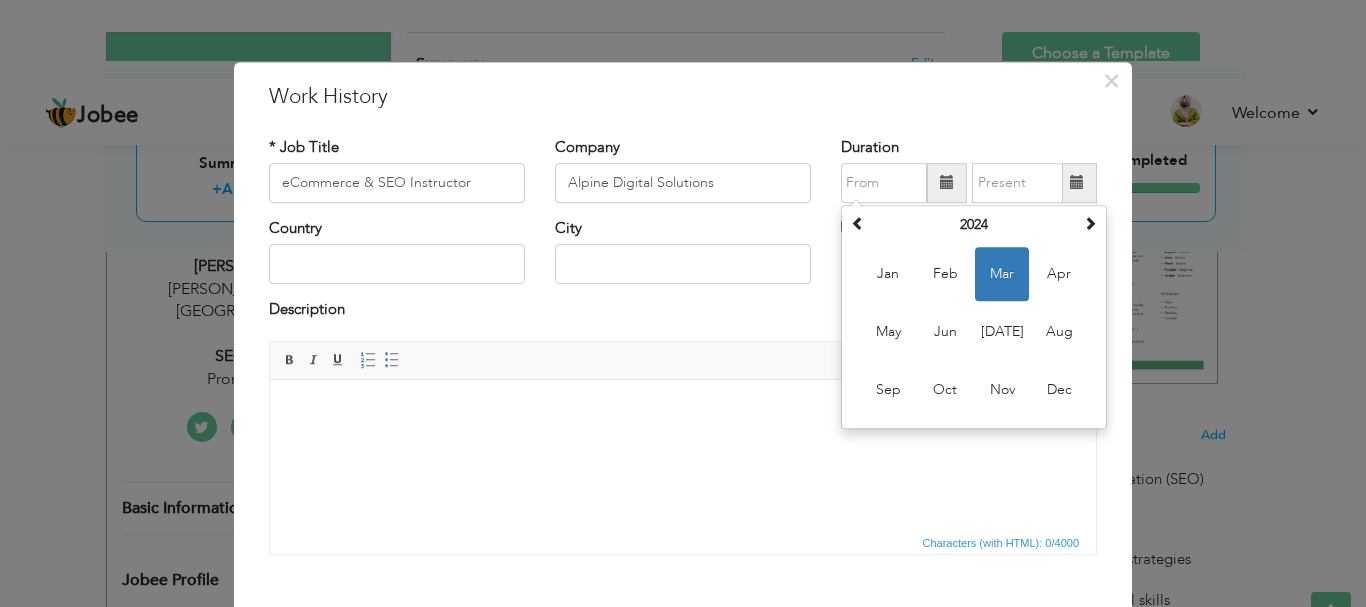 click at bounding box center [683, 409] 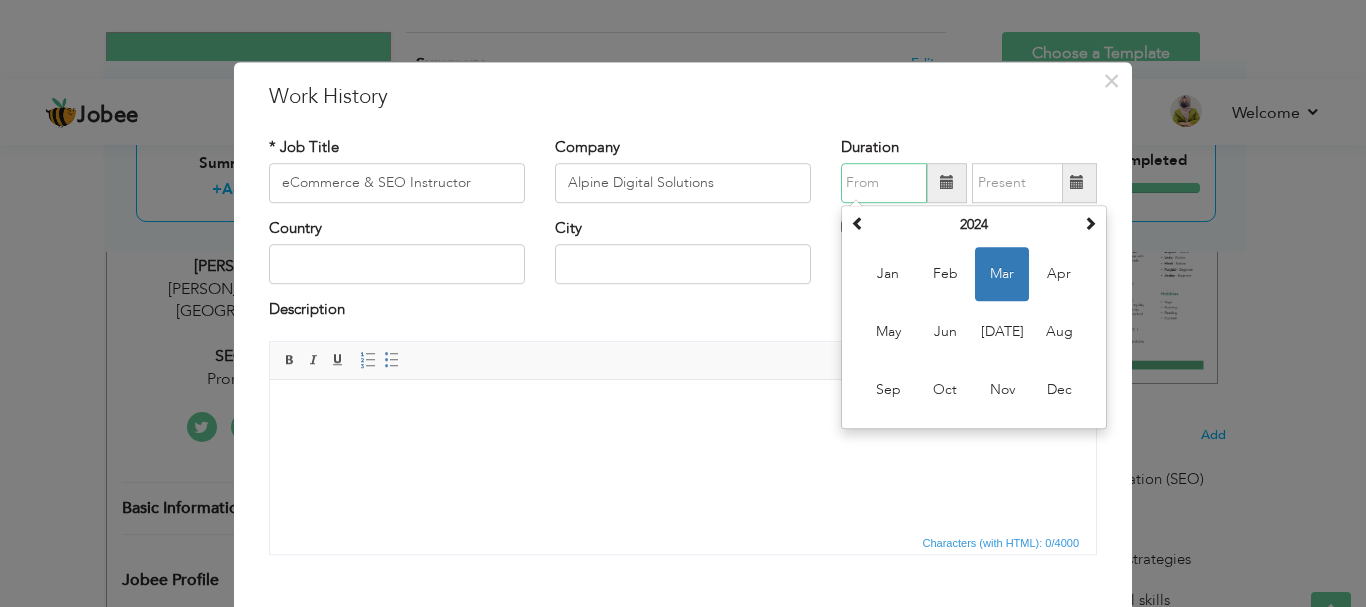 click at bounding box center [884, 183] 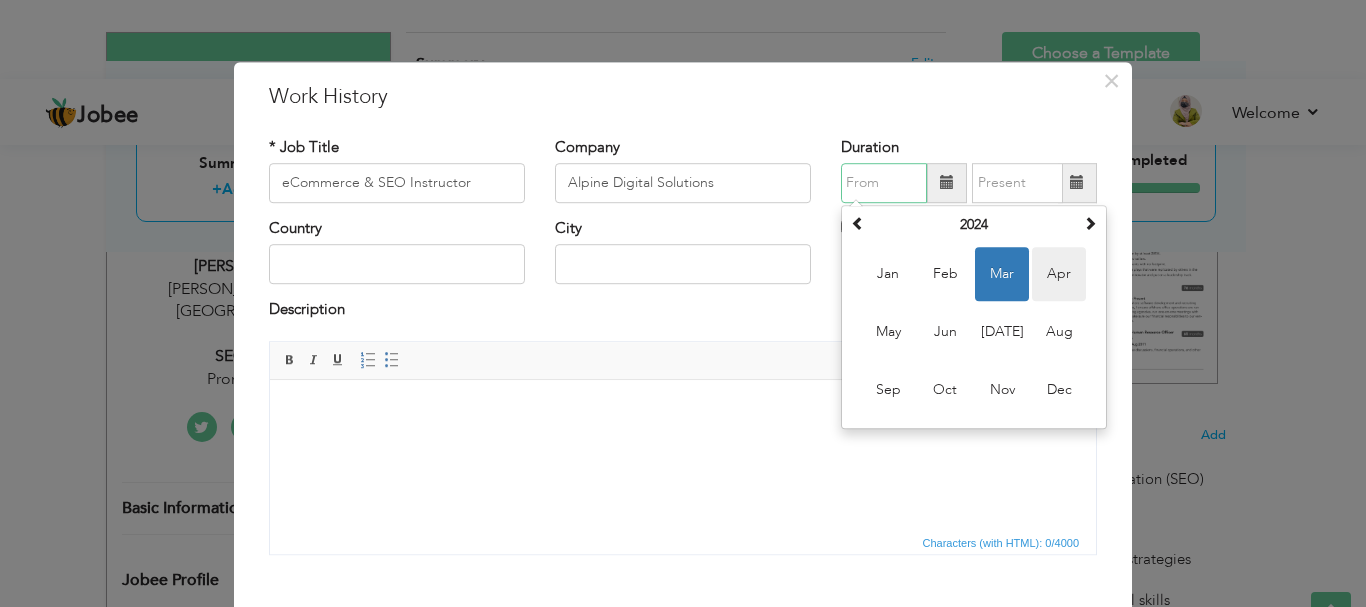 click on "Apr" at bounding box center (1059, 274) 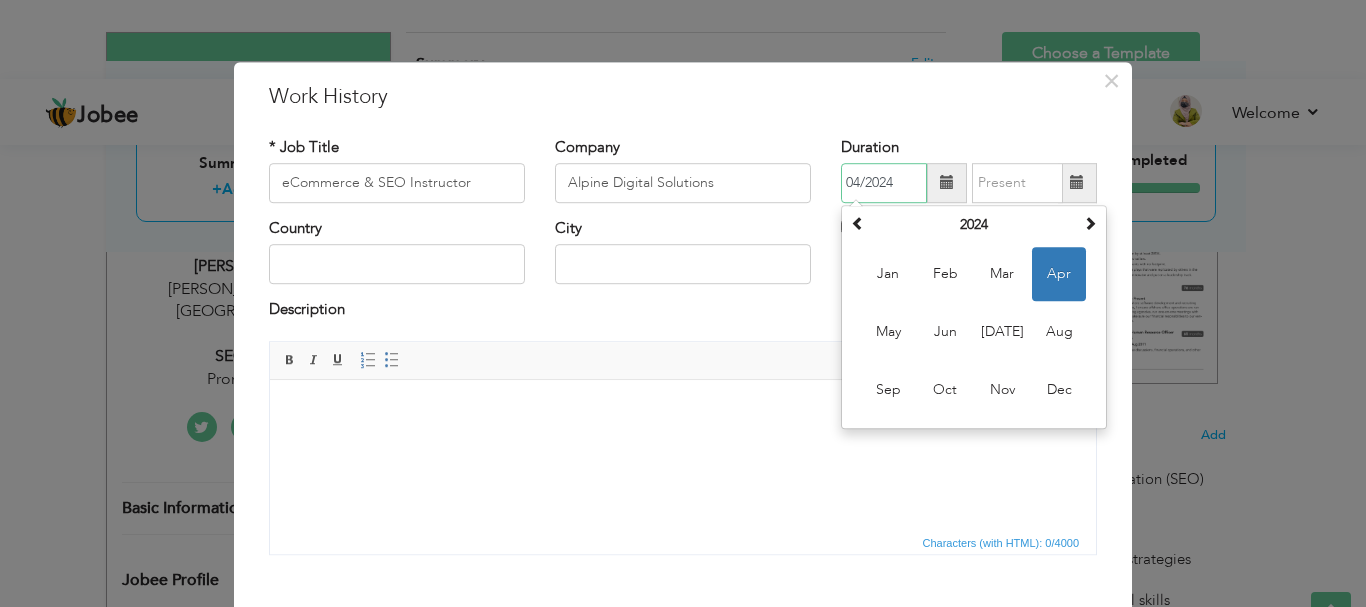 click on "04/2024" at bounding box center (884, 183) 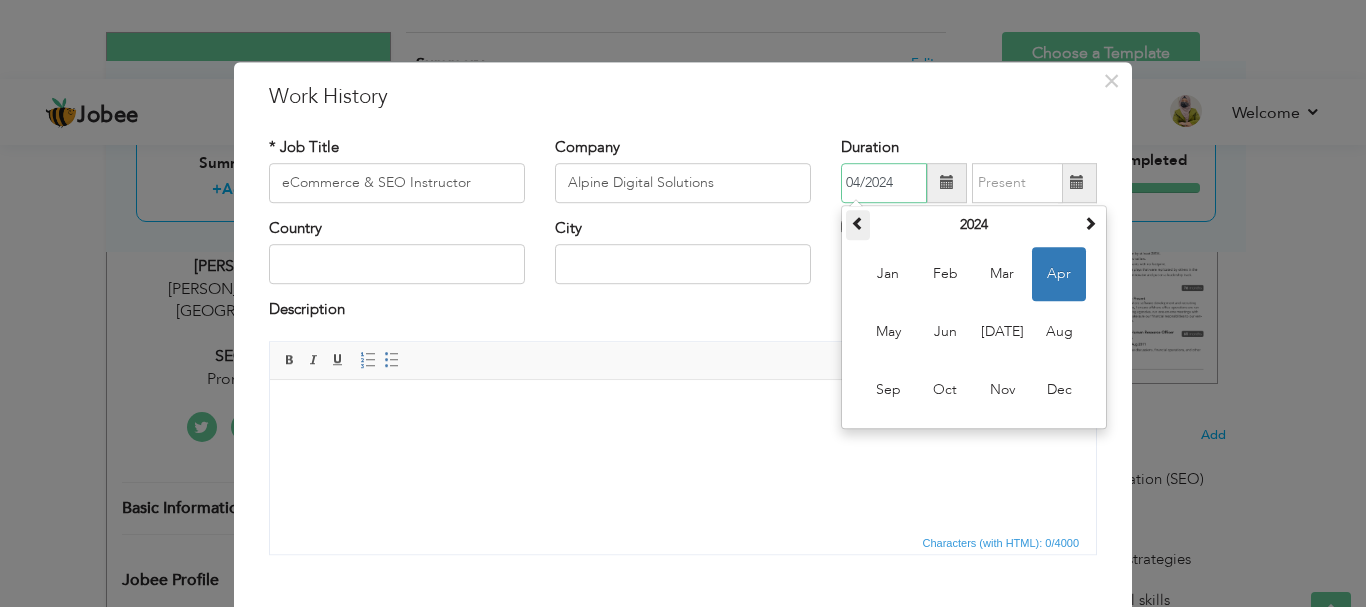 click at bounding box center [858, 223] 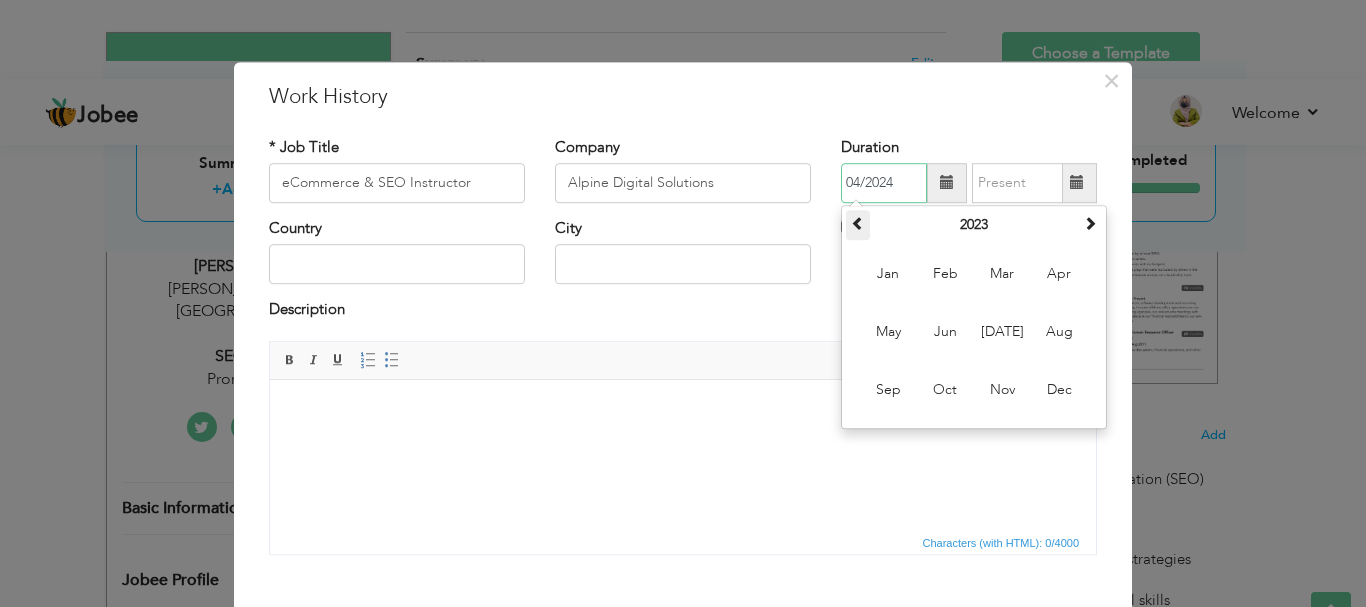 click at bounding box center (858, 223) 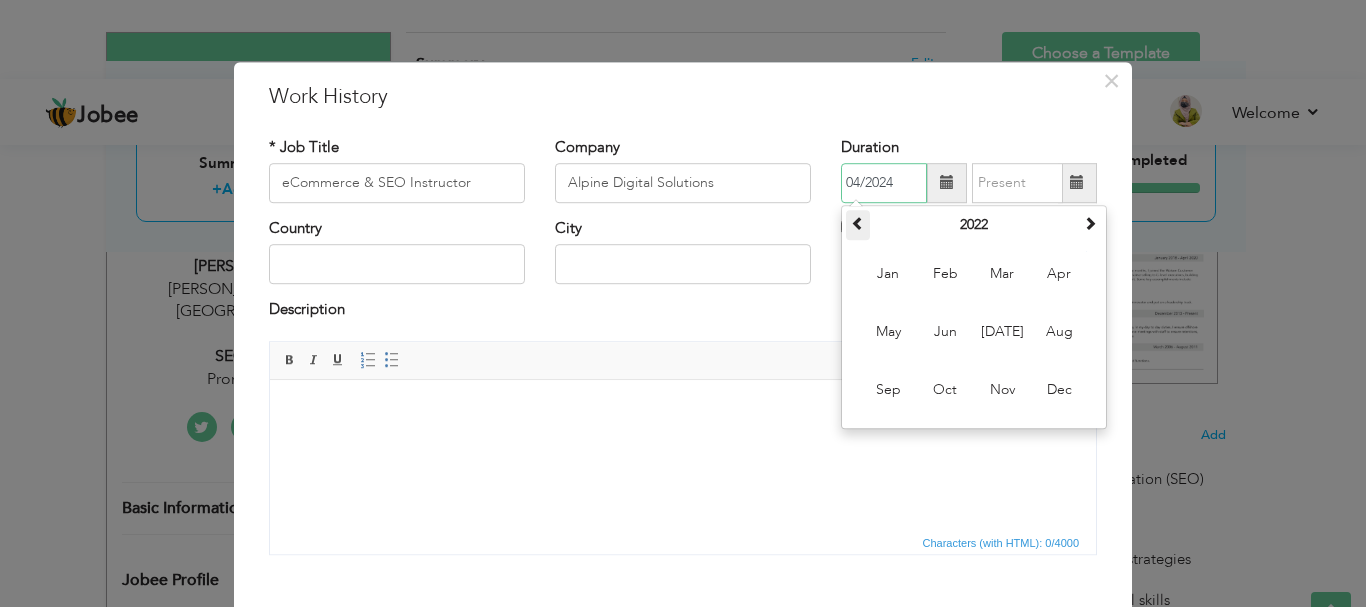 click at bounding box center (858, 223) 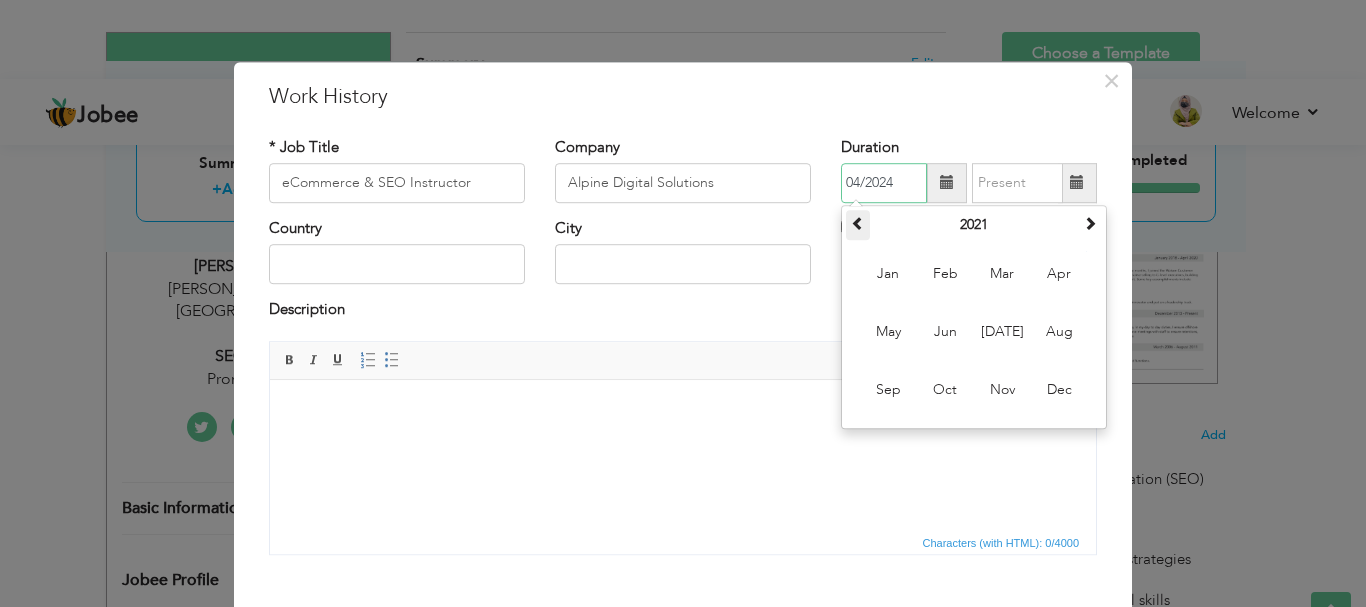 click at bounding box center (858, 223) 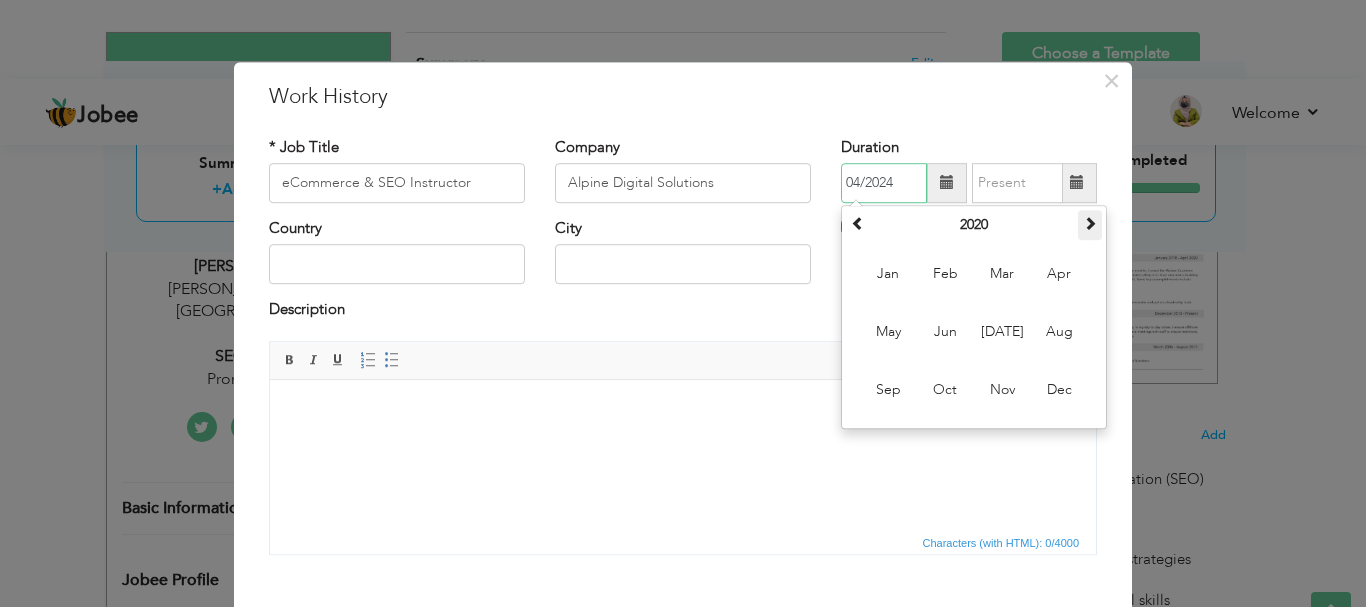 click at bounding box center (1090, 223) 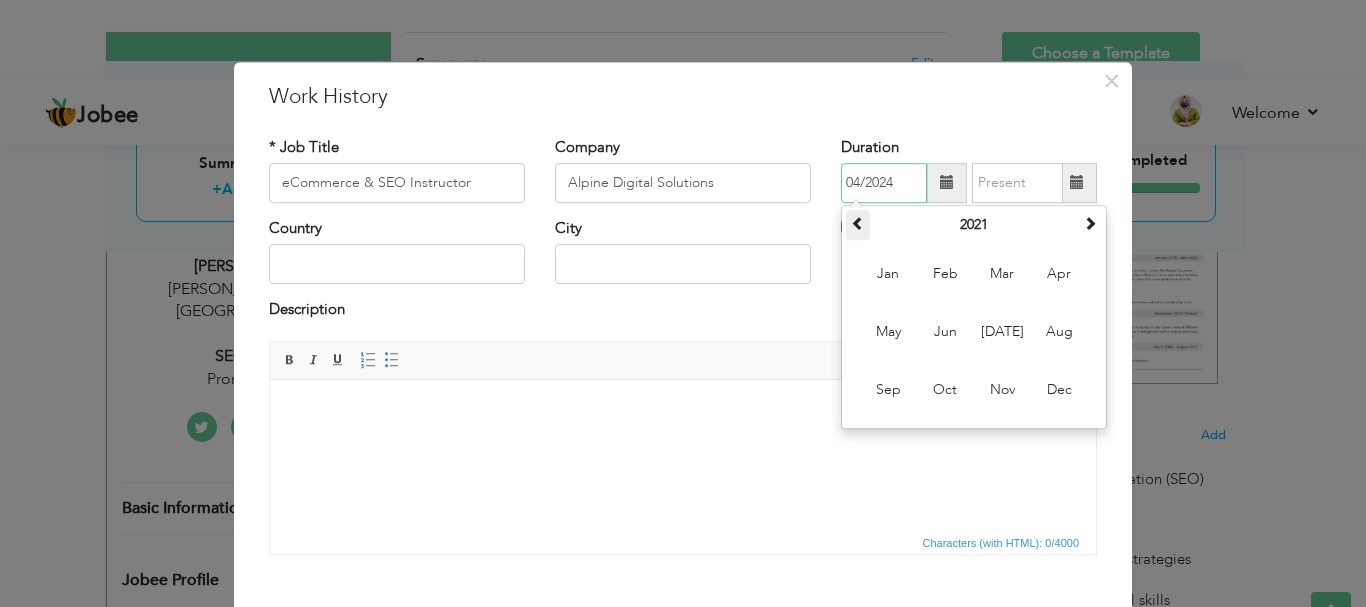 click at bounding box center [858, 223] 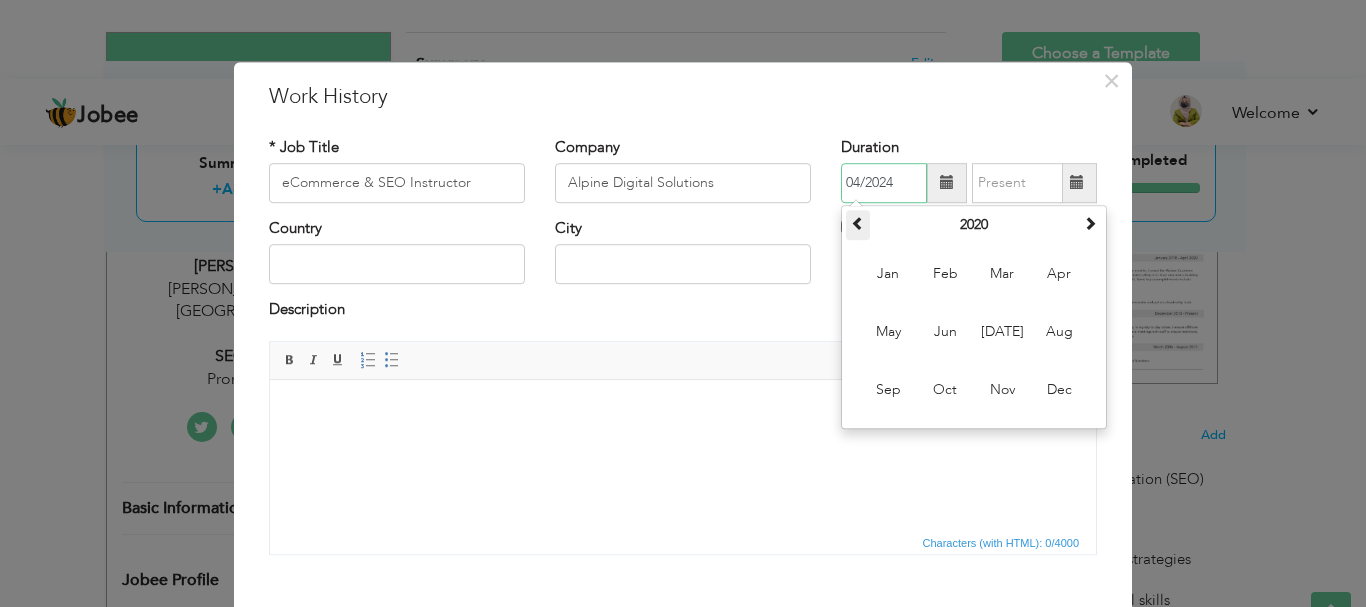 click at bounding box center [858, 223] 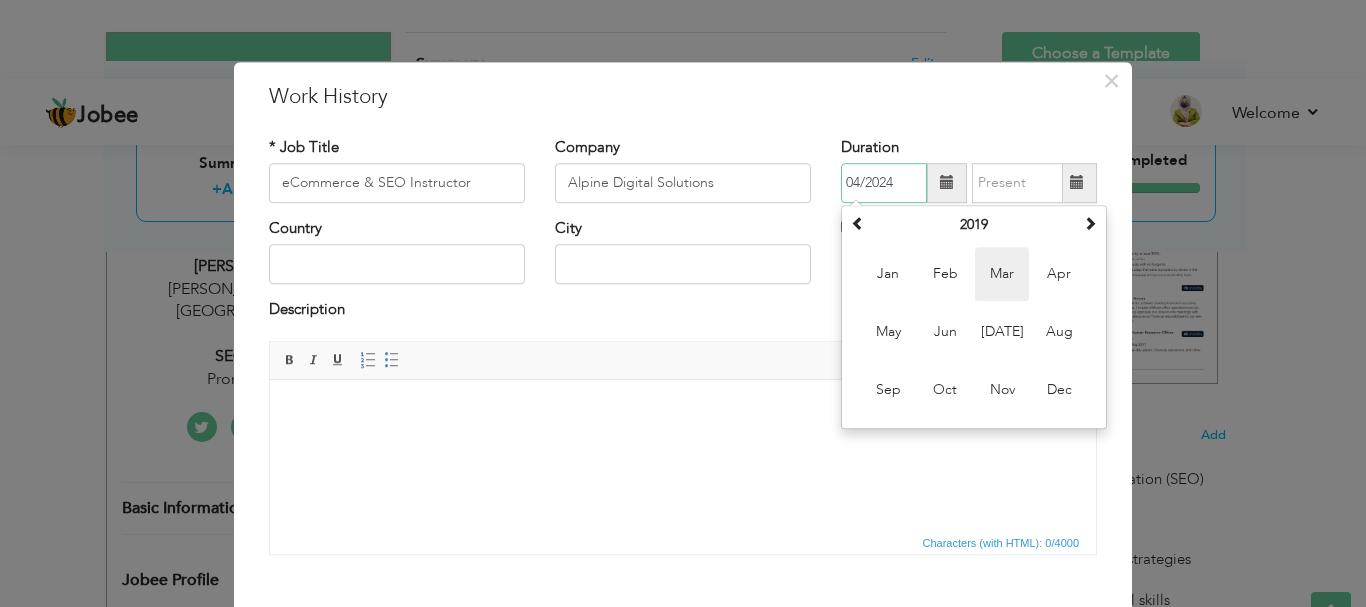 click on "Mar" at bounding box center (1002, 274) 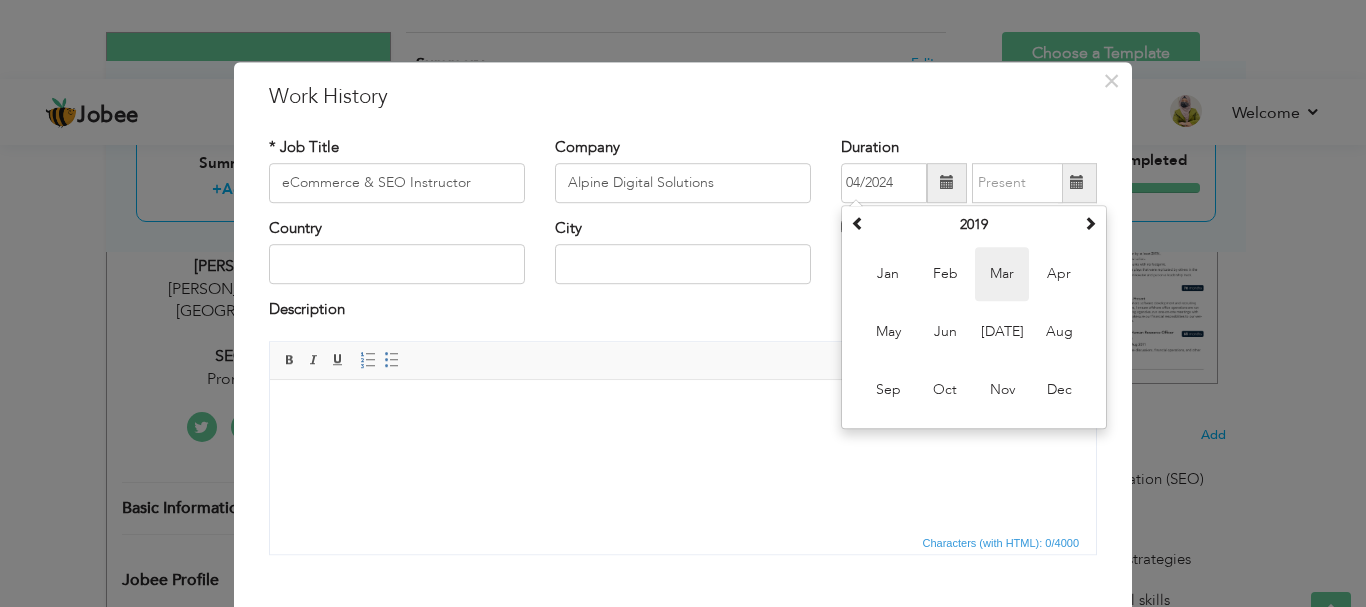 type on "03/2019" 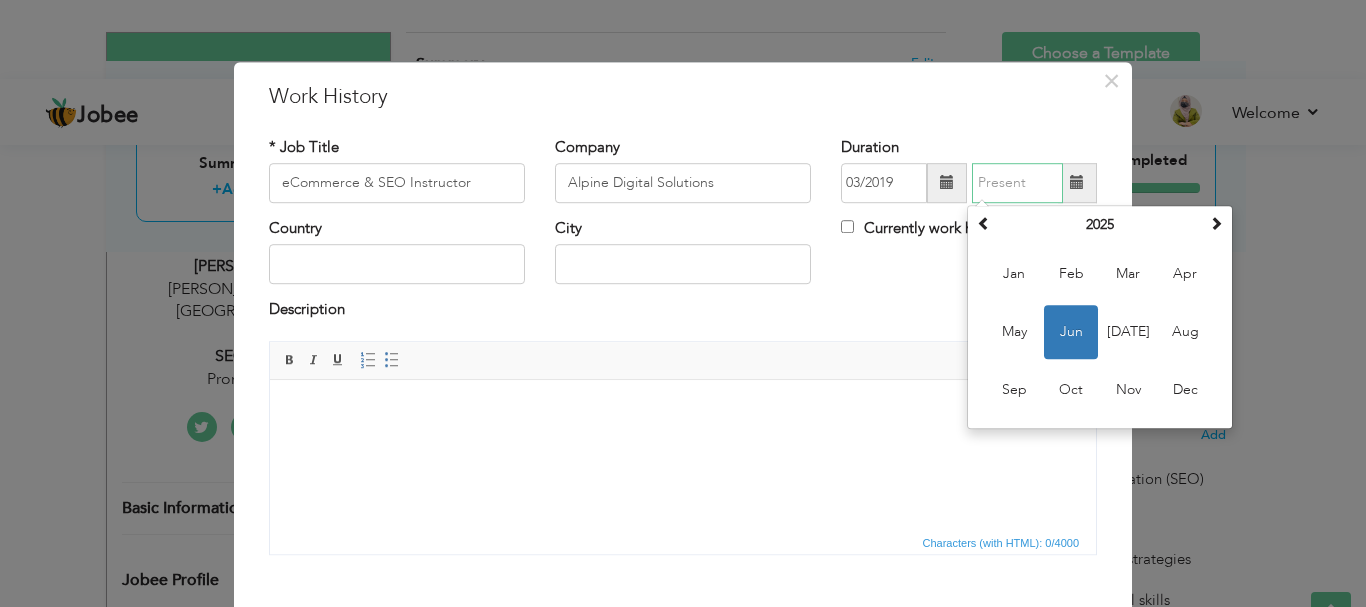 click at bounding box center [1017, 183] 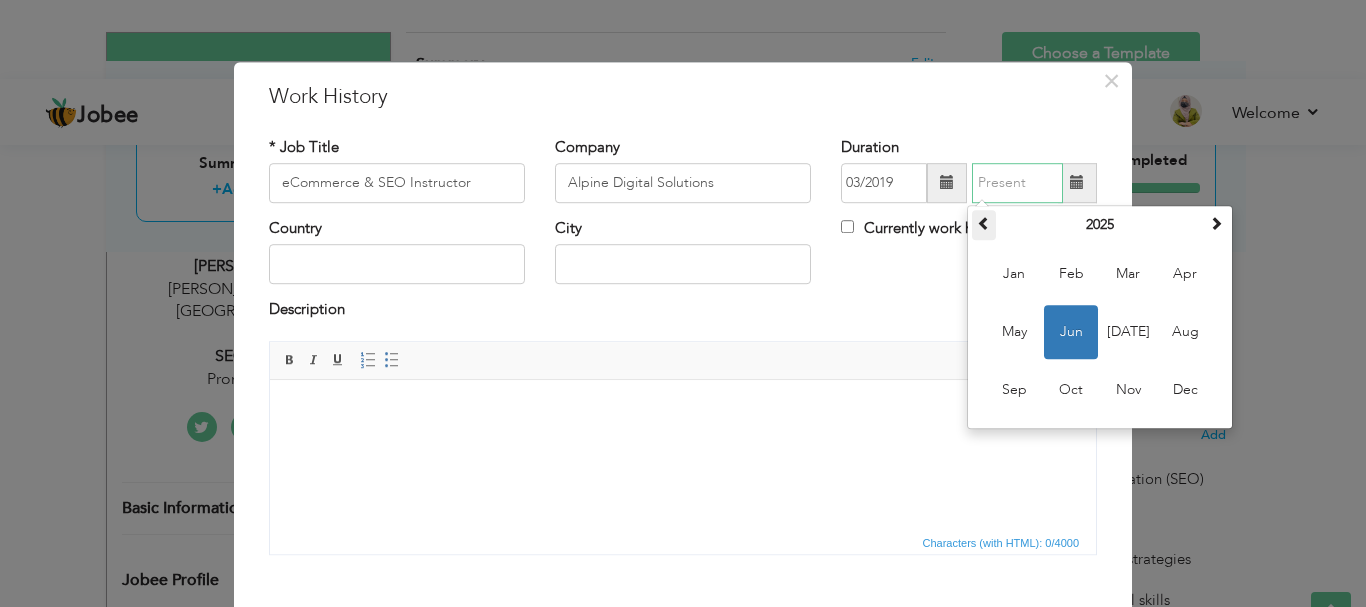 click at bounding box center [984, 223] 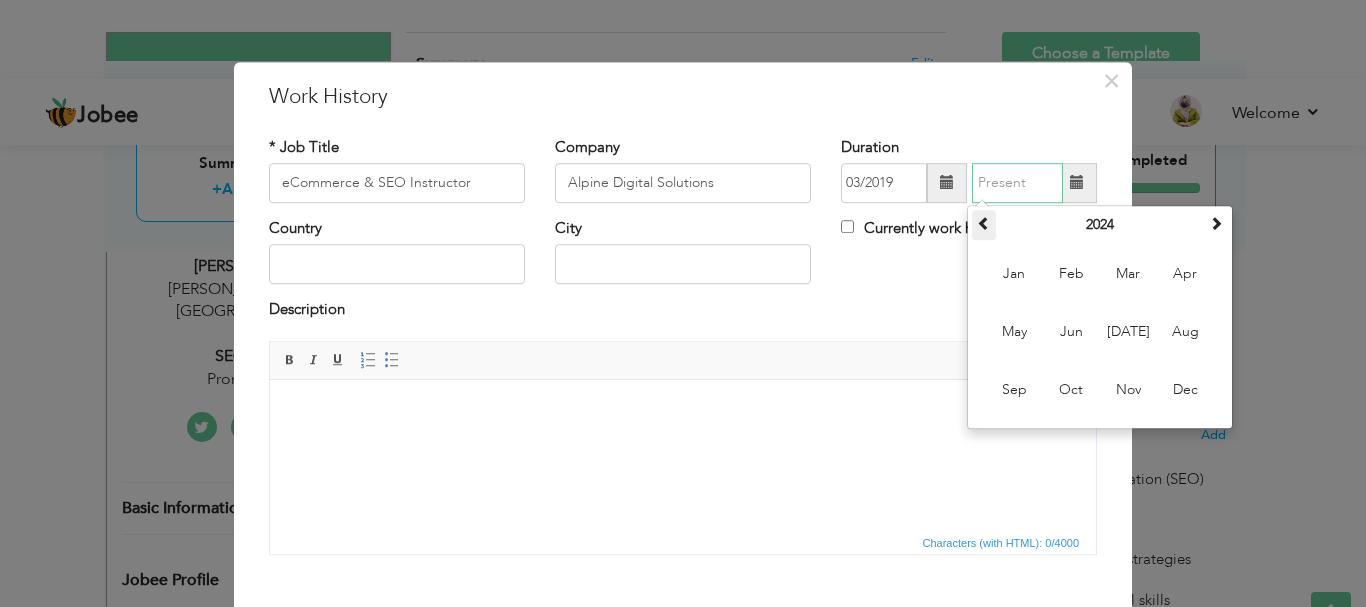 click at bounding box center [984, 223] 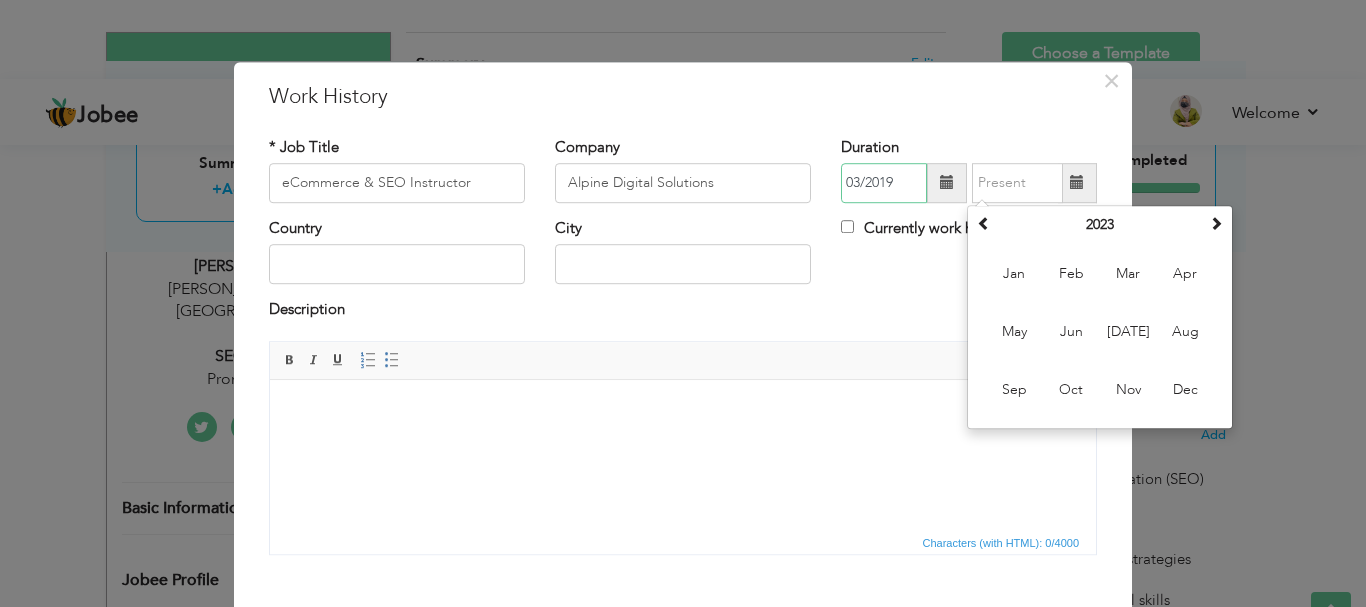 click on "03/2019" at bounding box center [884, 183] 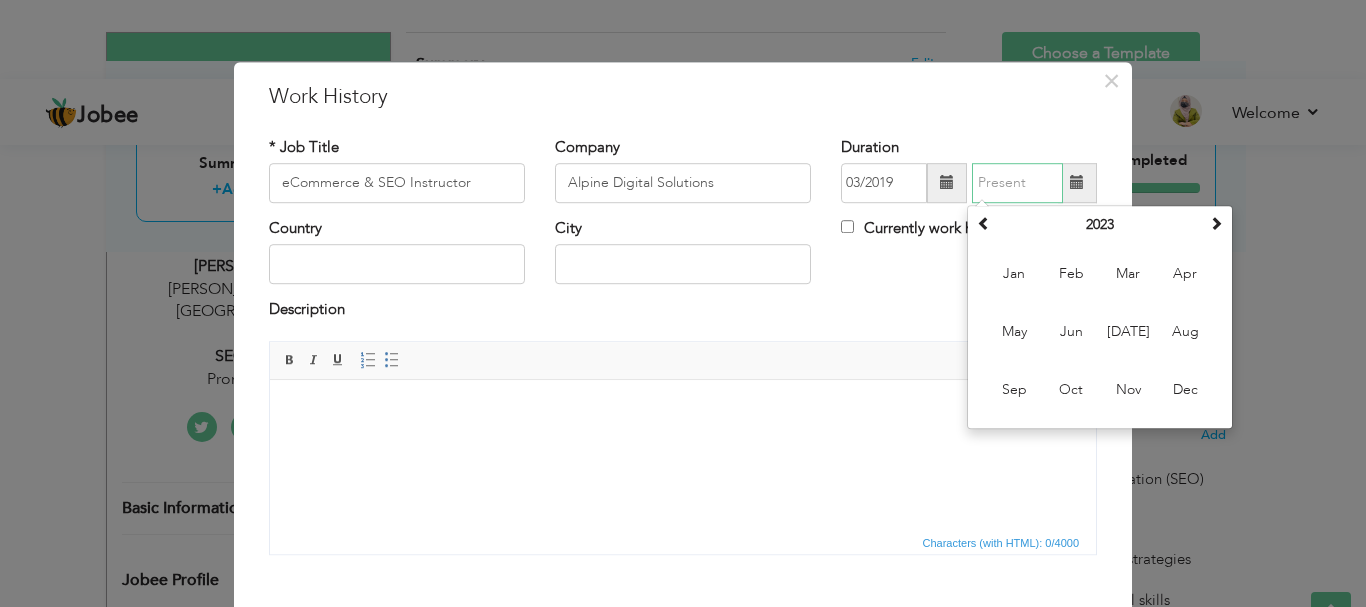 click at bounding box center [1017, 183] 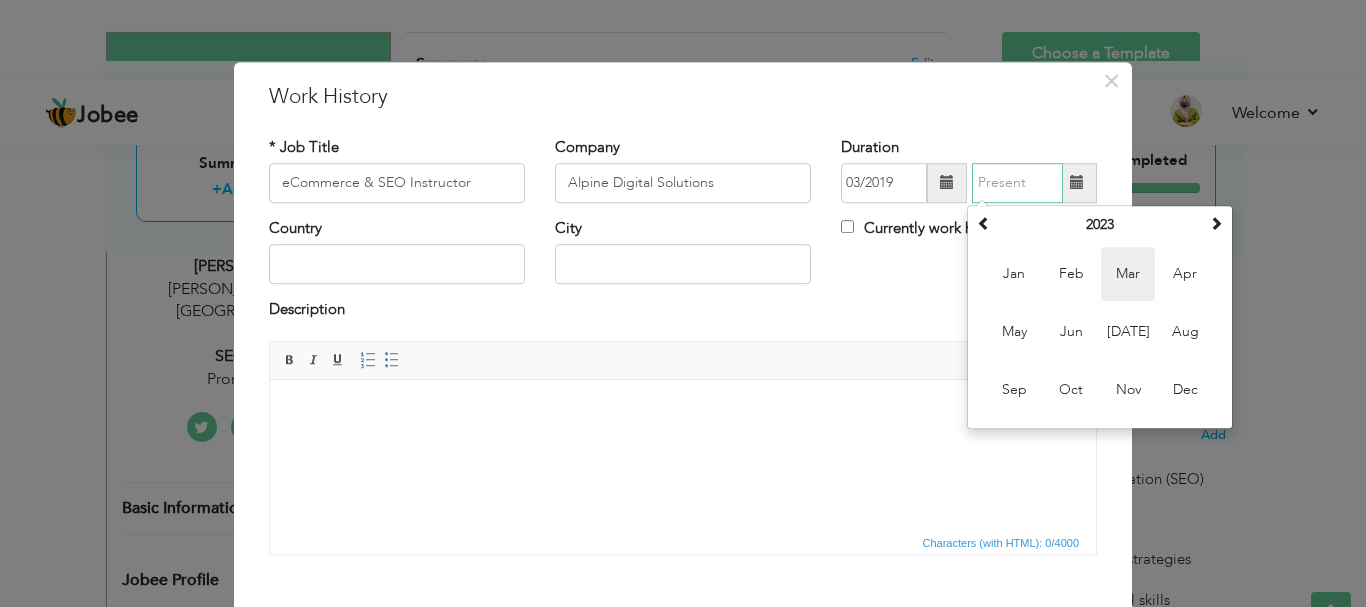 click on "Mar" at bounding box center [1128, 274] 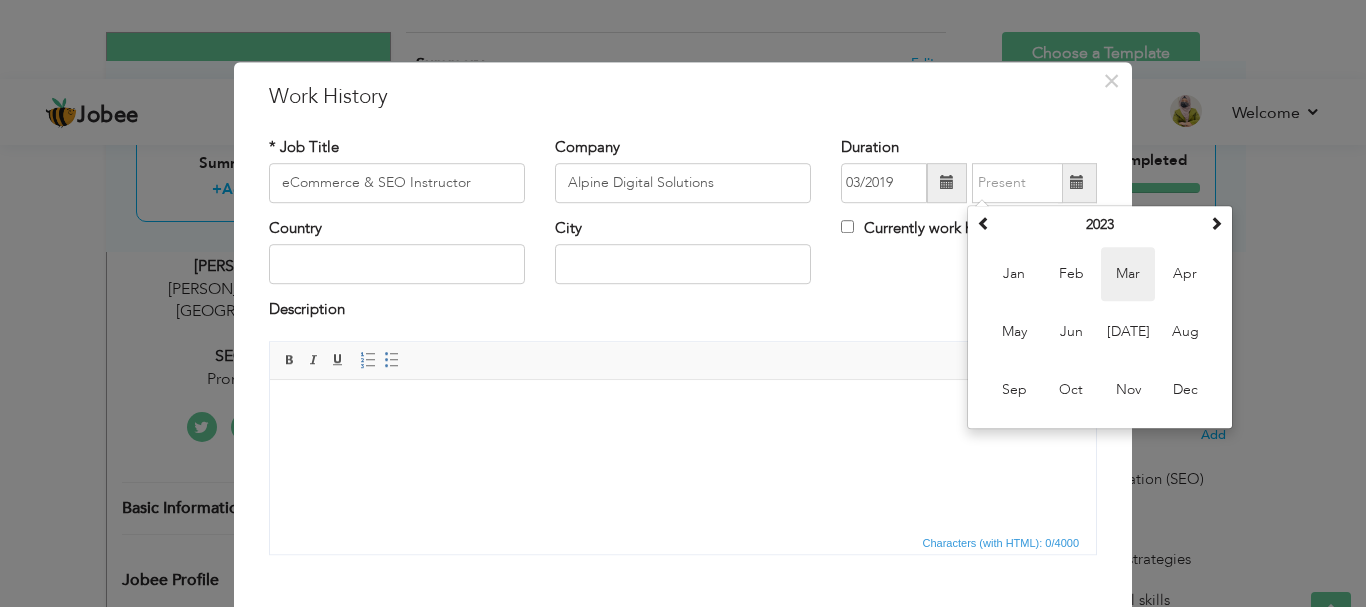 type on "03/2023" 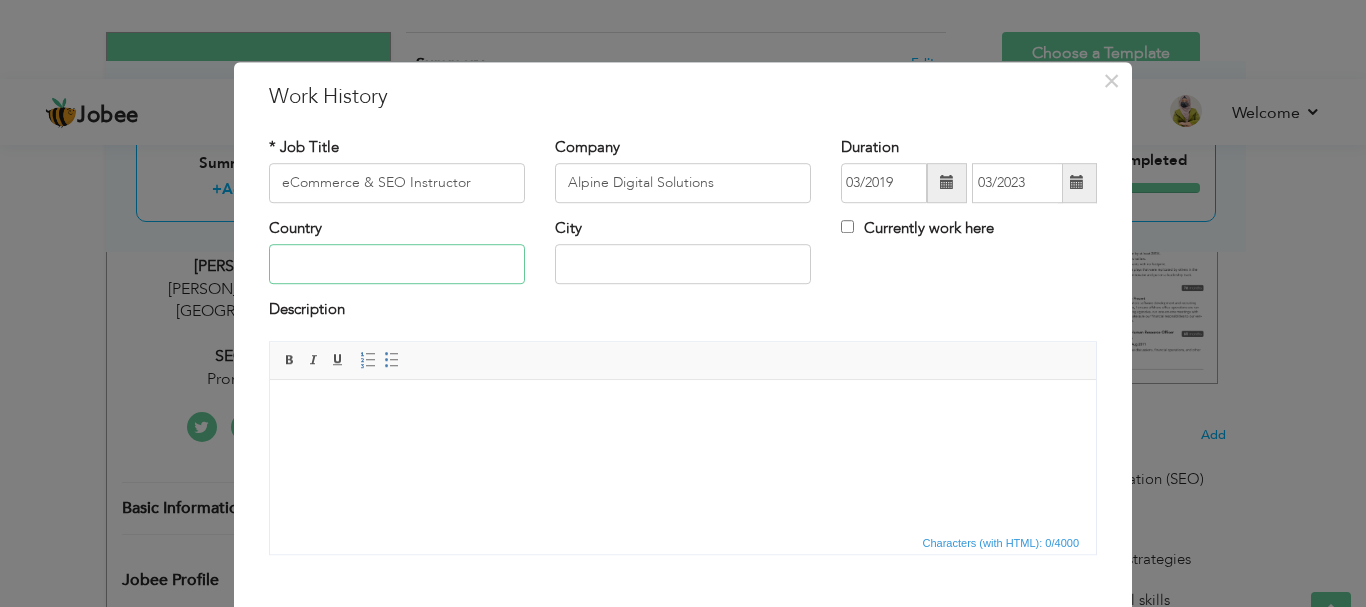 click at bounding box center (397, 265) 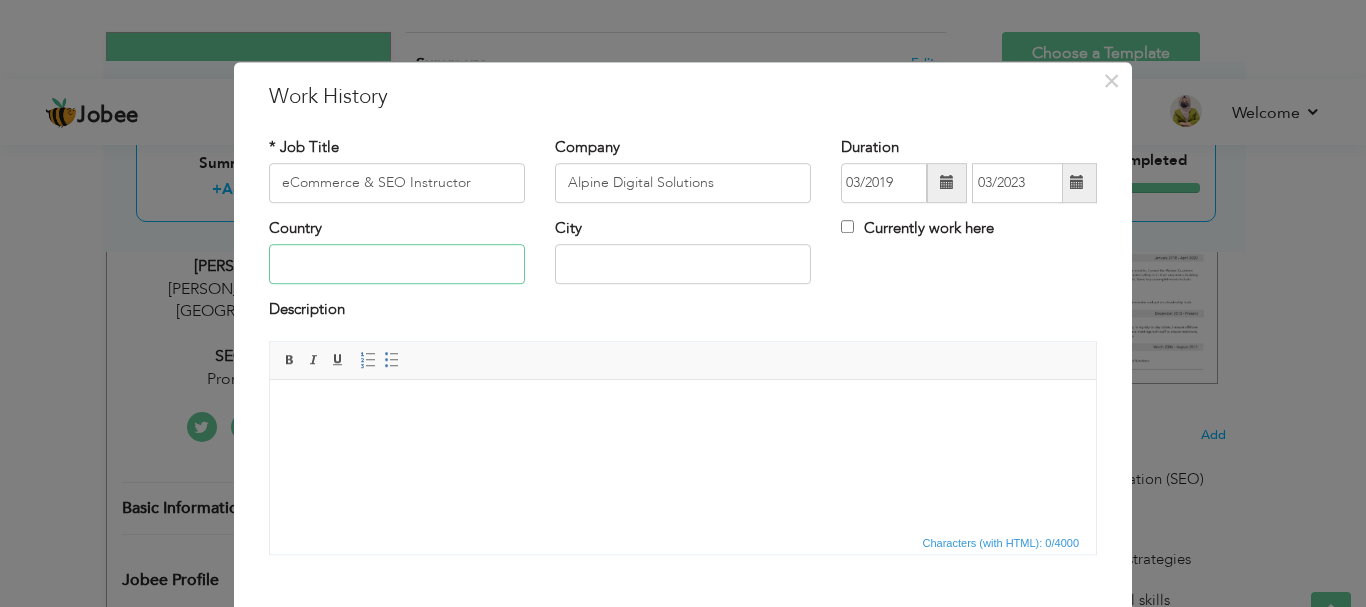 type on "[GEOGRAPHIC_DATA]" 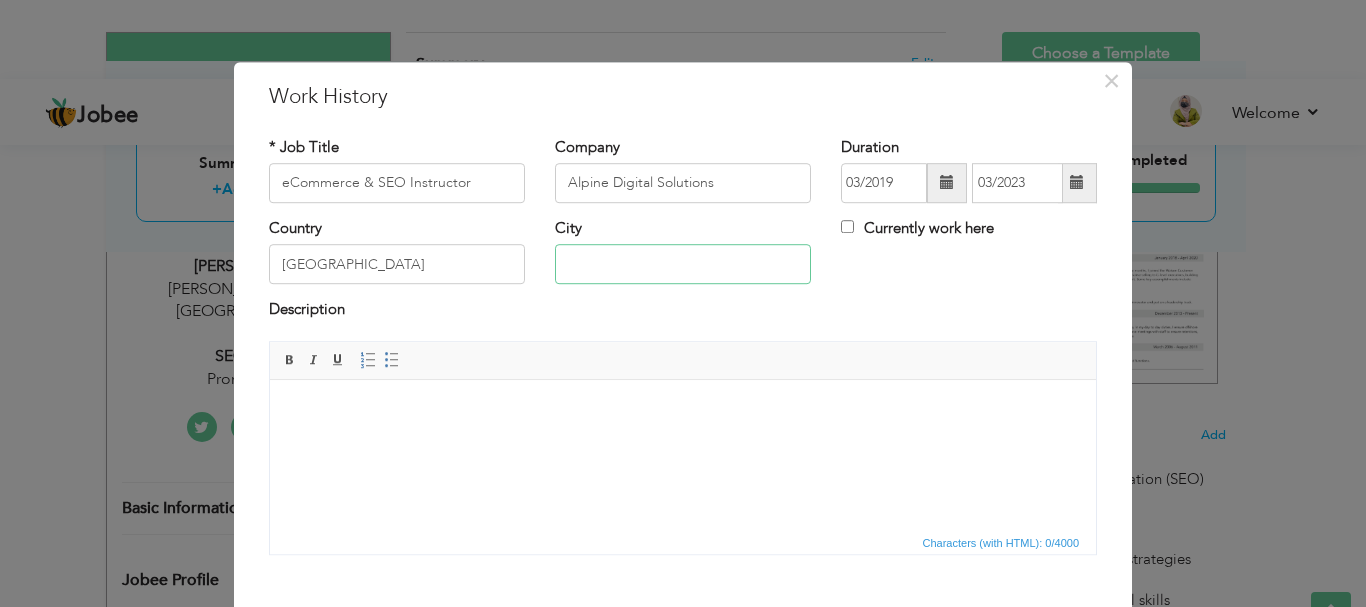 type on "[PERSON_NAME]" 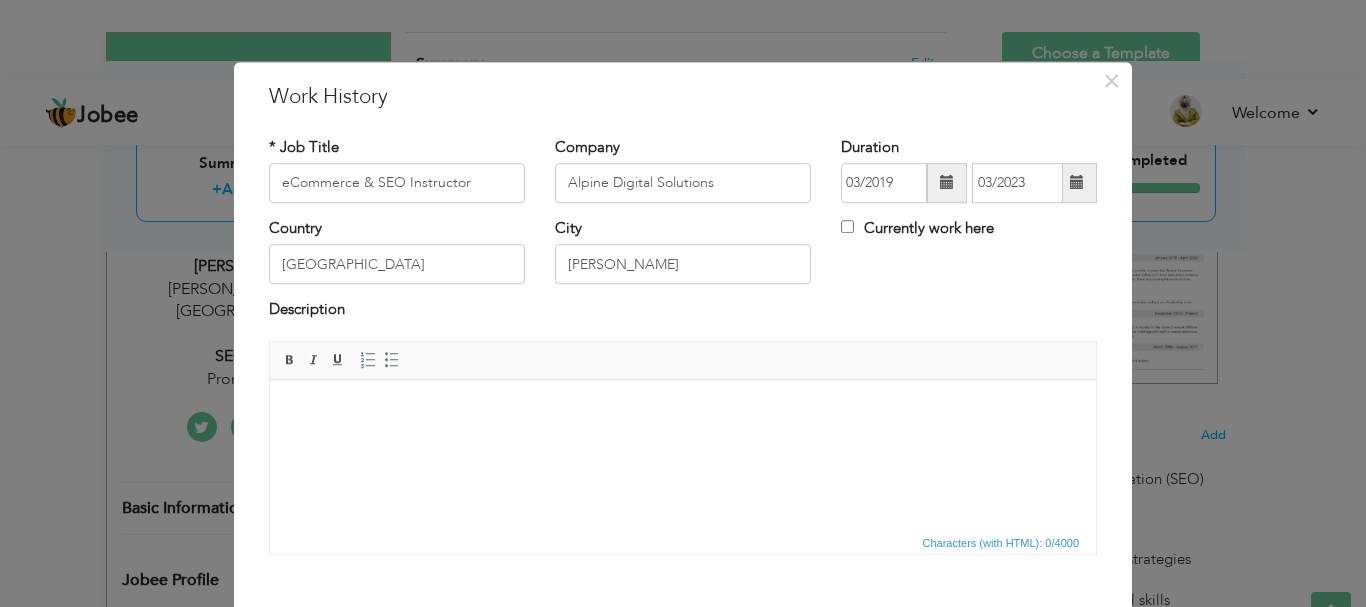 click at bounding box center [683, 409] 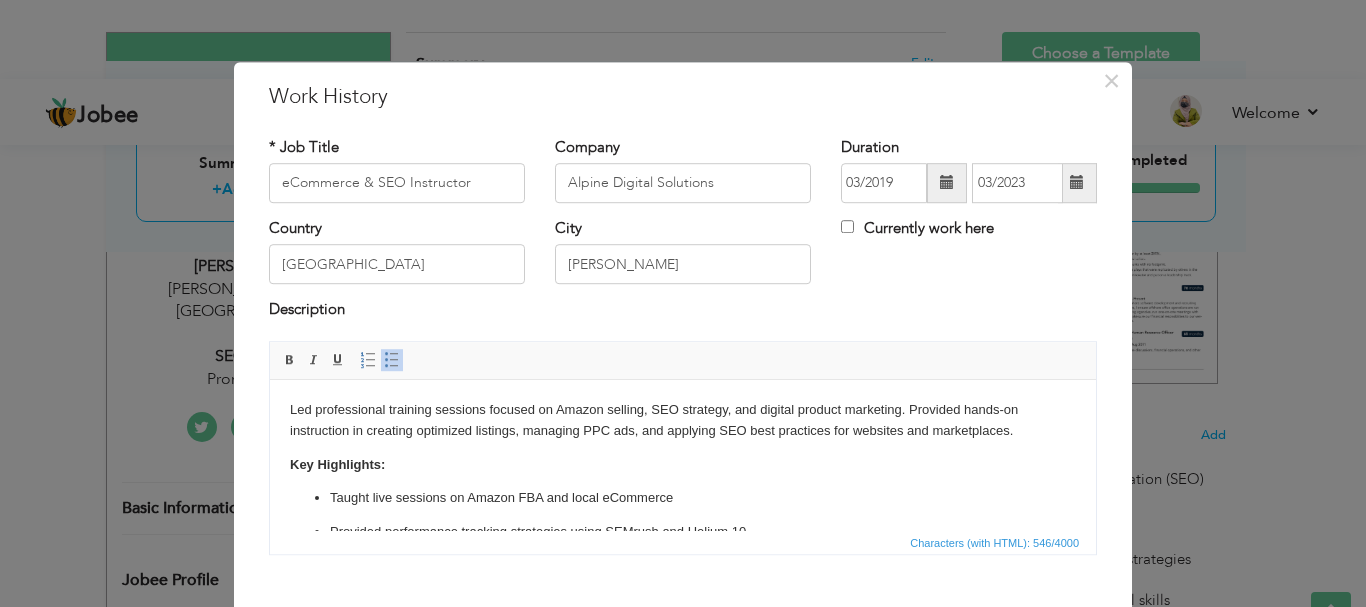 scroll, scrollTop: 43, scrollLeft: 0, axis: vertical 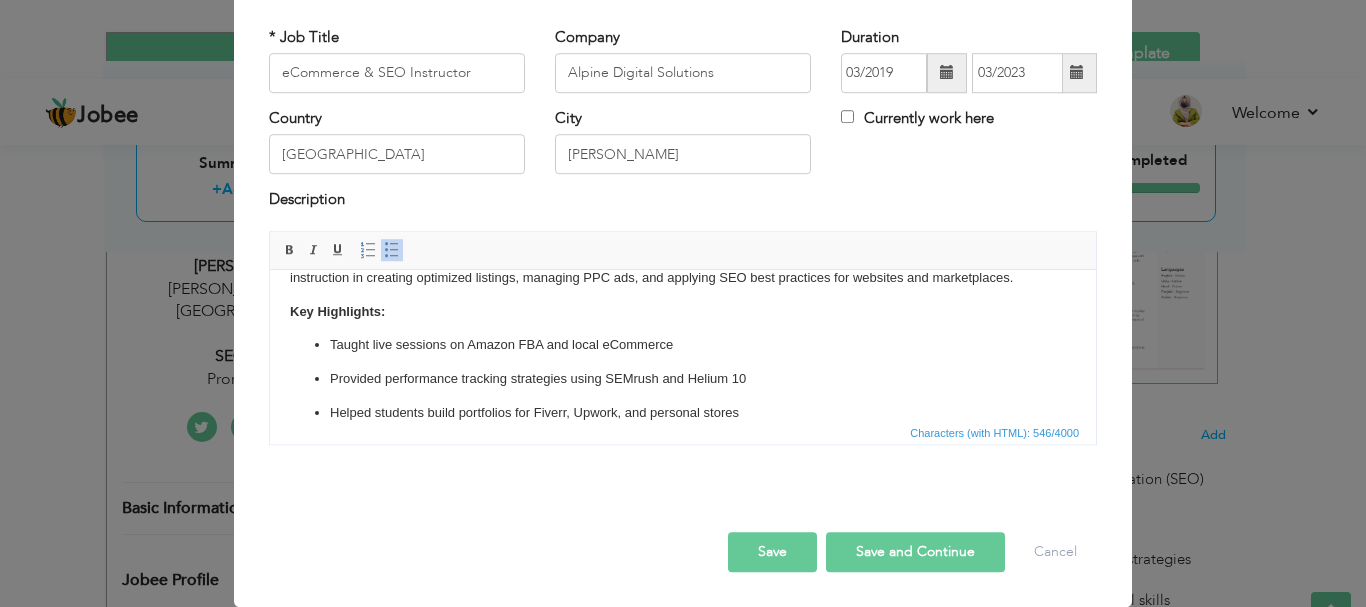 click on "Save" at bounding box center (772, 552) 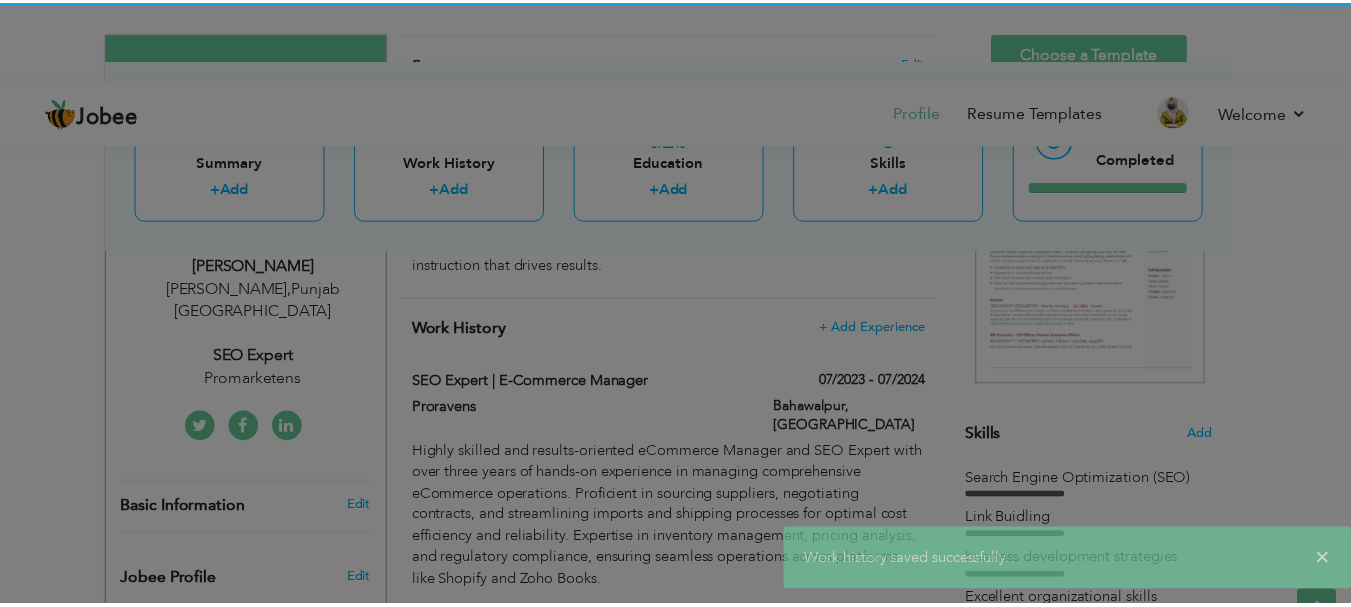 scroll, scrollTop: 0, scrollLeft: 0, axis: both 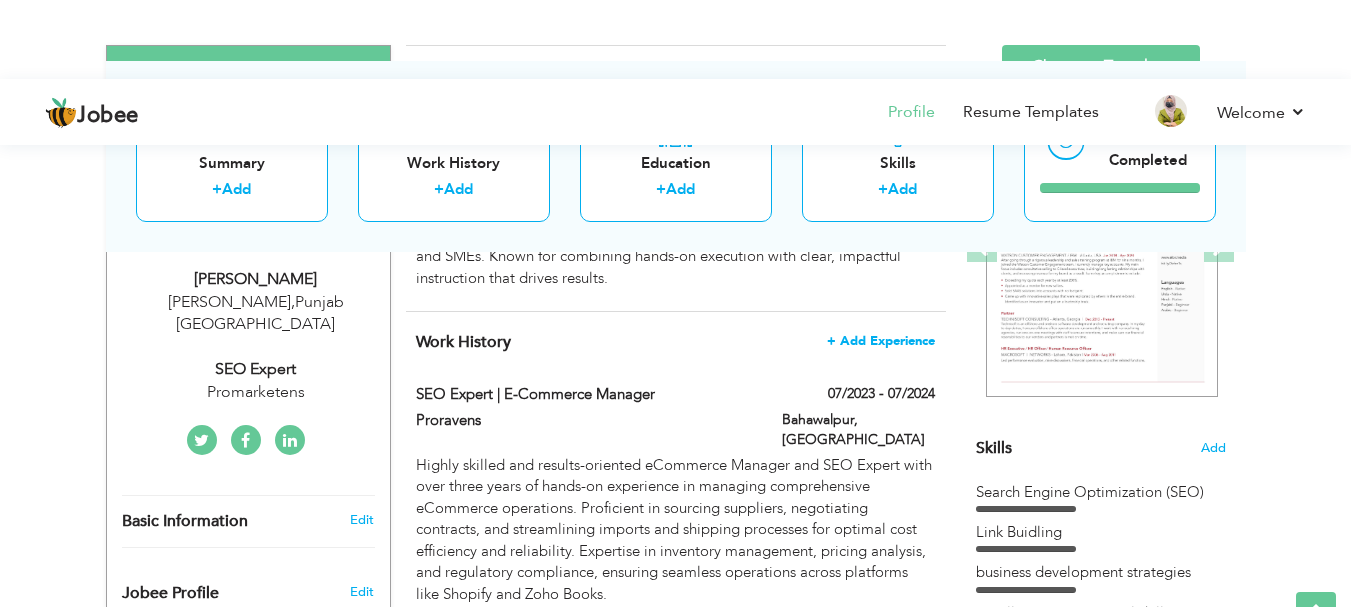 click on "+ Add Experience" at bounding box center (881, 341) 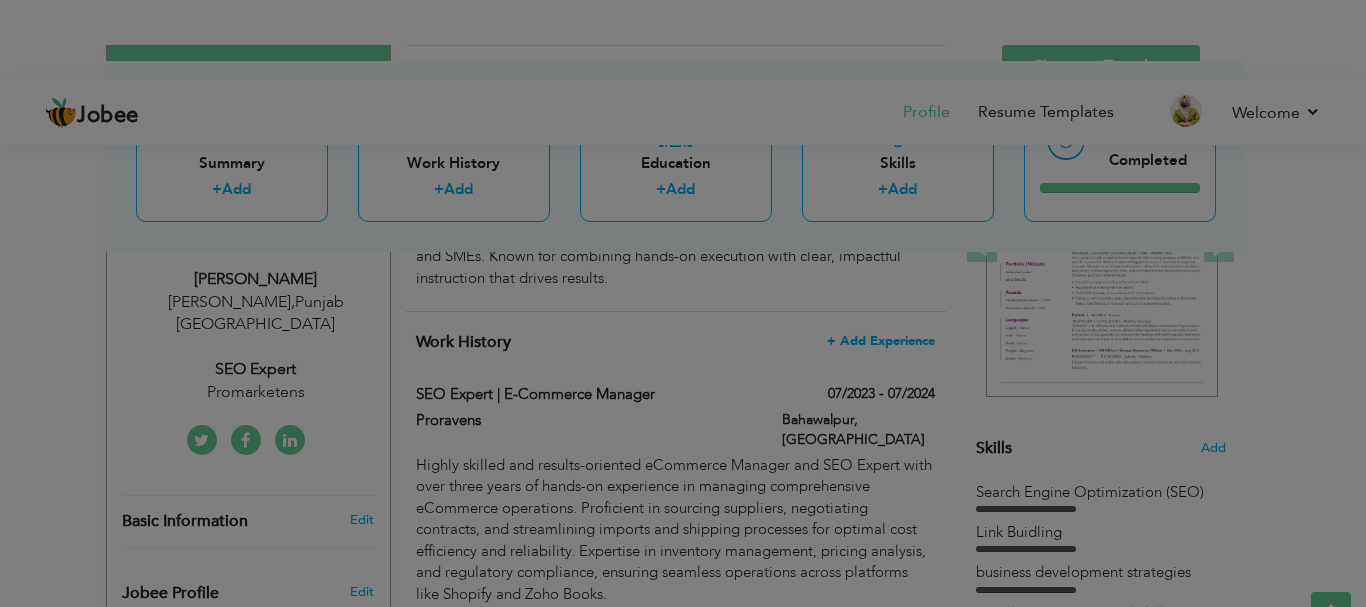 scroll, scrollTop: 0, scrollLeft: 0, axis: both 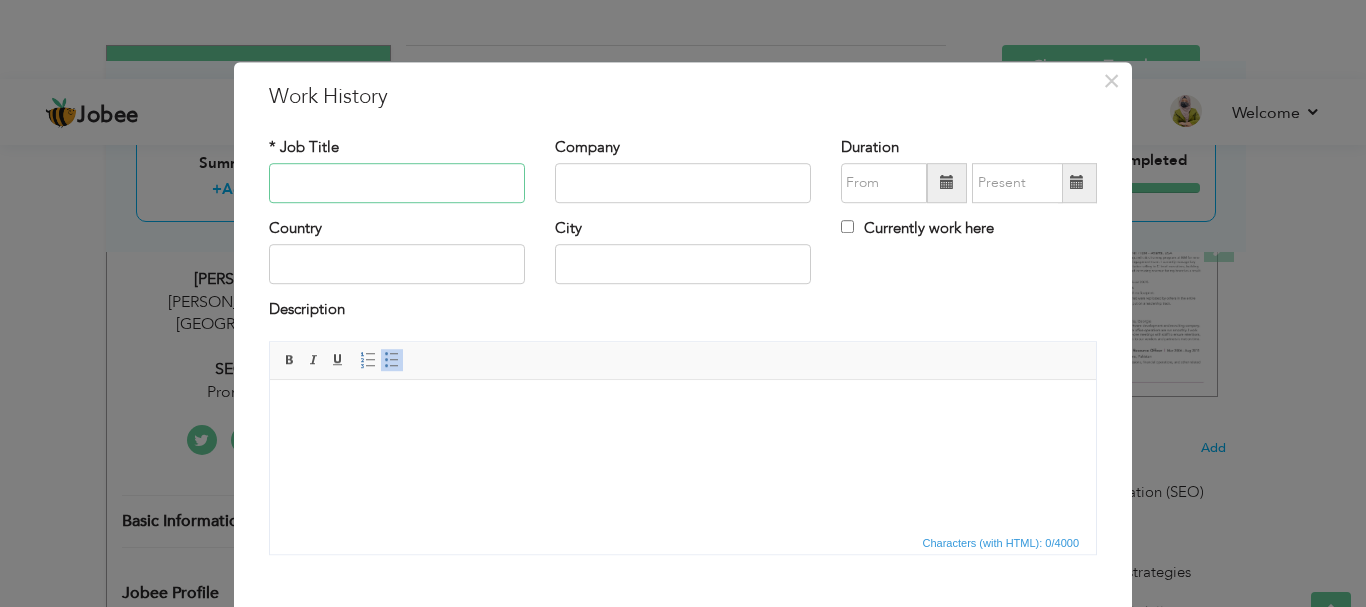 paste on "SEO & eCommerce Trainer" 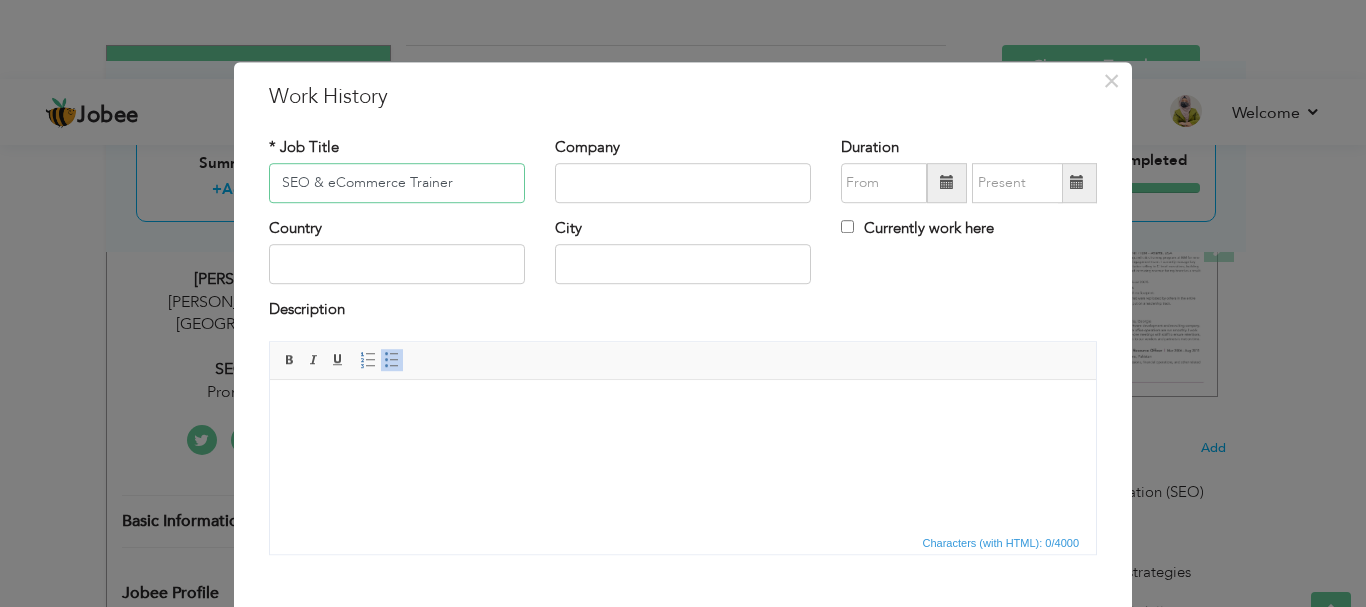 type on "SEO & eCommerce Trainer" 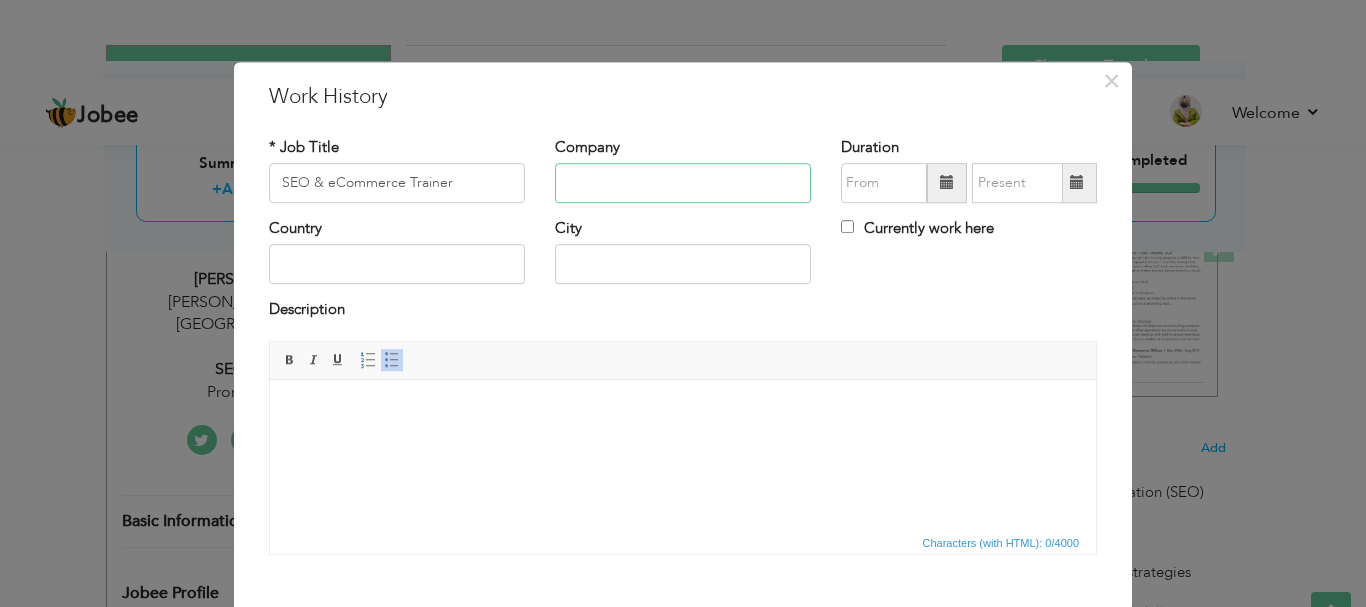 click at bounding box center [683, 183] 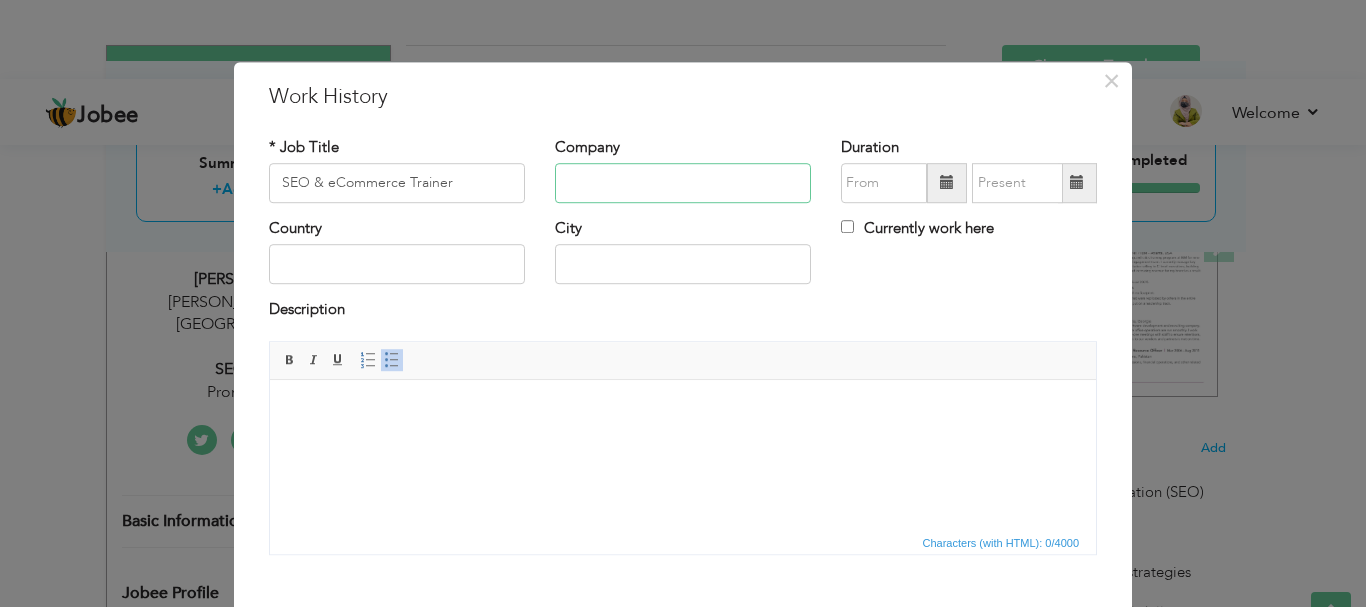 type on "Pro Ravens, [GEOGRAPHIC_DATA], [GEOGRAPHIC_DATA]" 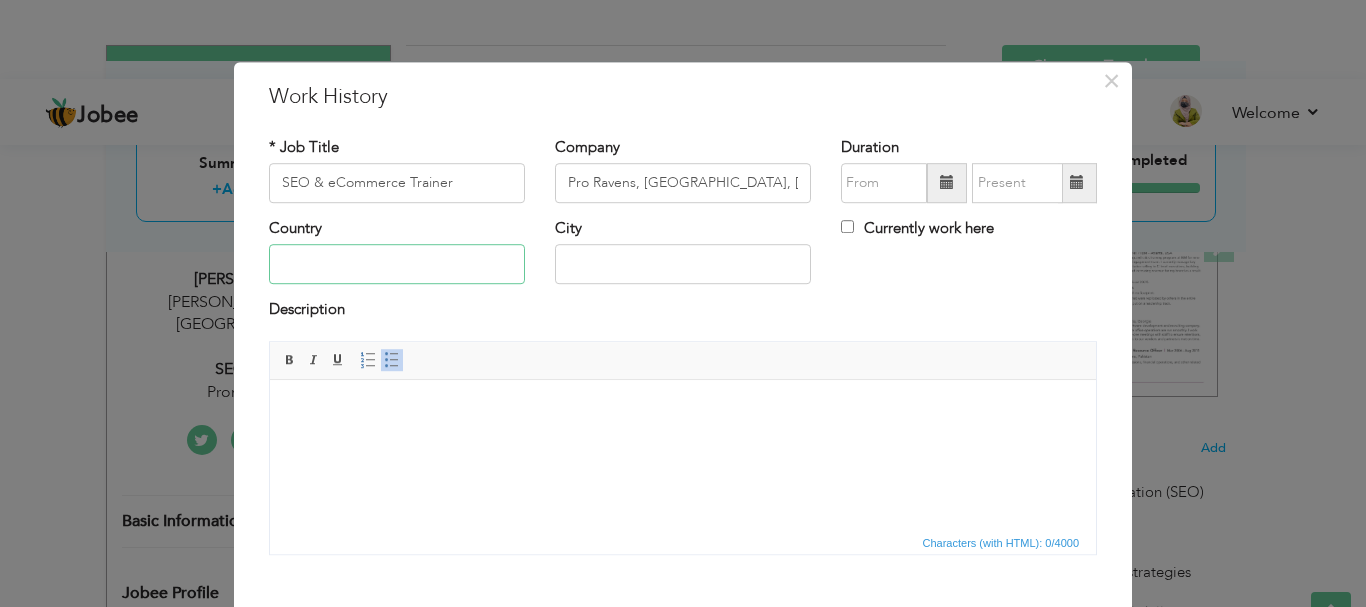 type on "[GEOGRAPHIC_DATA]" 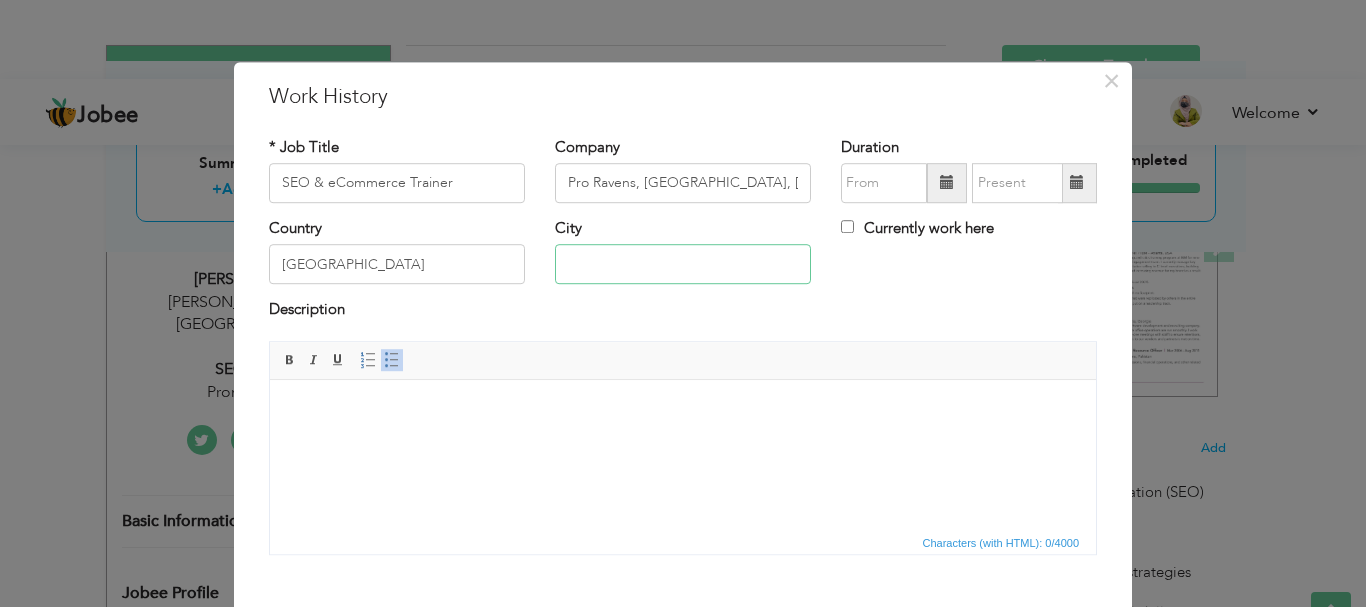 type on "Bahawalpur" 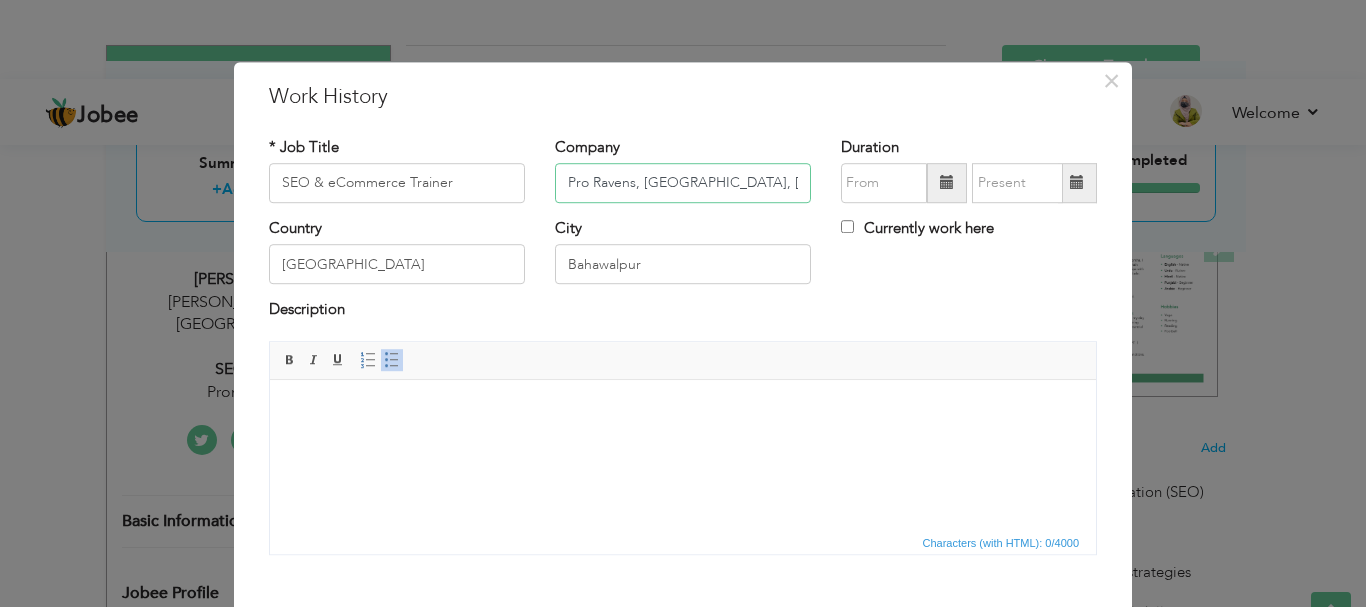 click on "Pro Ravens, [GEOGRAPHIC_DATA], [GEOGRAPHIC_DATA]" at bounding box center [683, 183] 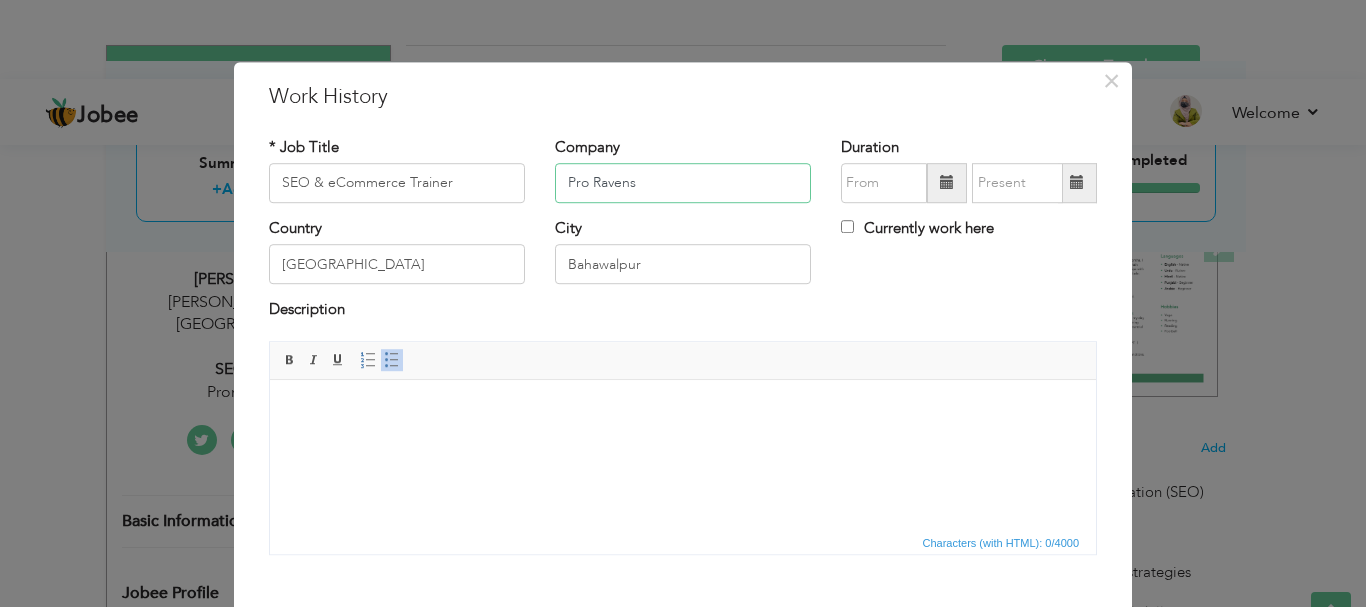 type on "Pro Ravens" 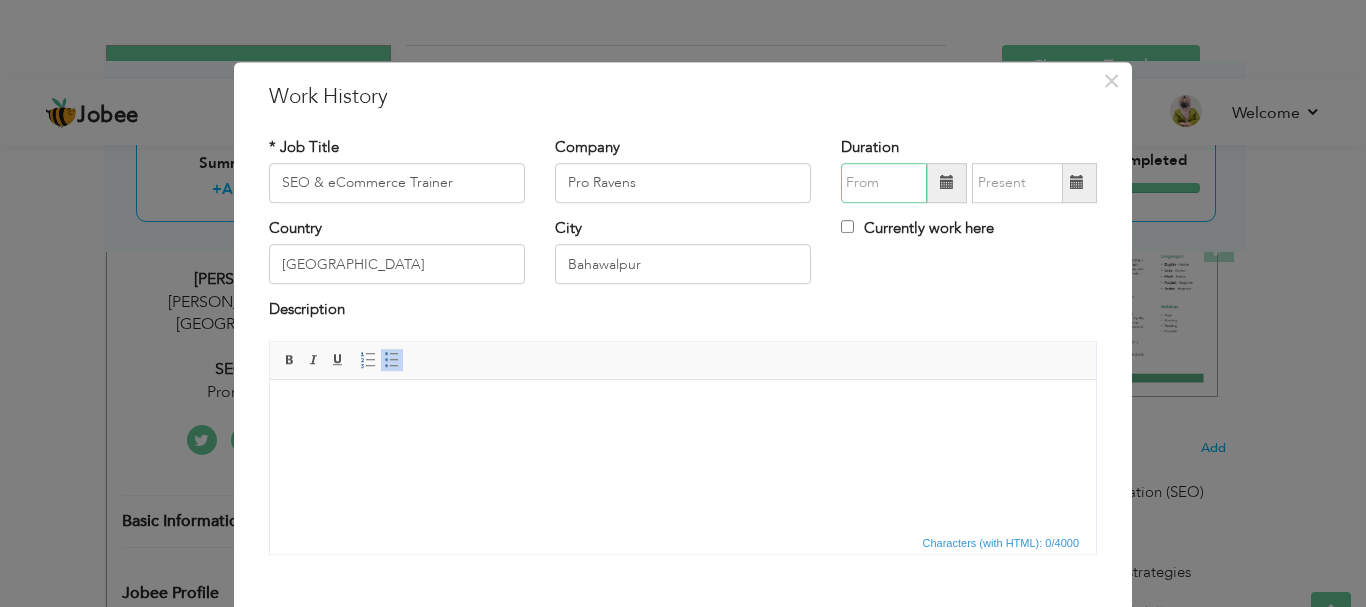 click at bounding box center [884, 183] 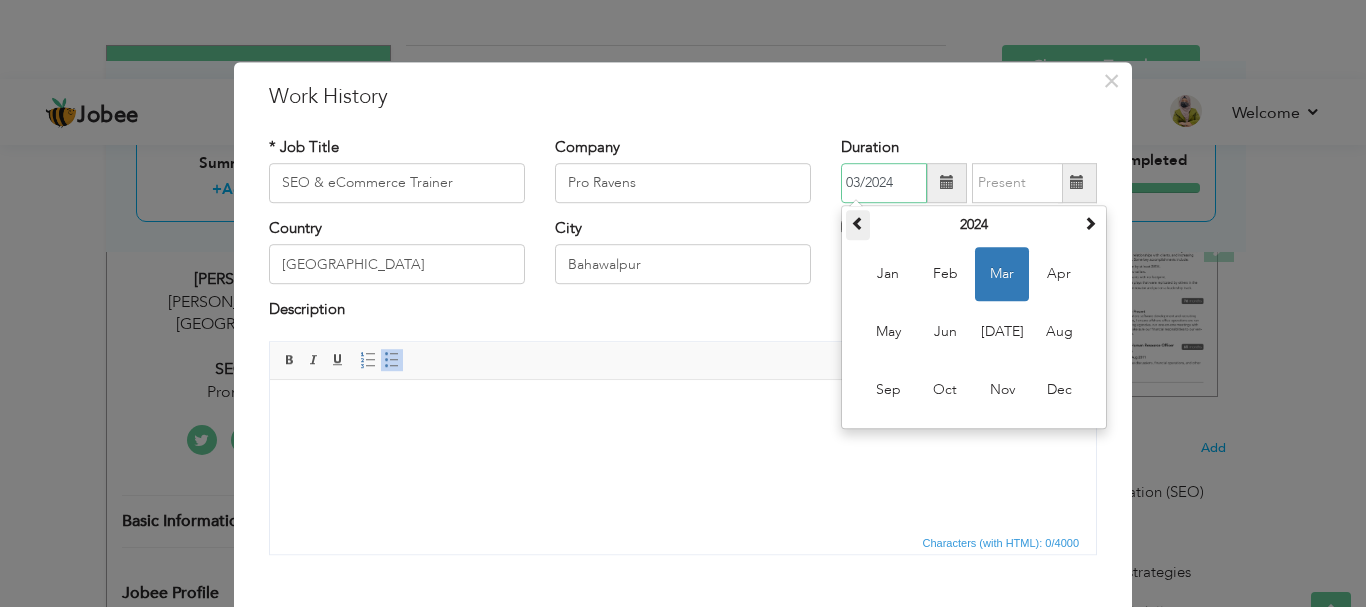 click at bounding box center [858, 223] 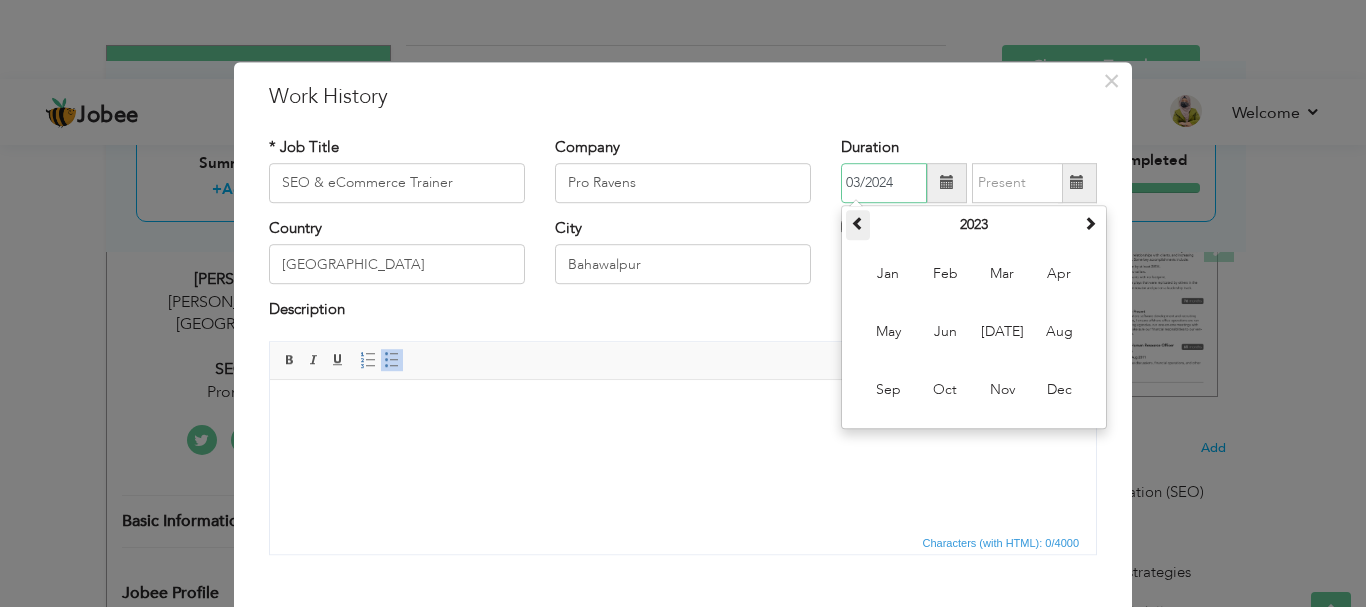 click at bounding box center [858, 223] 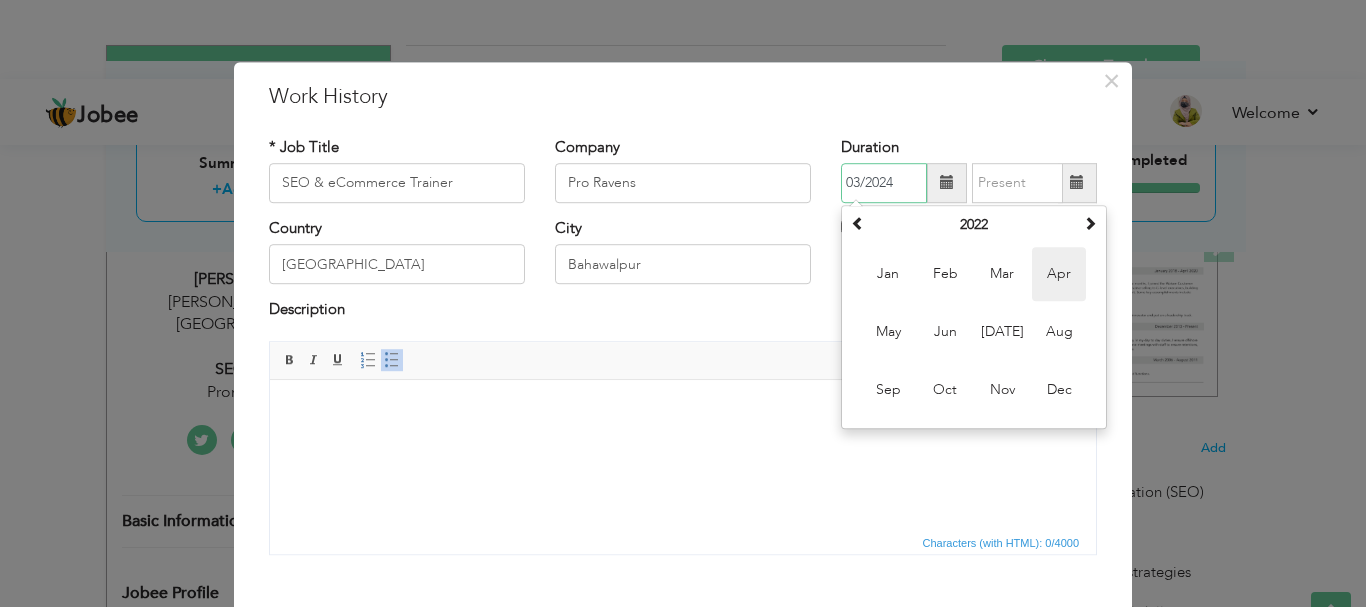 click on "Apr" at bounding box center (1059, 274) 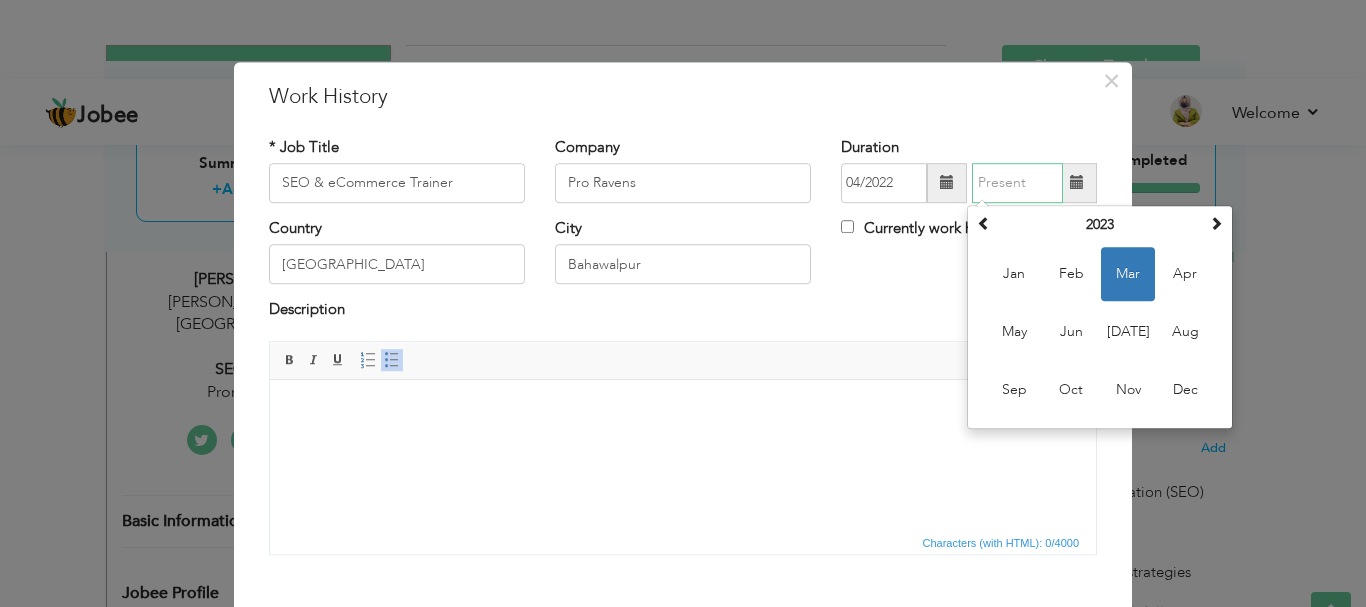 click at bounding box center [1017, 183] 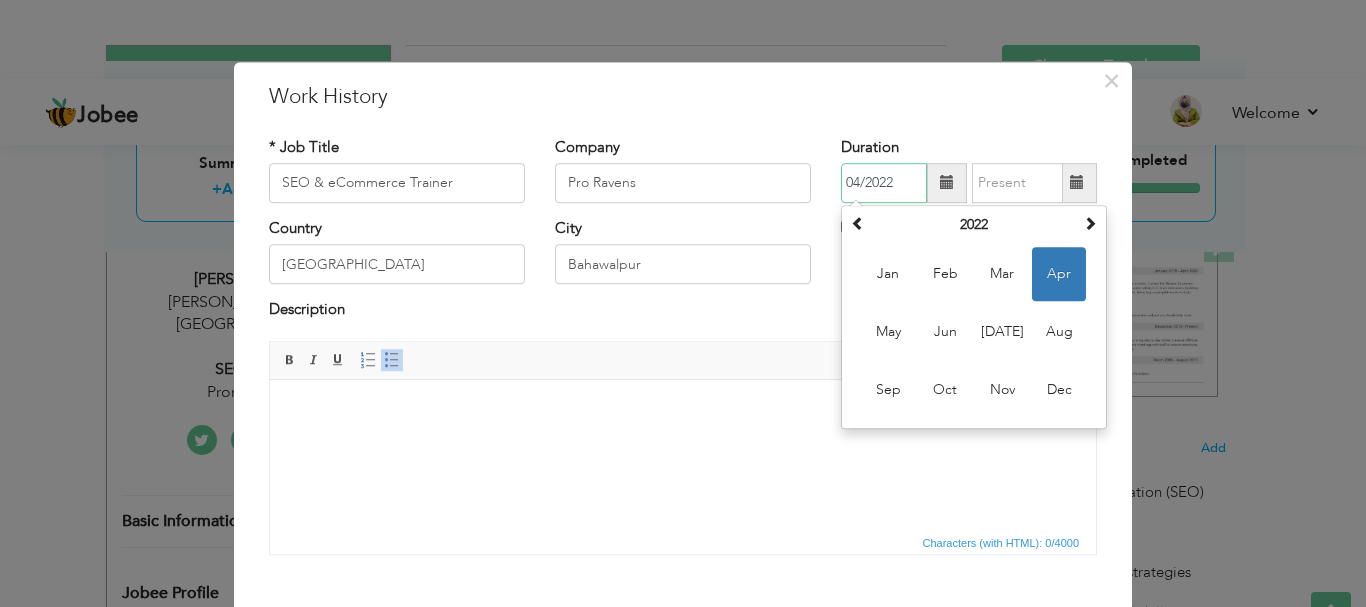 click on "04/2022" at bounding box center [884, 183] 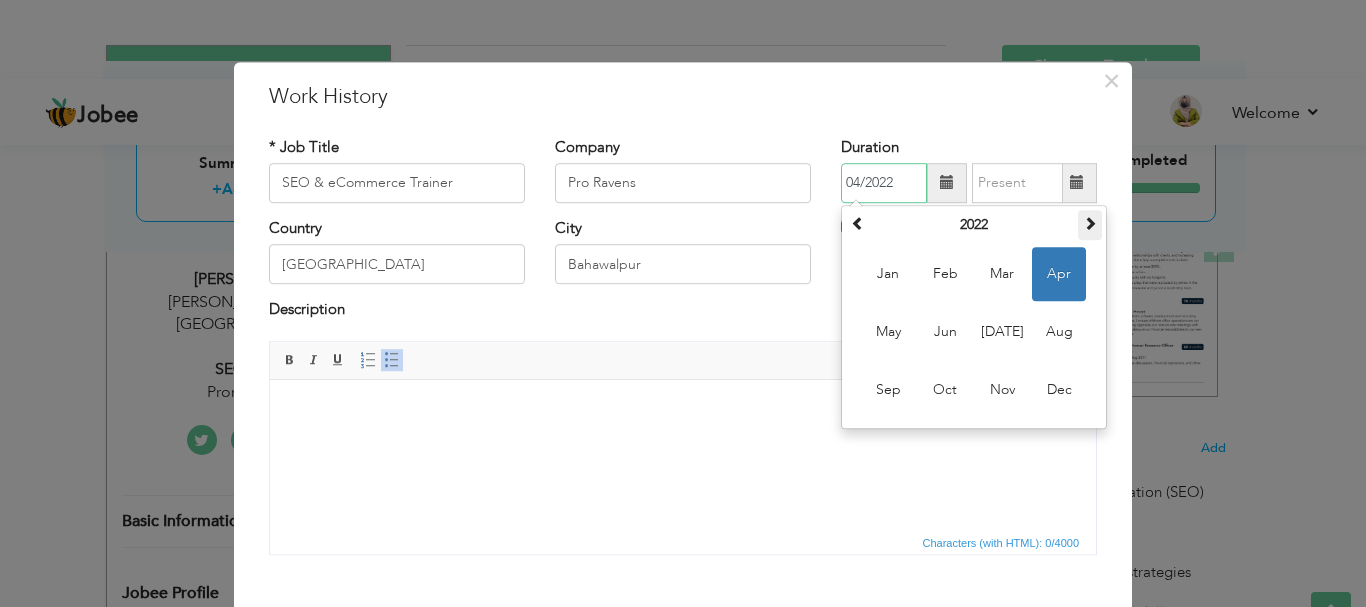 click at bounding box center (1090, 223) 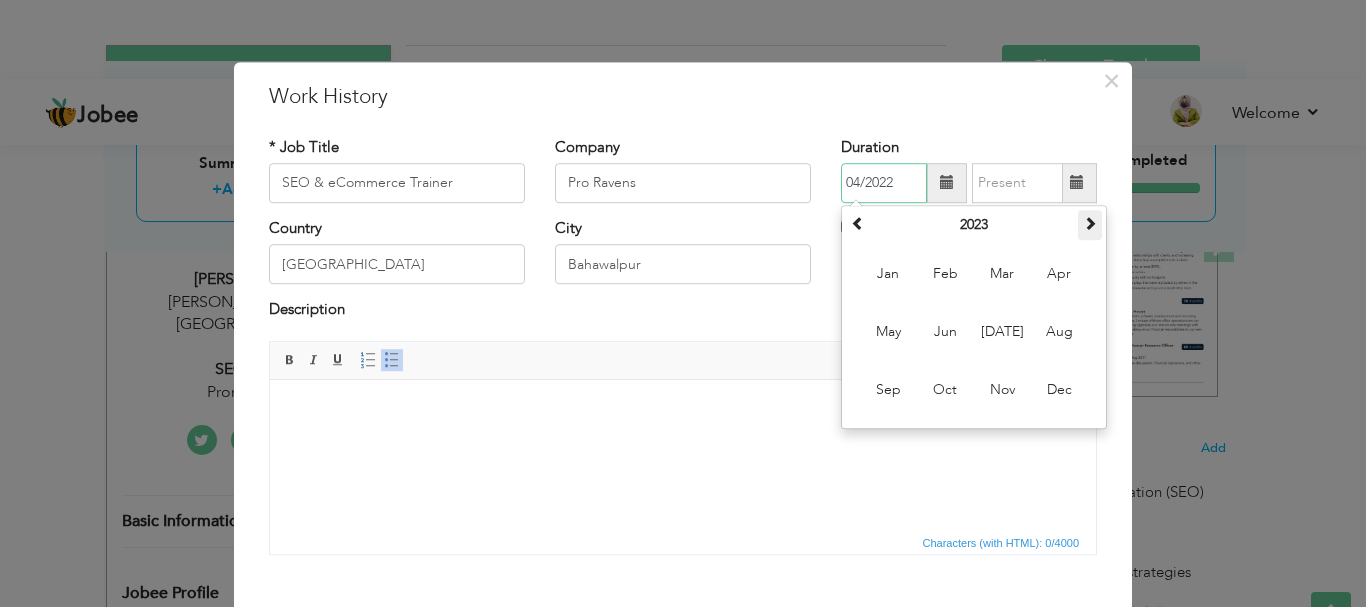 click at bounding box center (1090, 223) 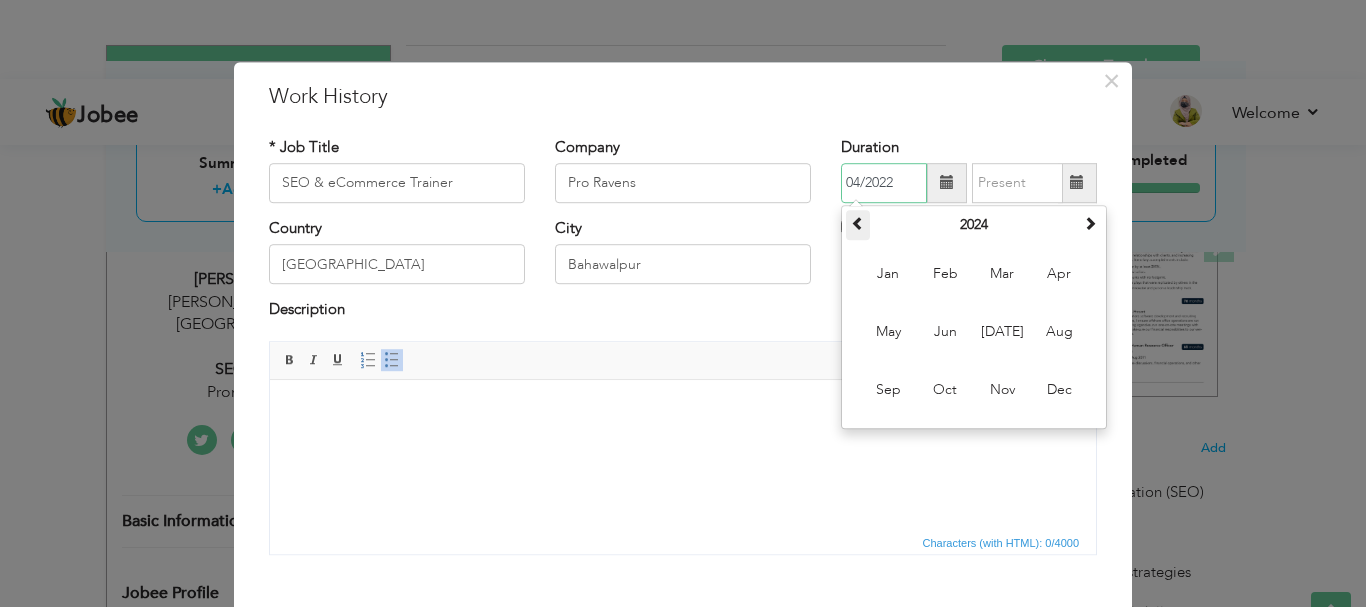 click at bounding box center (858, 223) 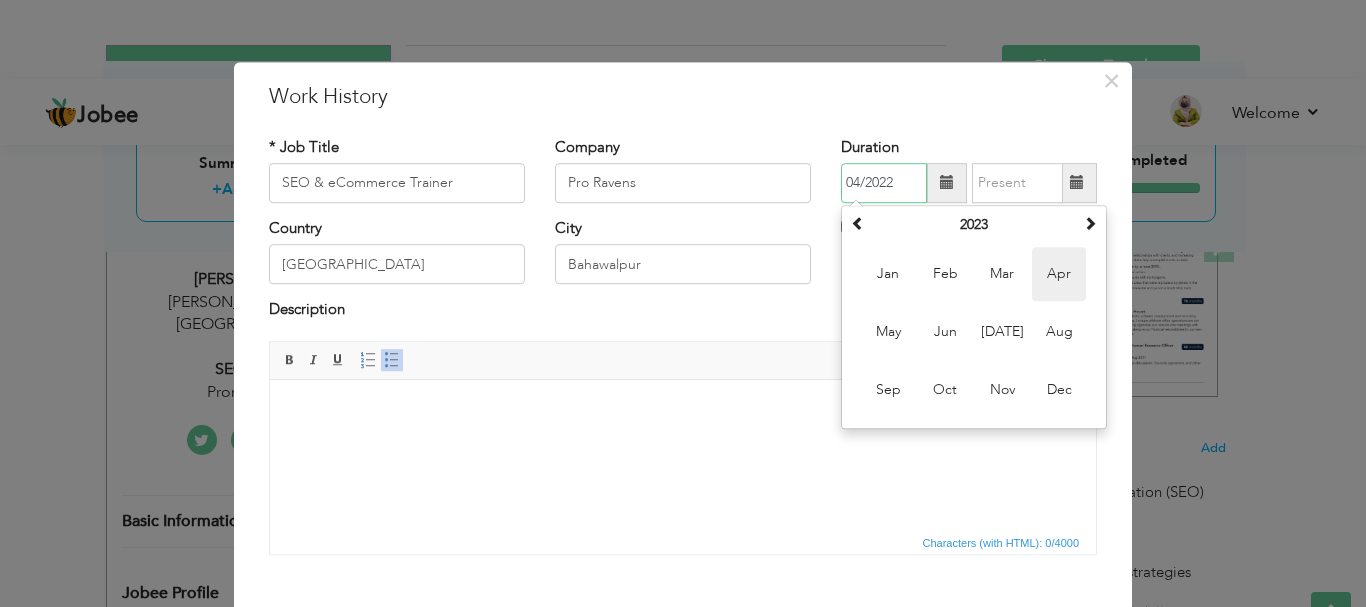 click on "Apr" at bounding box center [1059, 274] 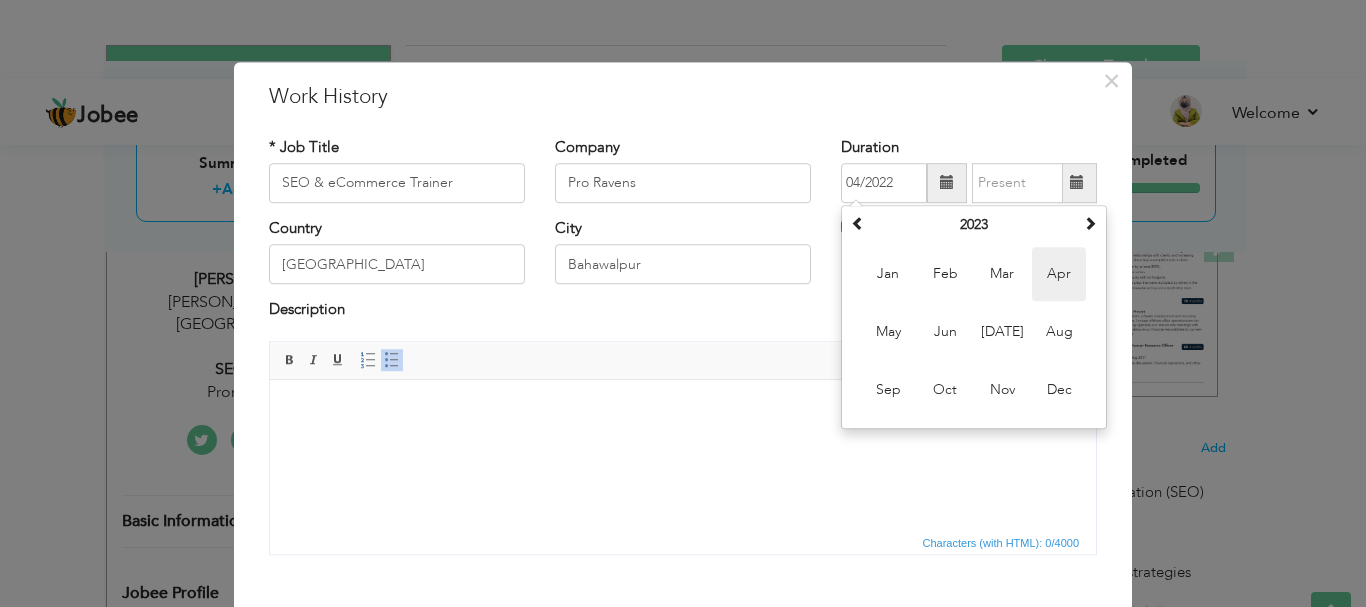 type on "04/2023" 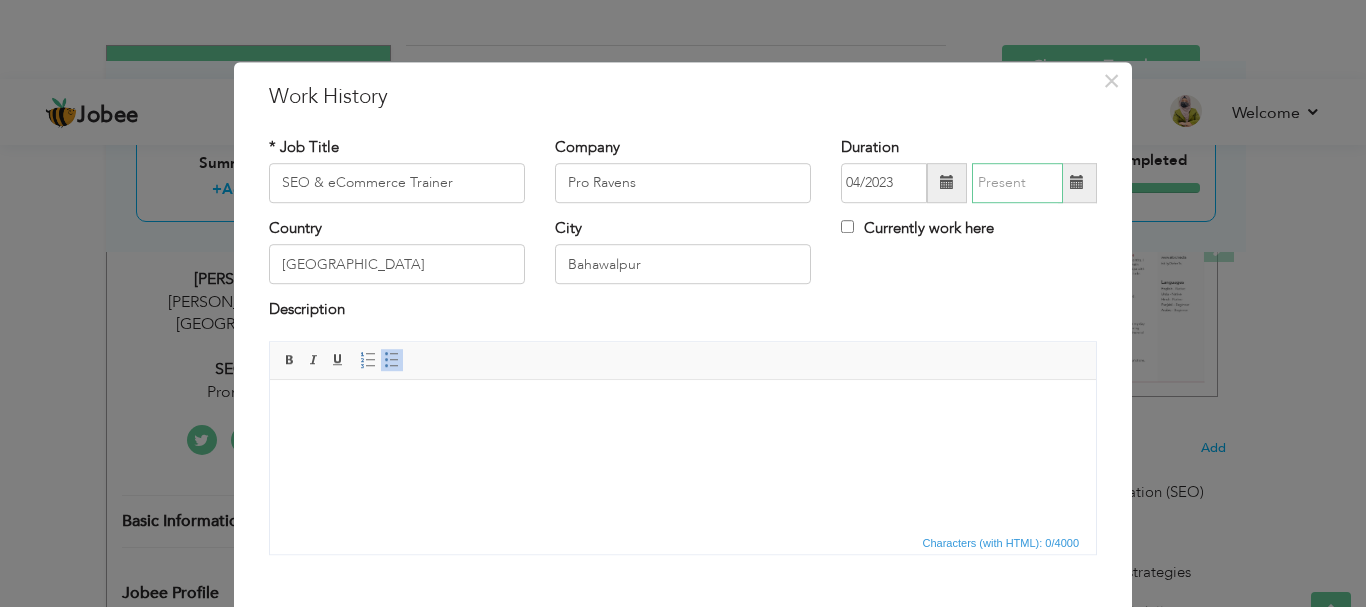 click at bounding box center (1017, 183) 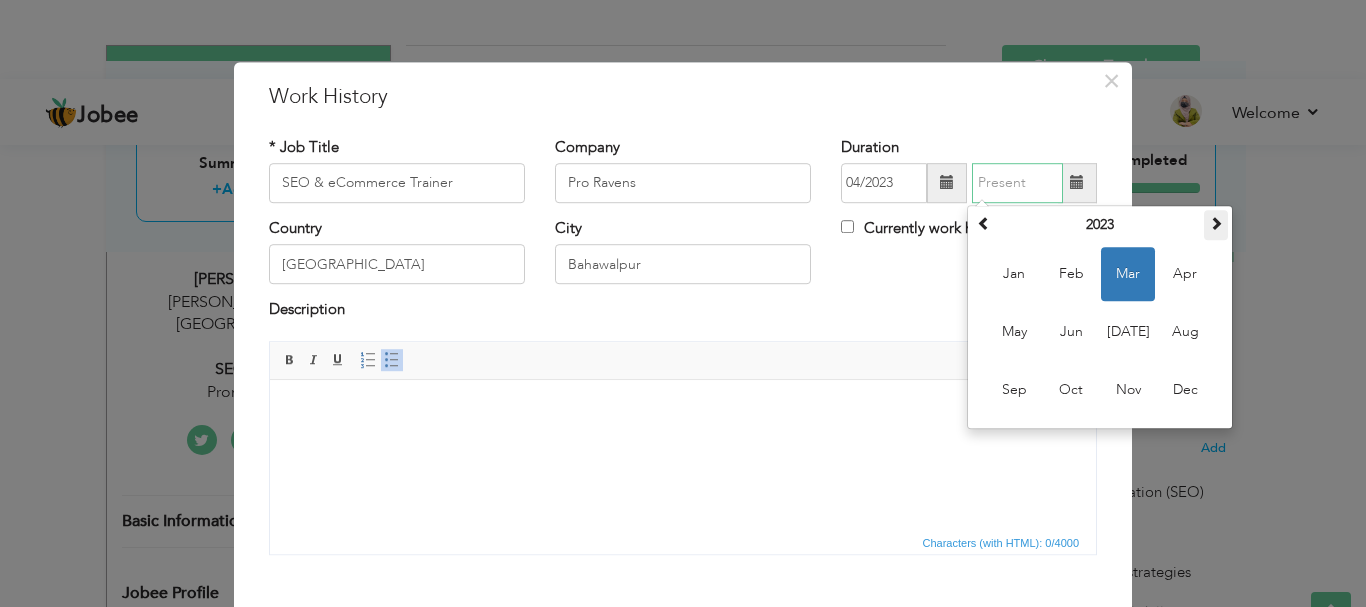 click at bounding box center [1216, 223] 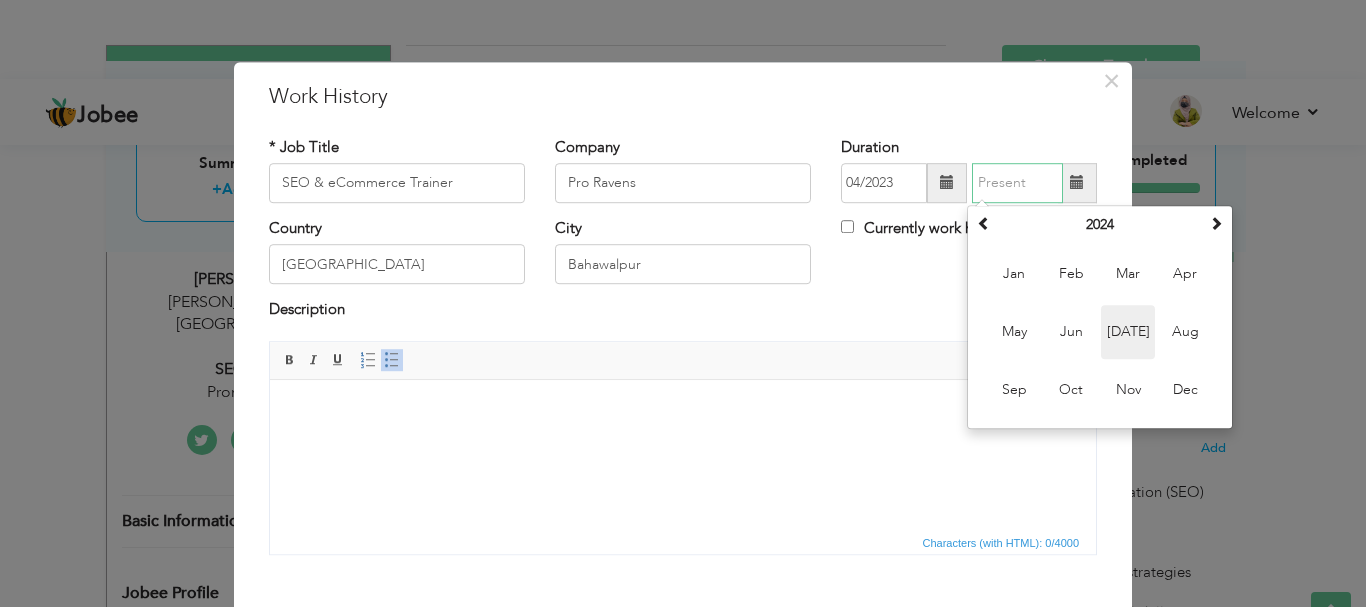 click on "[DATE]" at bounding box center [1128, 332] 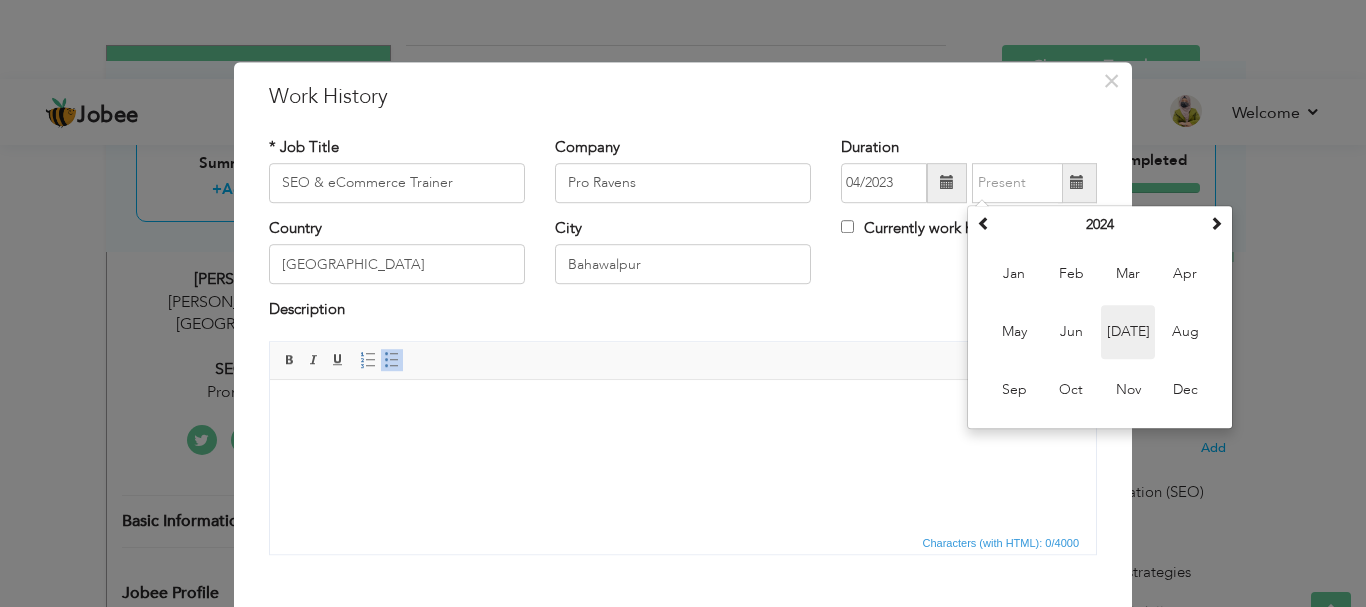 type on "07/2024" 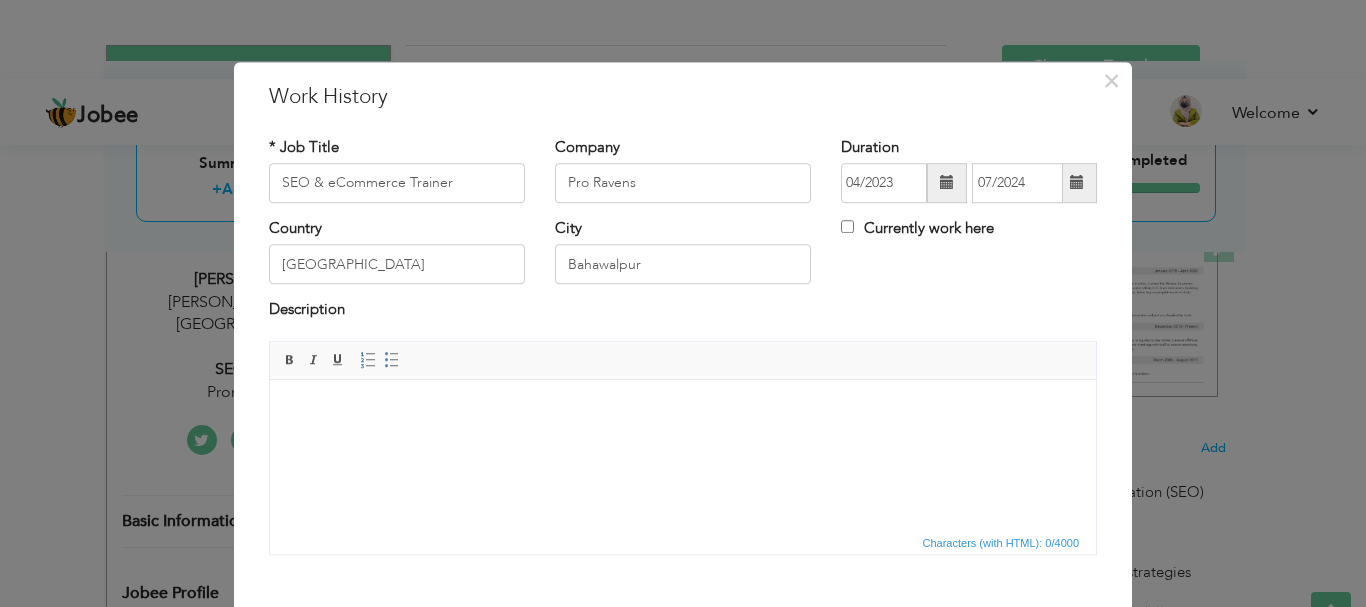 click at bounding box center [683, 409] 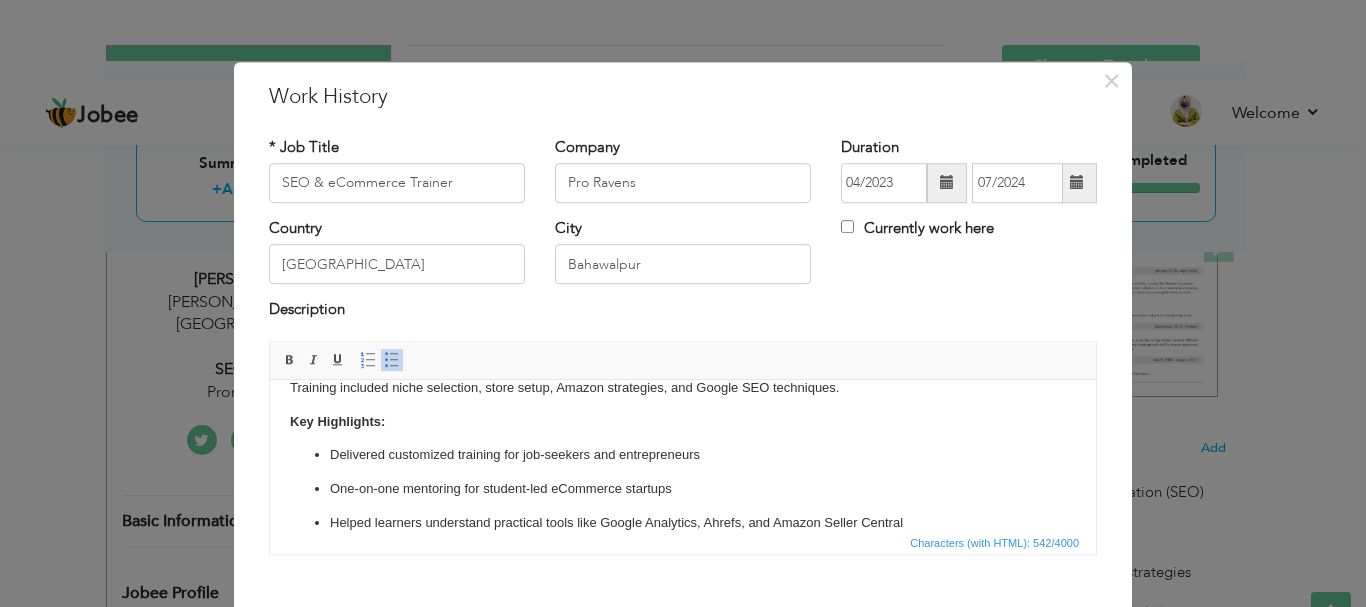 scroll, scrollTop: 0, scrollLeft: 0, axis: both 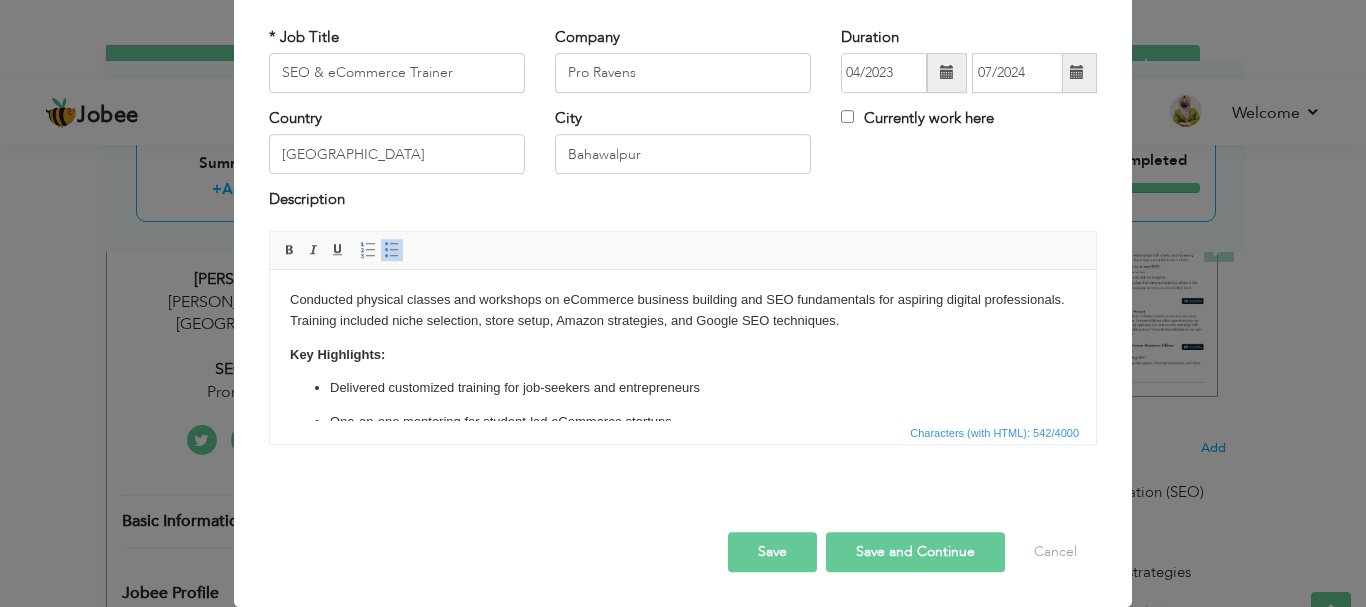 click on "Save" at bounding box center (772, 552) 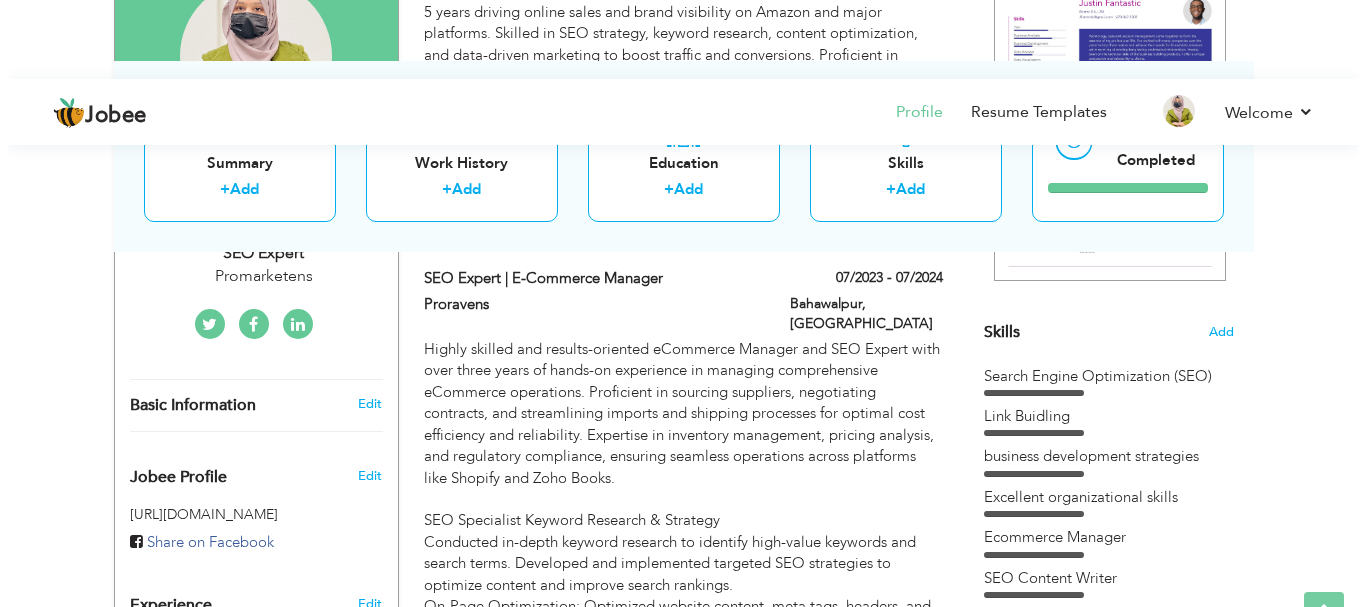 scroll, scrollTop: 505, scrollLeft: 0, axis: vertical 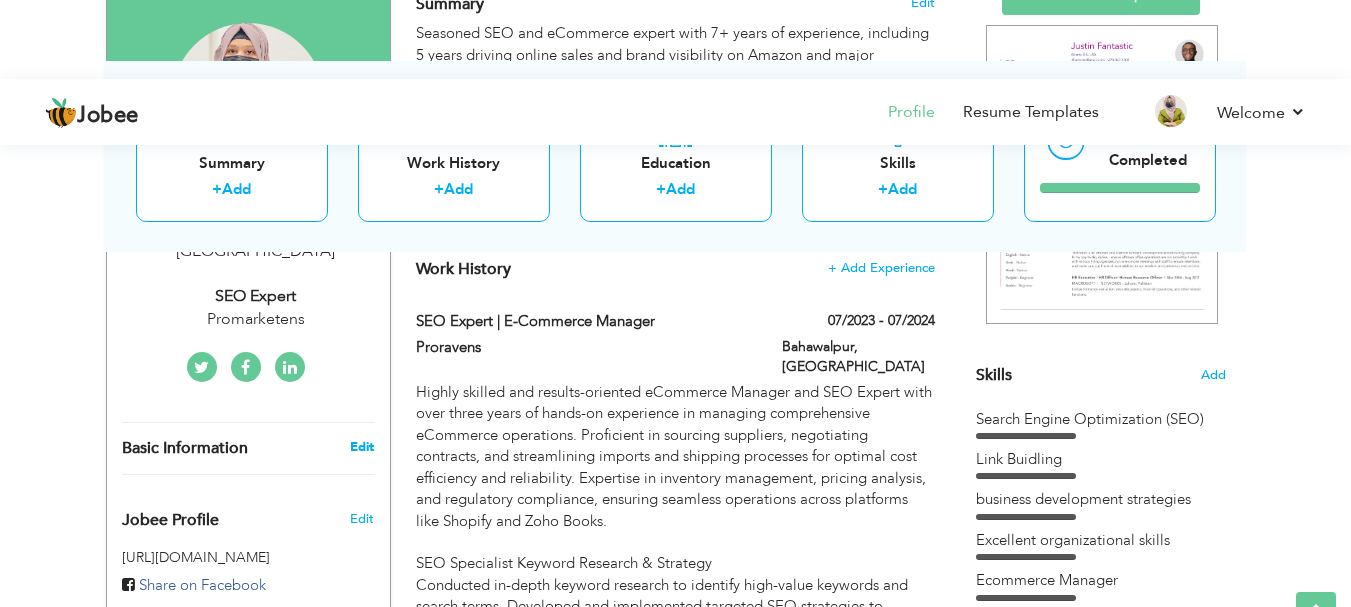 click on "Edit" at bounding box center (362, 447) 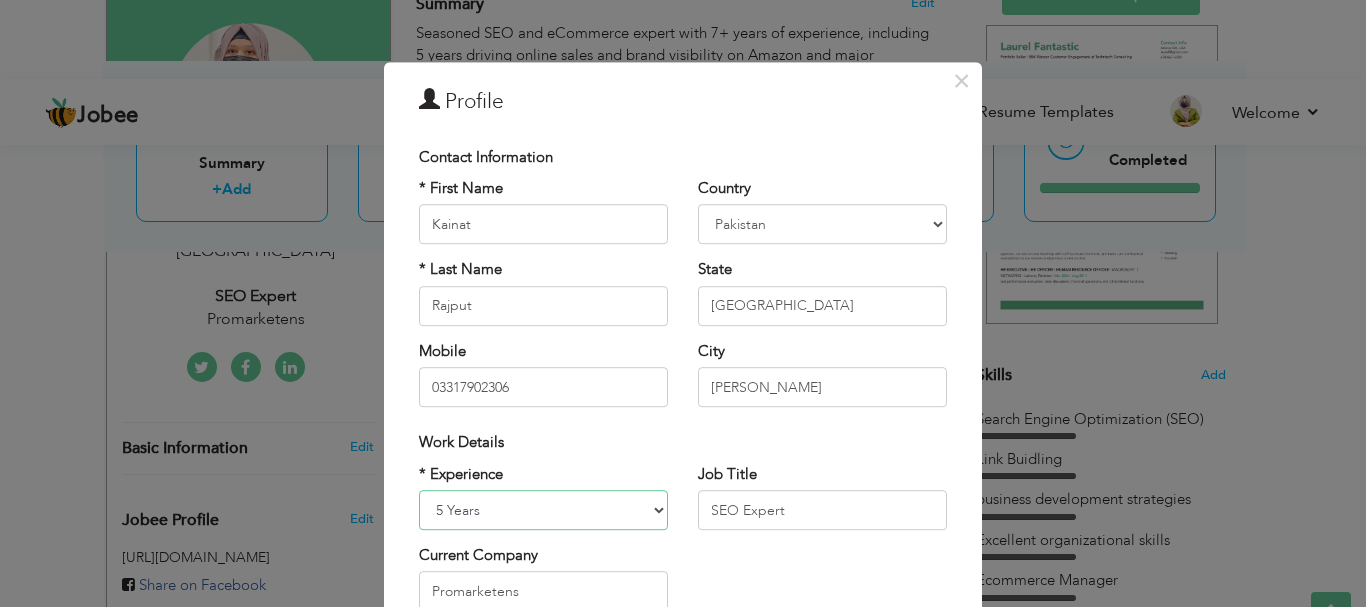 click on "Entry Level Less than 1 Year 1 Year 2 Years 3 Years 4 Years 5 Years 6 Years 7 Years 8 Years 9 Years 10 Years 11 Years 12 Years 13 Years 14 Years 15 Years 16 Years 17 Years 18 Years 19 Years 20 Years 21 Years 22 Years 23 Years 24 Years 25 Years 26 Years 27 Years 28 Years 29 Years 30 Years 31 Years 32 Years 33 Years 34 Years 35 Years More than 35 Years" at bounding box center [543, 510] 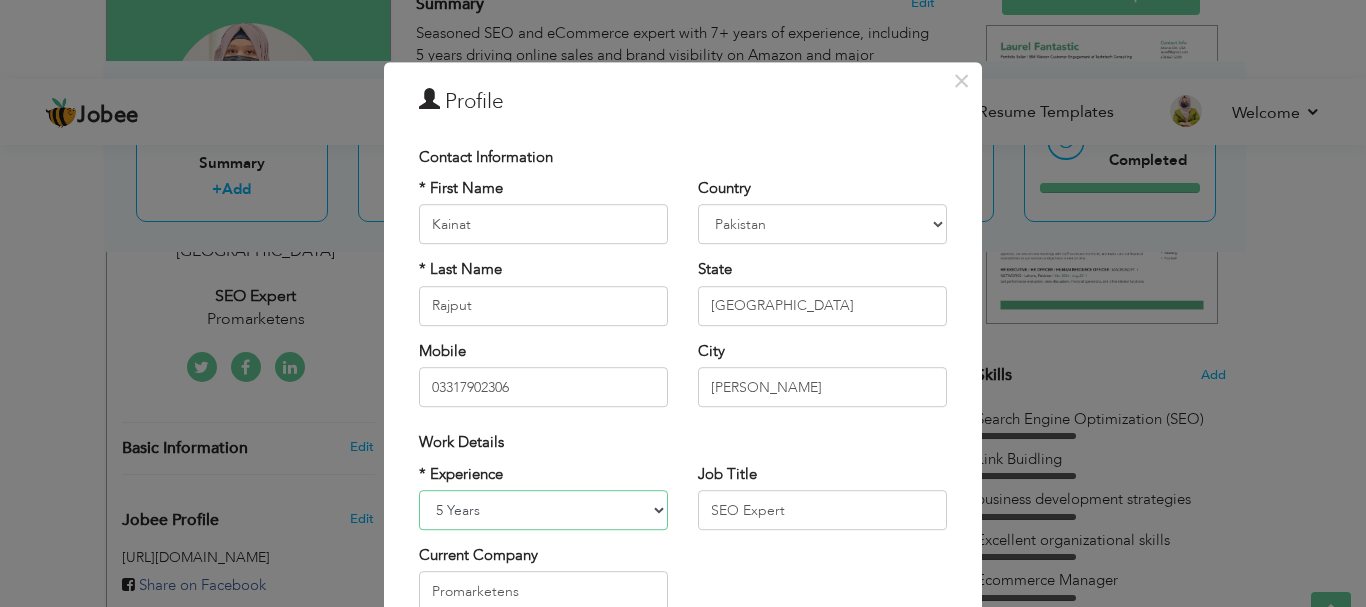 select on "number:9" 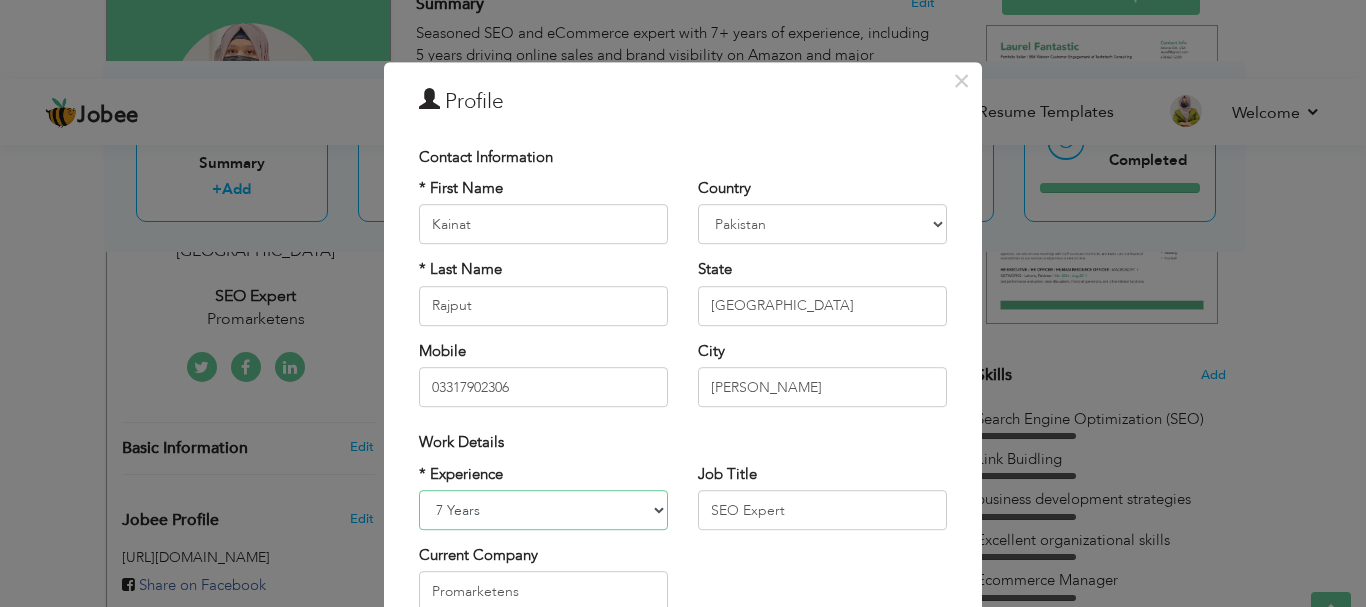 click on "Entry Level Less than 1 Year 1 Year 2 Years 3 Years 4 Years 5 Years 6 Years 7 Years 8 Years 9 Years 10 Years 11 Years 12 Years 13 Years 14 Years 15 Years 16 Years 17 Years 18 Years 19 Years 20 Years 21 Years 22 Years 23 Years 24 Years 25 Years 26 Years 27 Years 28 Years 29 Years 30 Years 31 Years 32 Years 33 Years 34 Years 35 Years More than 35 Years" at bounding box center [543, 510] 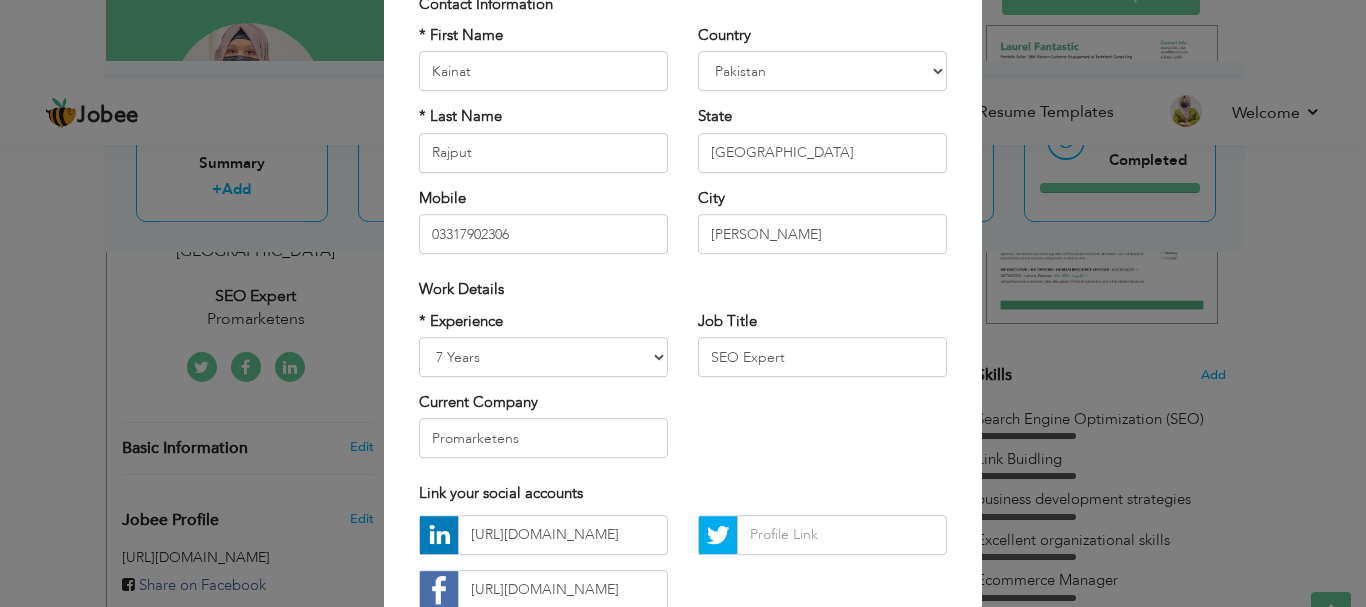 scroll, scrollTop: 156, scrollLeft: 0, axis: vertical 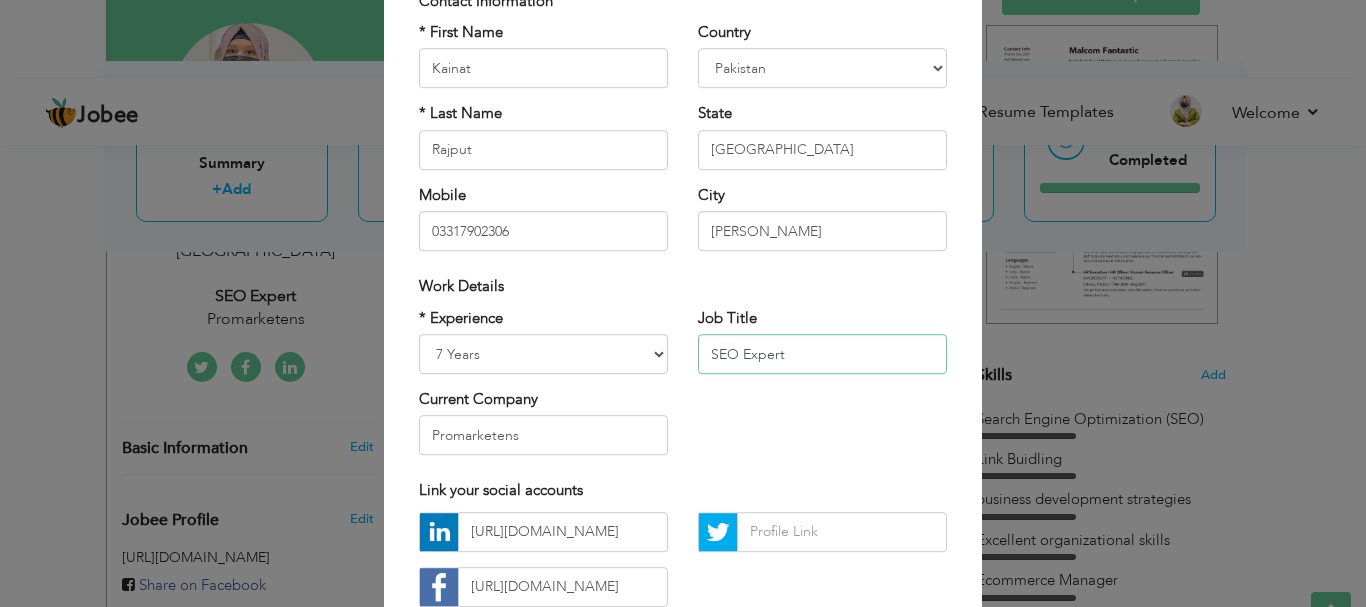 click on "SEO Expert" at bounding box center [822, 354] 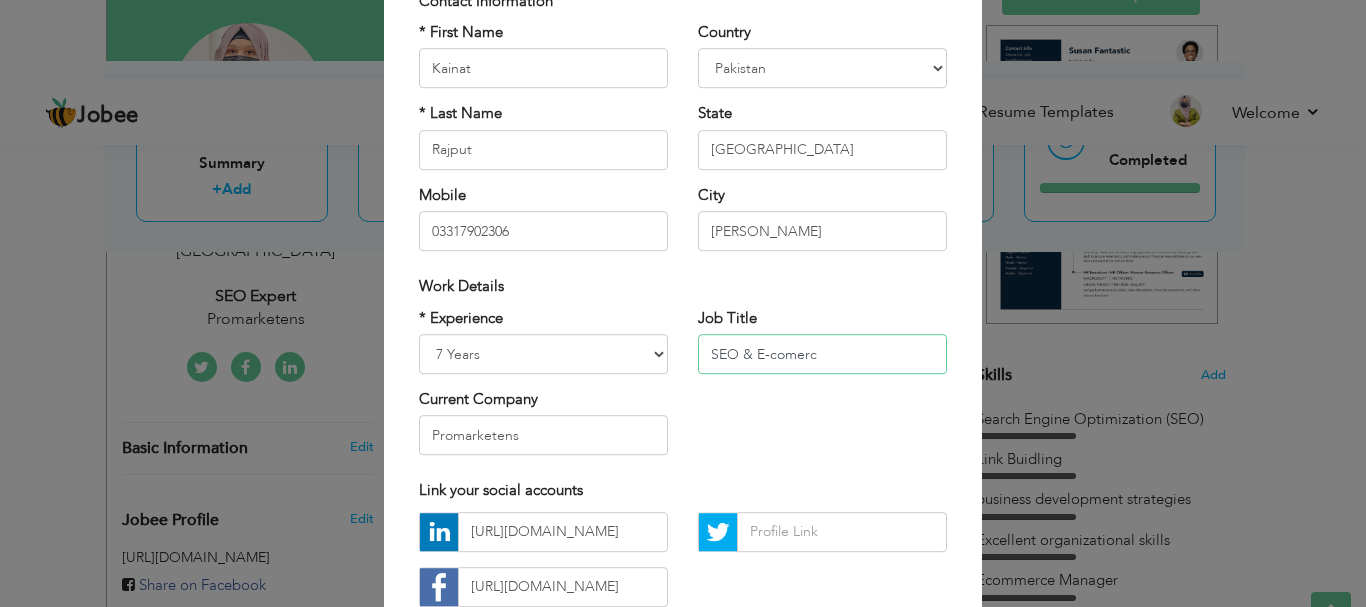 click on "SEO & E-comerc" at bounding box center [822, 354] 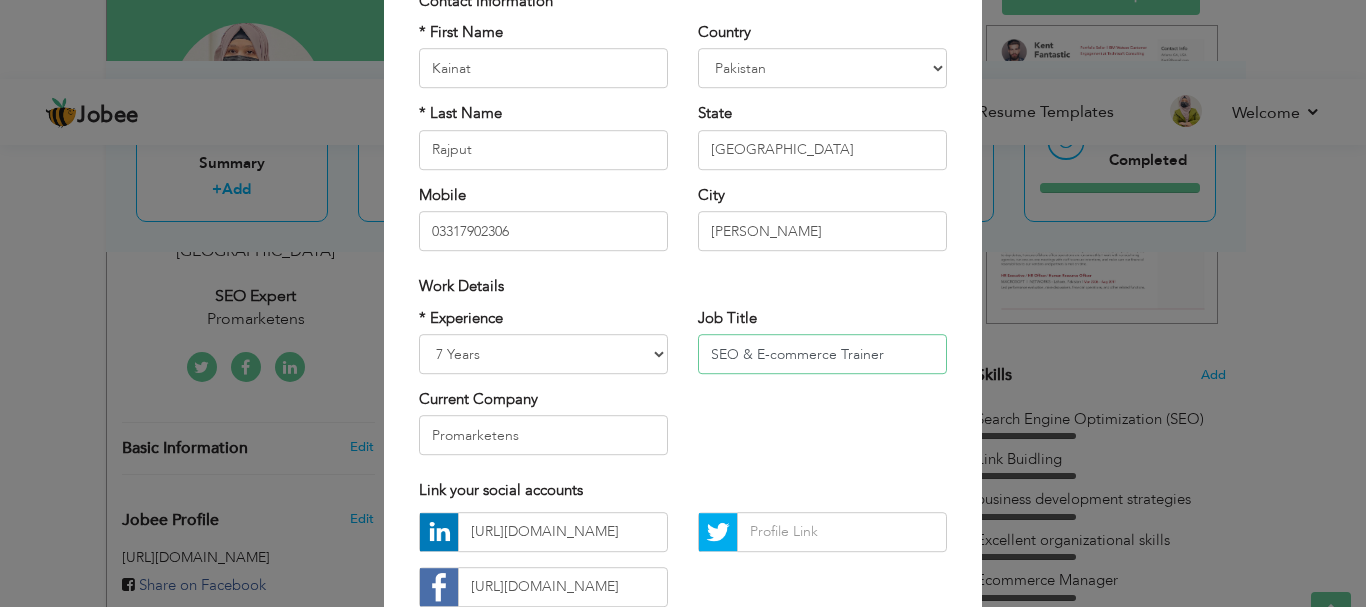 type on "SEO & E-commerce Trainer" 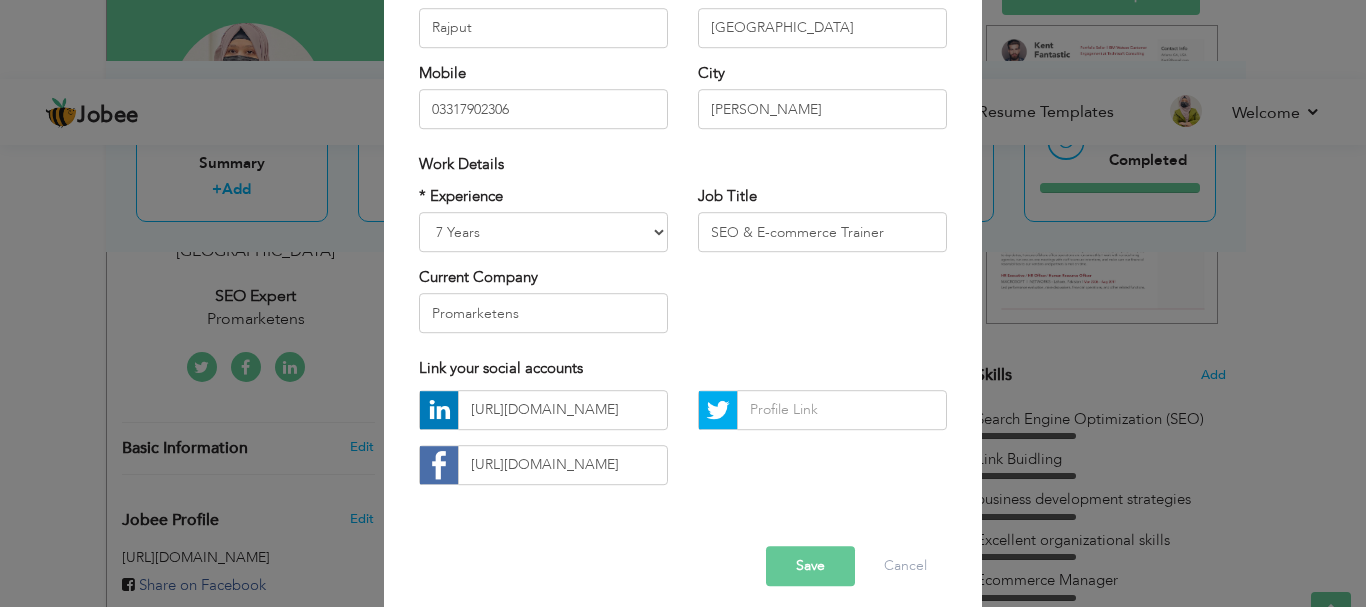 scroll, scrollTop: 292, scrollLeft: 0, axis: vertical 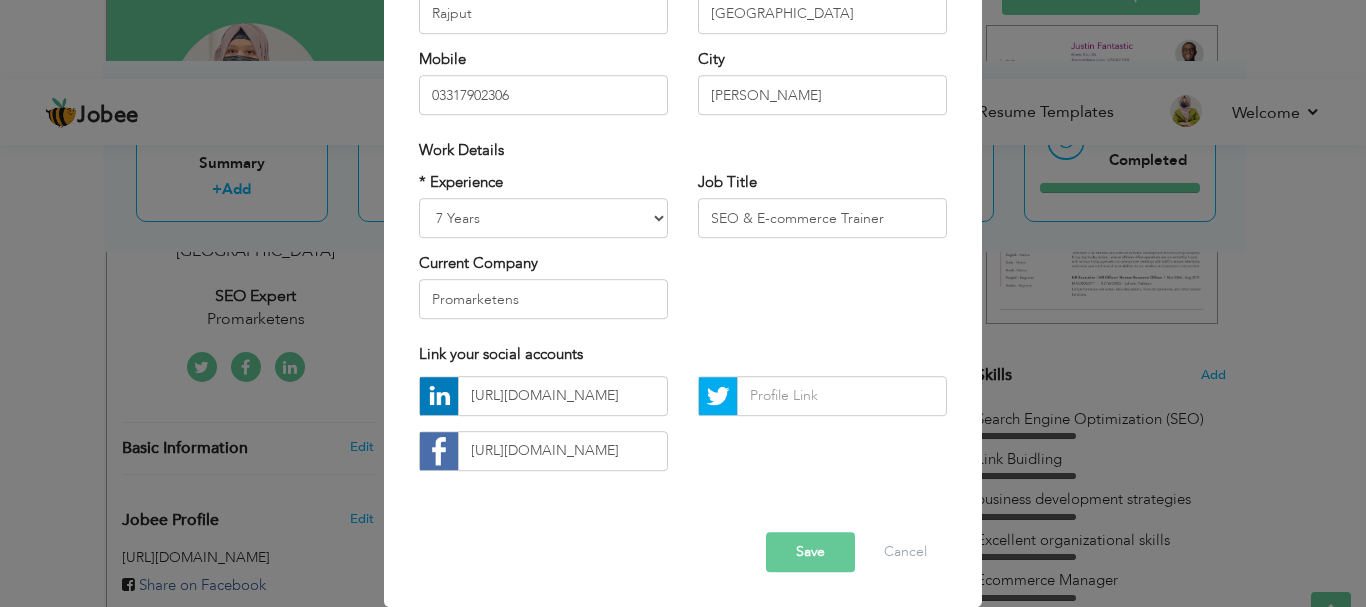 click on "Save" at bounding box center (810, 552) 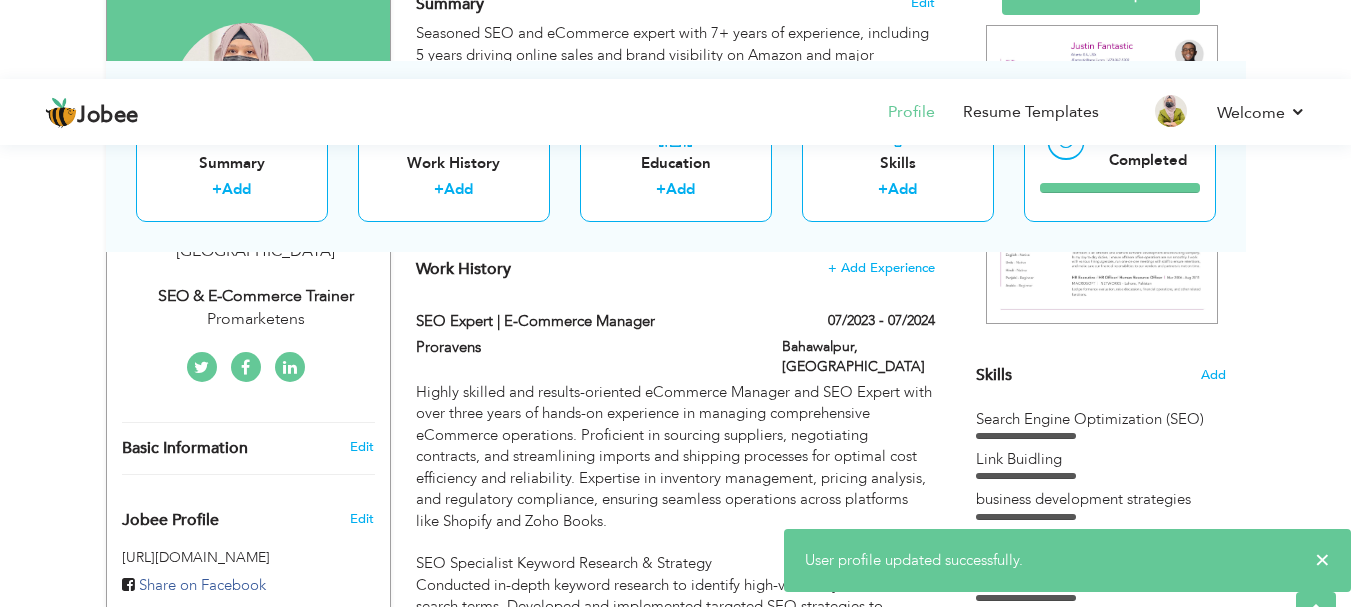 click on "SEO & E-commerce Trainer" at bounding box center [256, 296] 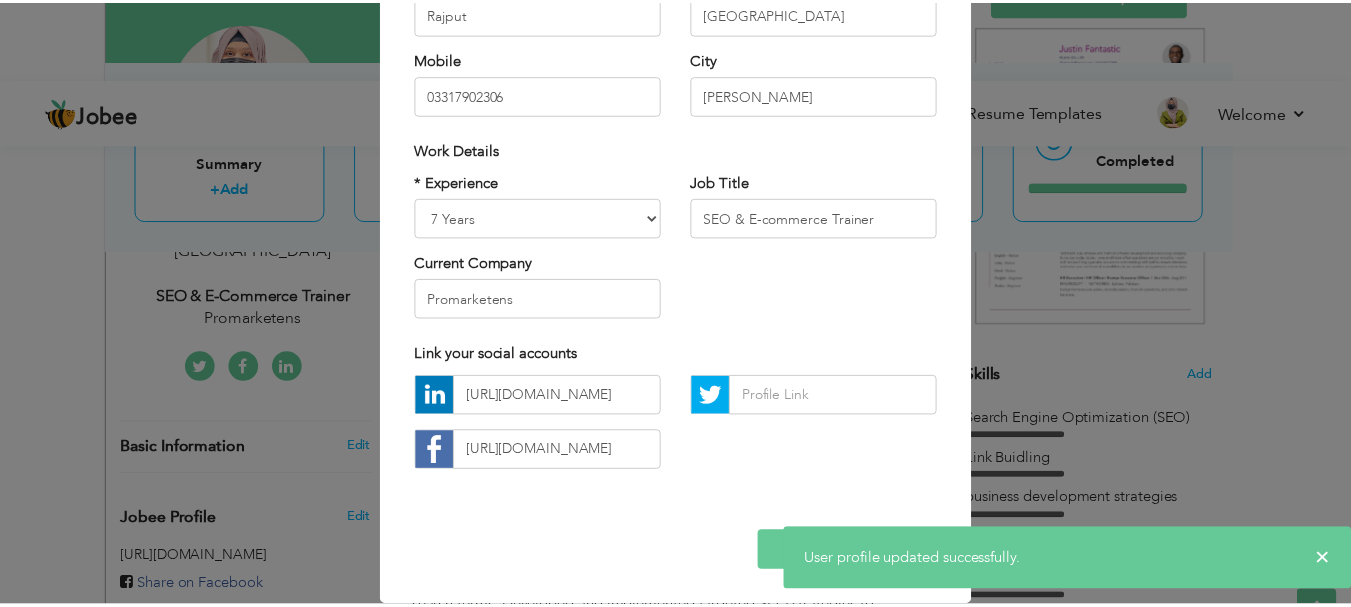 scroll, scrollTop: 0, scrollLeft: 0, axis: both 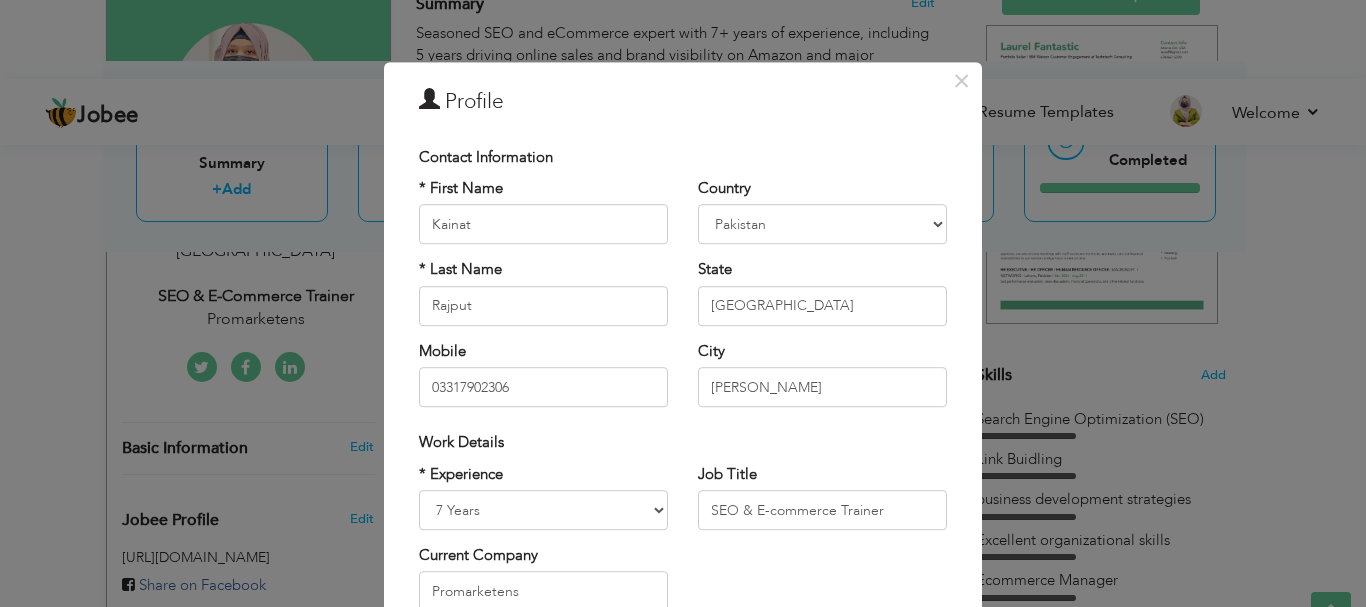 click on "×
Profile
Contact Information
* First Name
Kainat
* Last Name
[PERSON_NAME]" at bounding box center [683, 303] 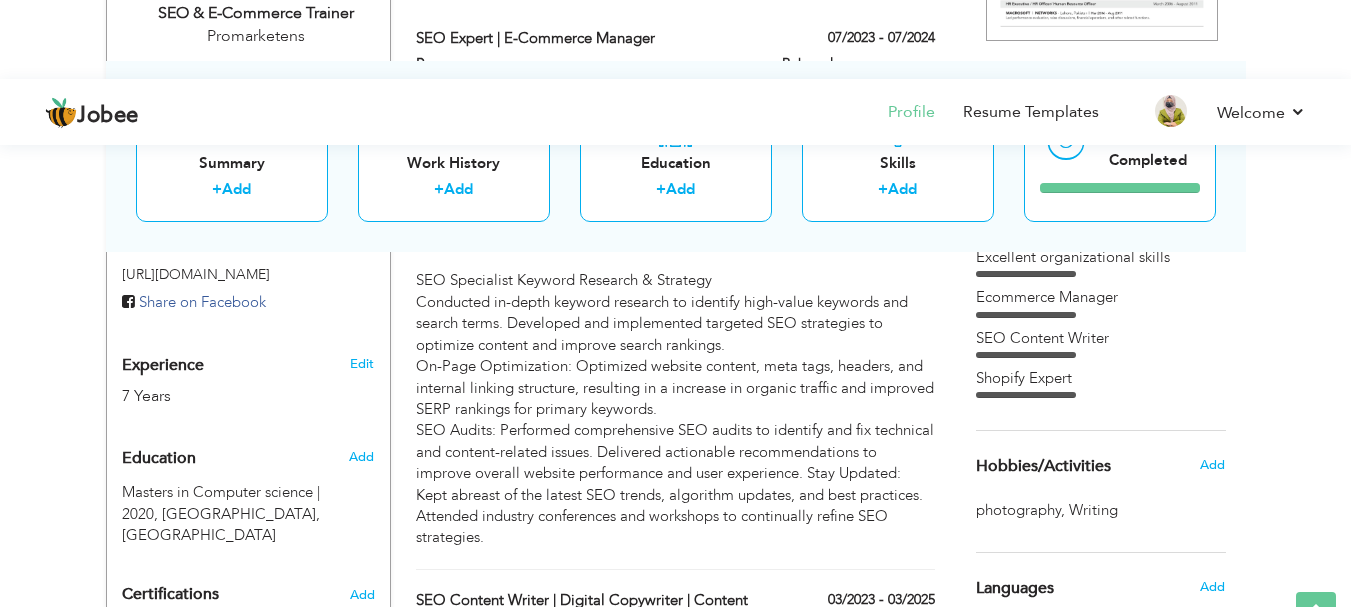 scroll, scrollTop: 0, scrollLeft: 0, axis: both 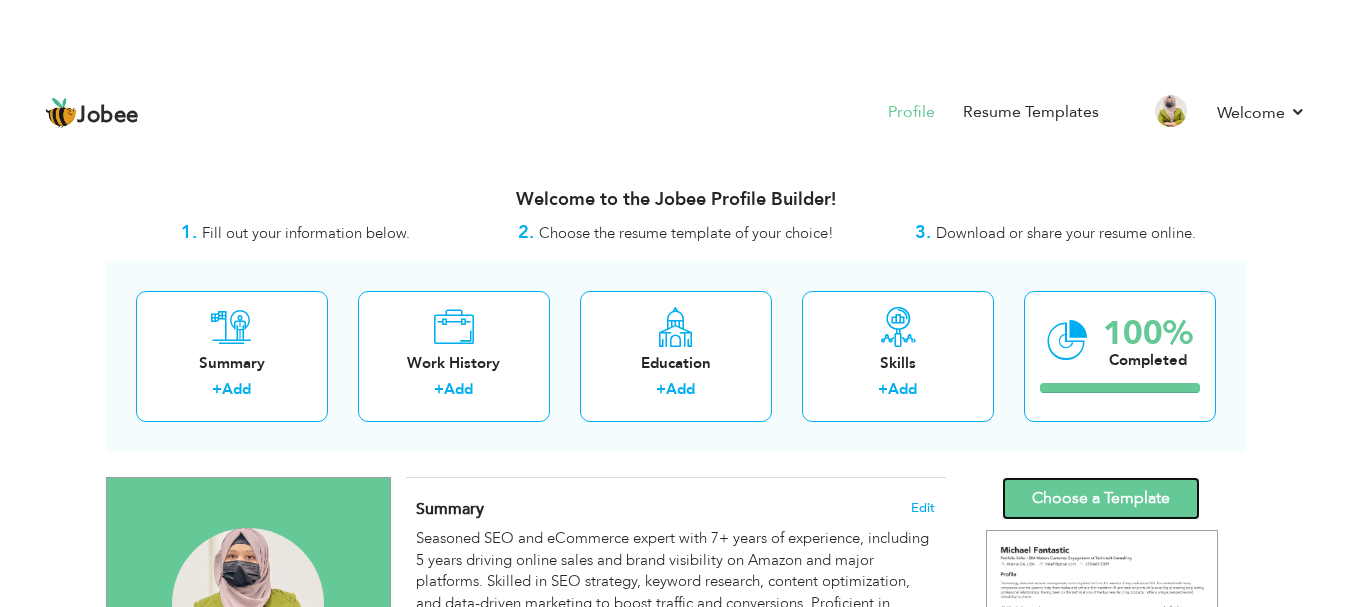 click on "Choose a Template" at bounding box center [1101, 498] 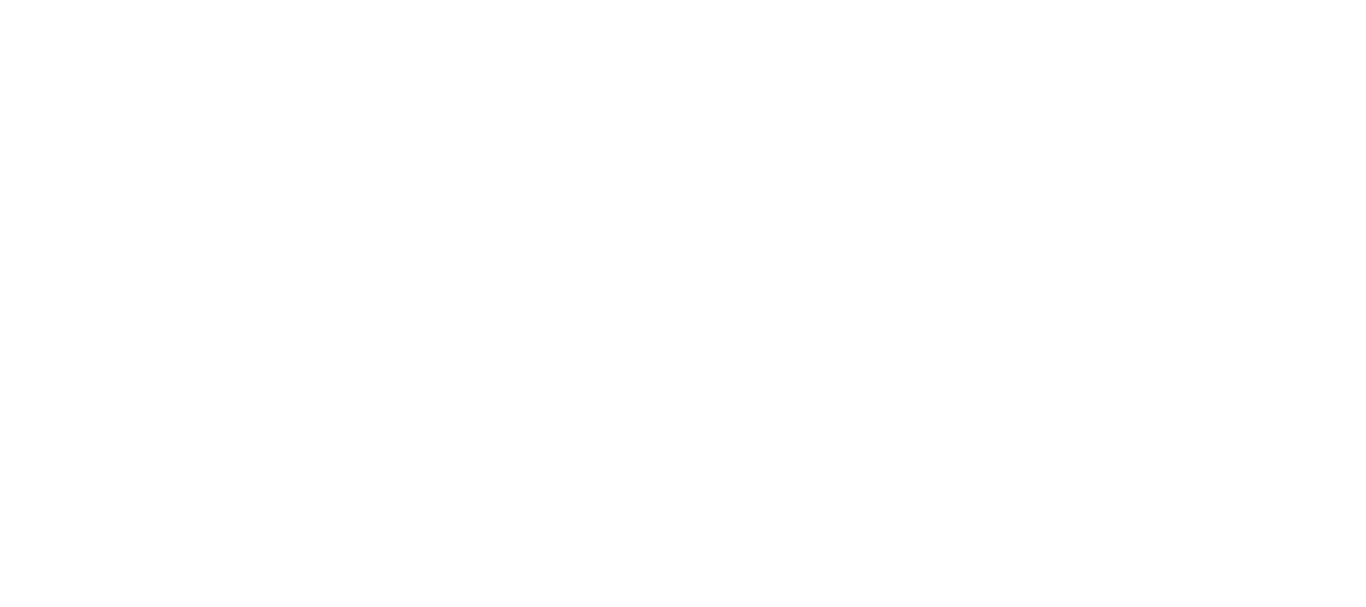 scroll, scrollTop: 0, scrollLeft: 0, axis: both 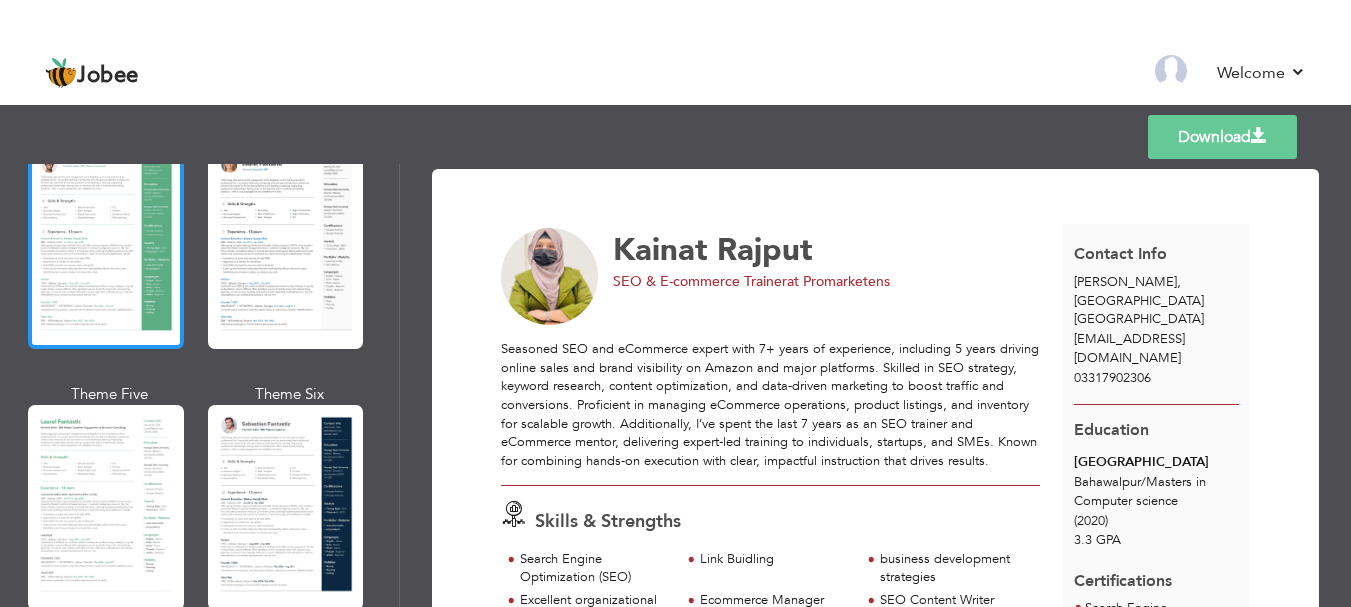 click at bounding box center [106, 246] 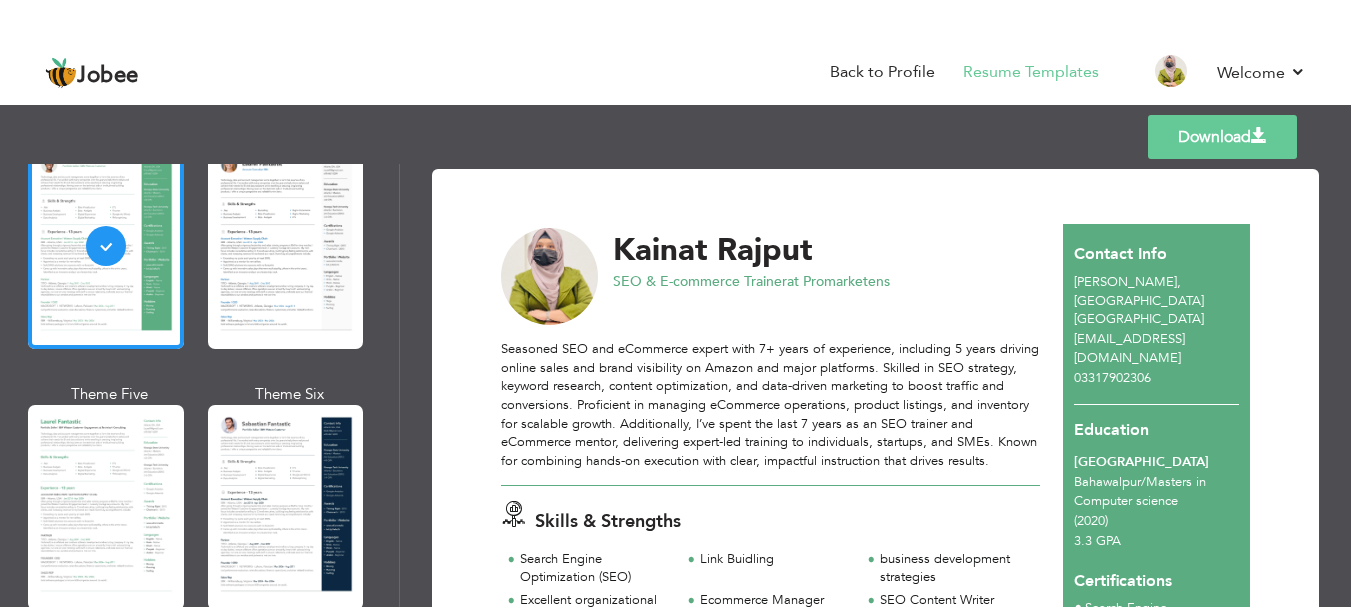 scroll, scrollTop: 97, scrollLeft: 0, axis: vertical 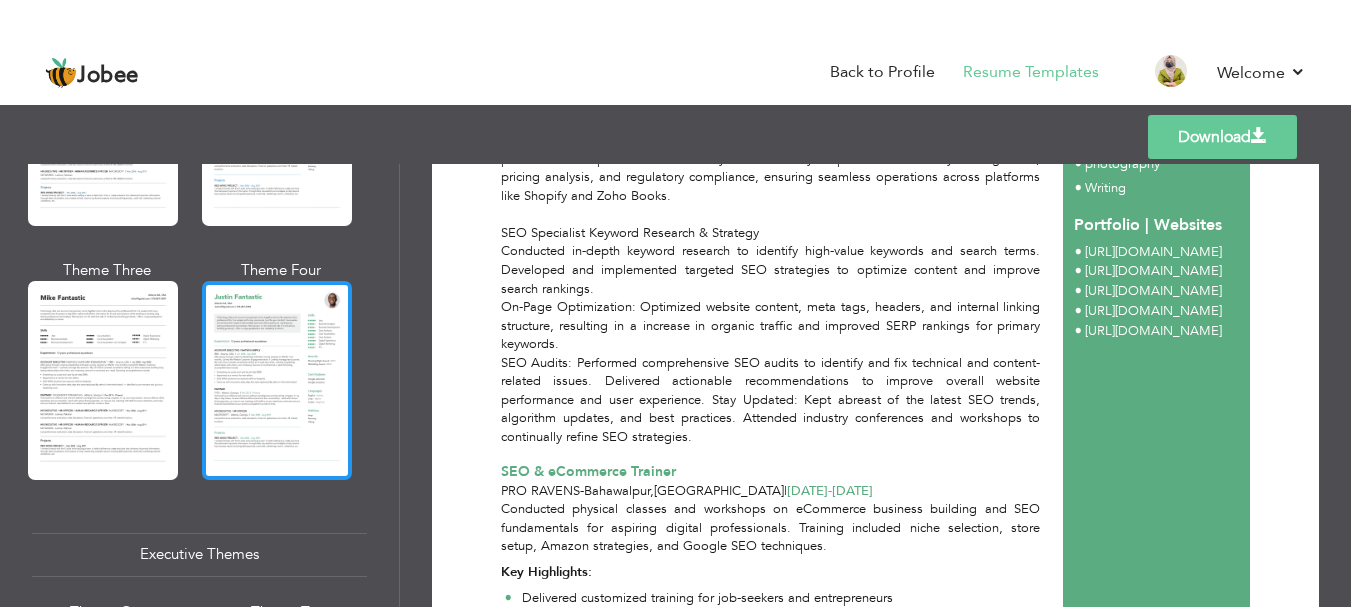 click at bounding box center [277, 380] 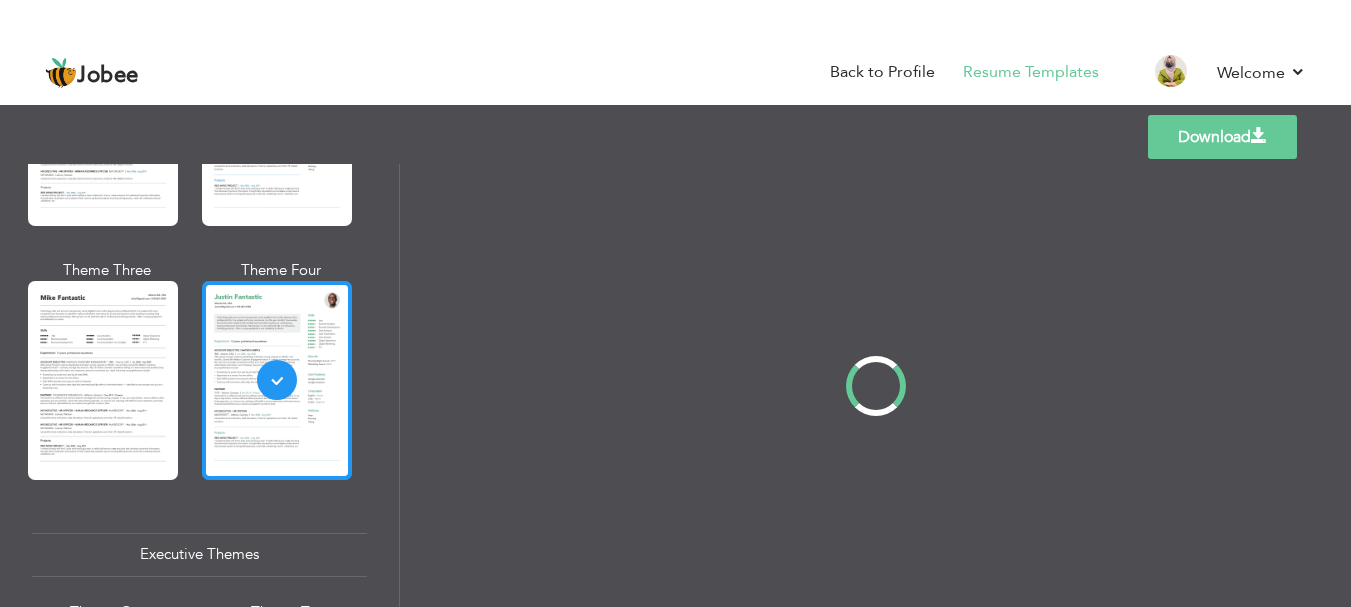 scroll, scrollTop: 0, scrollLeft: 0, axis: both 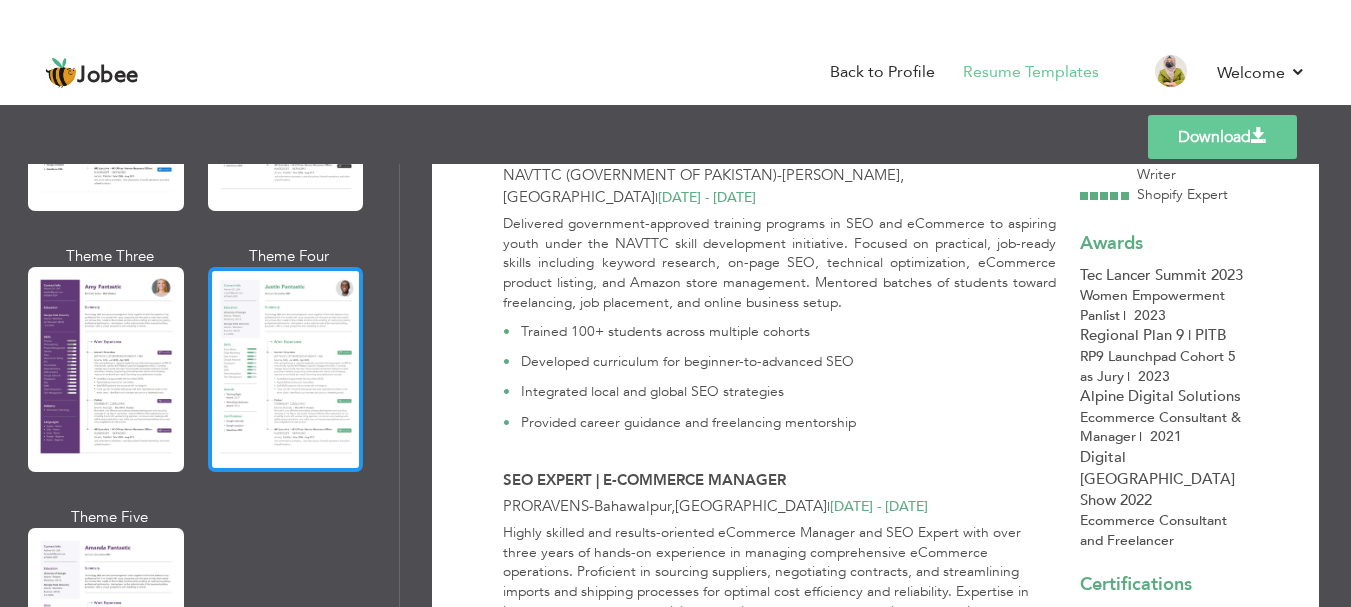 click at bounding box center [286, 369] 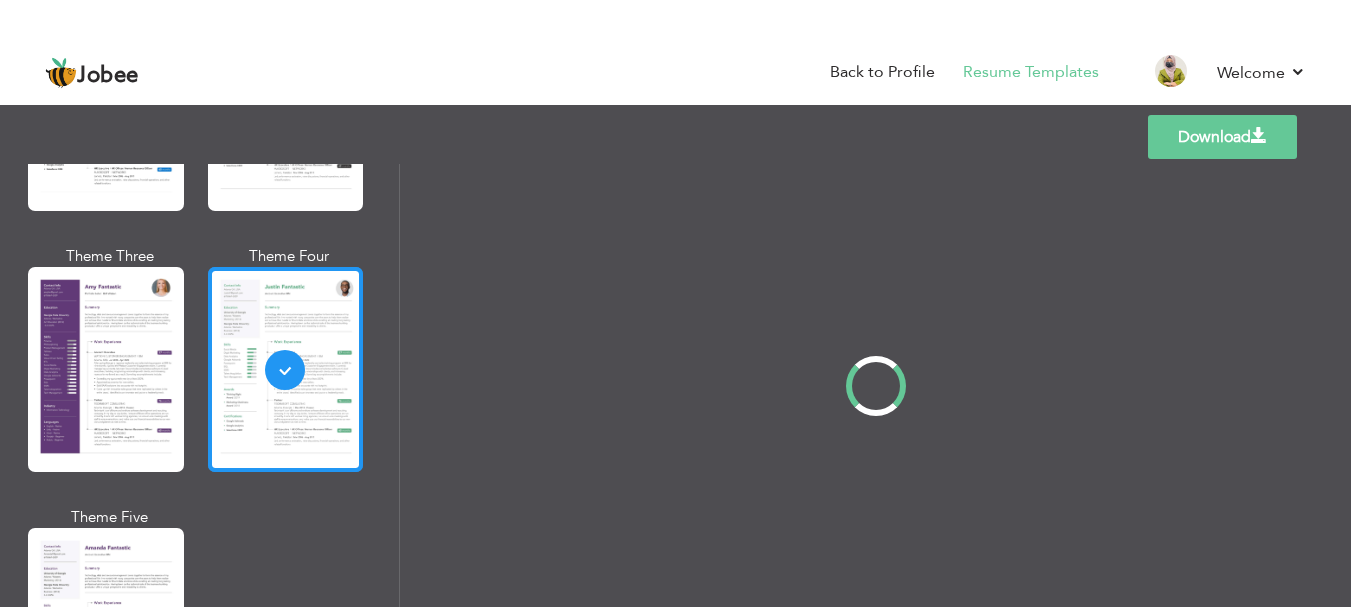 scroll, scrollTop: 0, scrollLeft: 0, axis: both 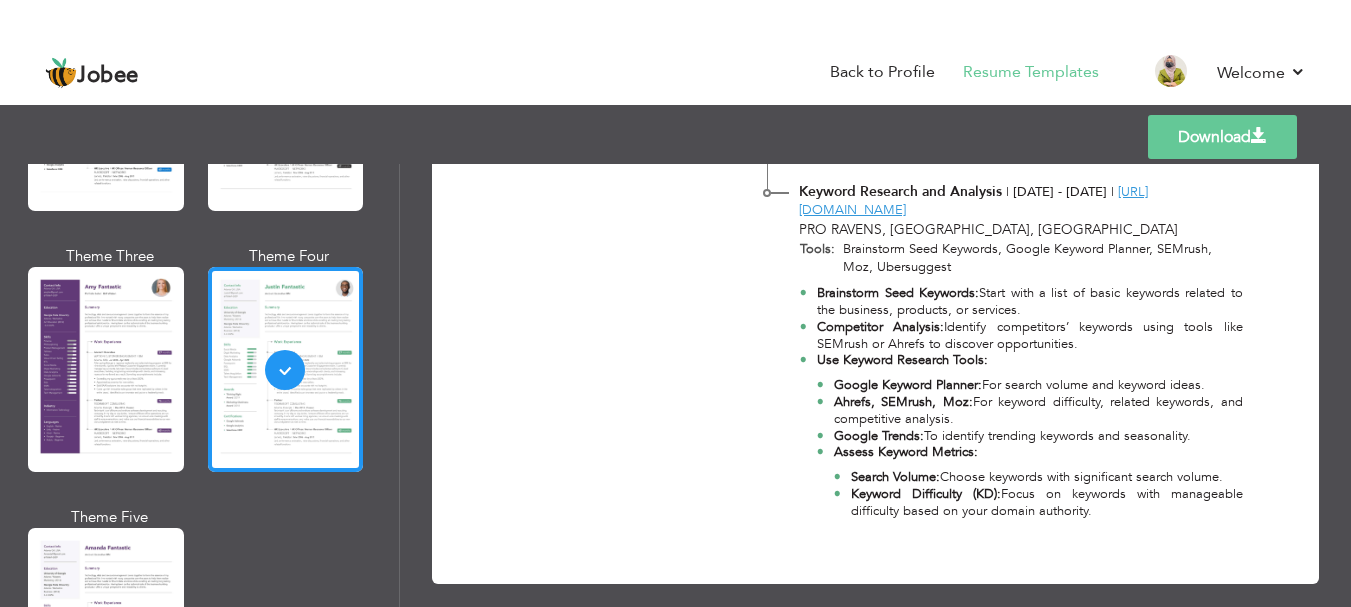click on "Download" at bounding box center [1222, 137] 